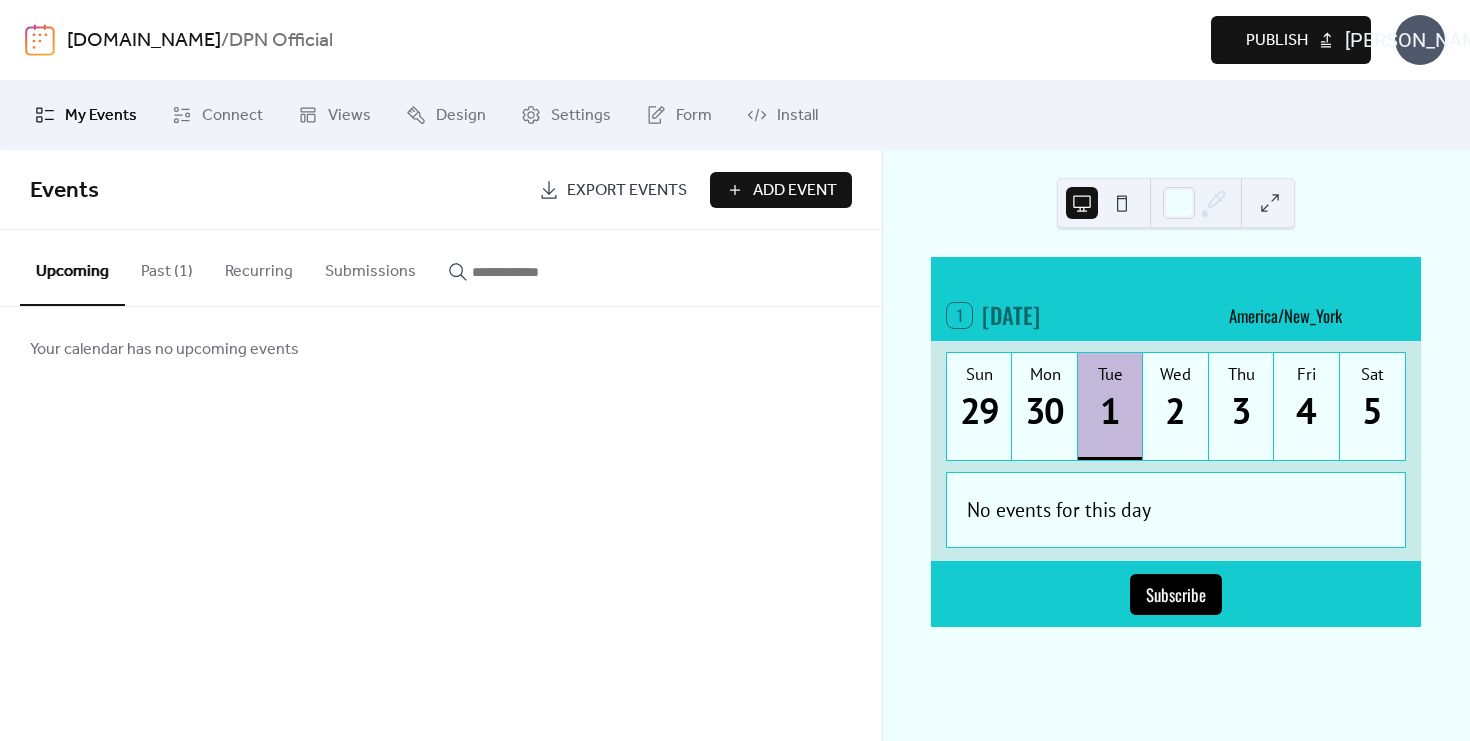 scroll, scrollTop: 0, scrollLeft: 0, axis: both 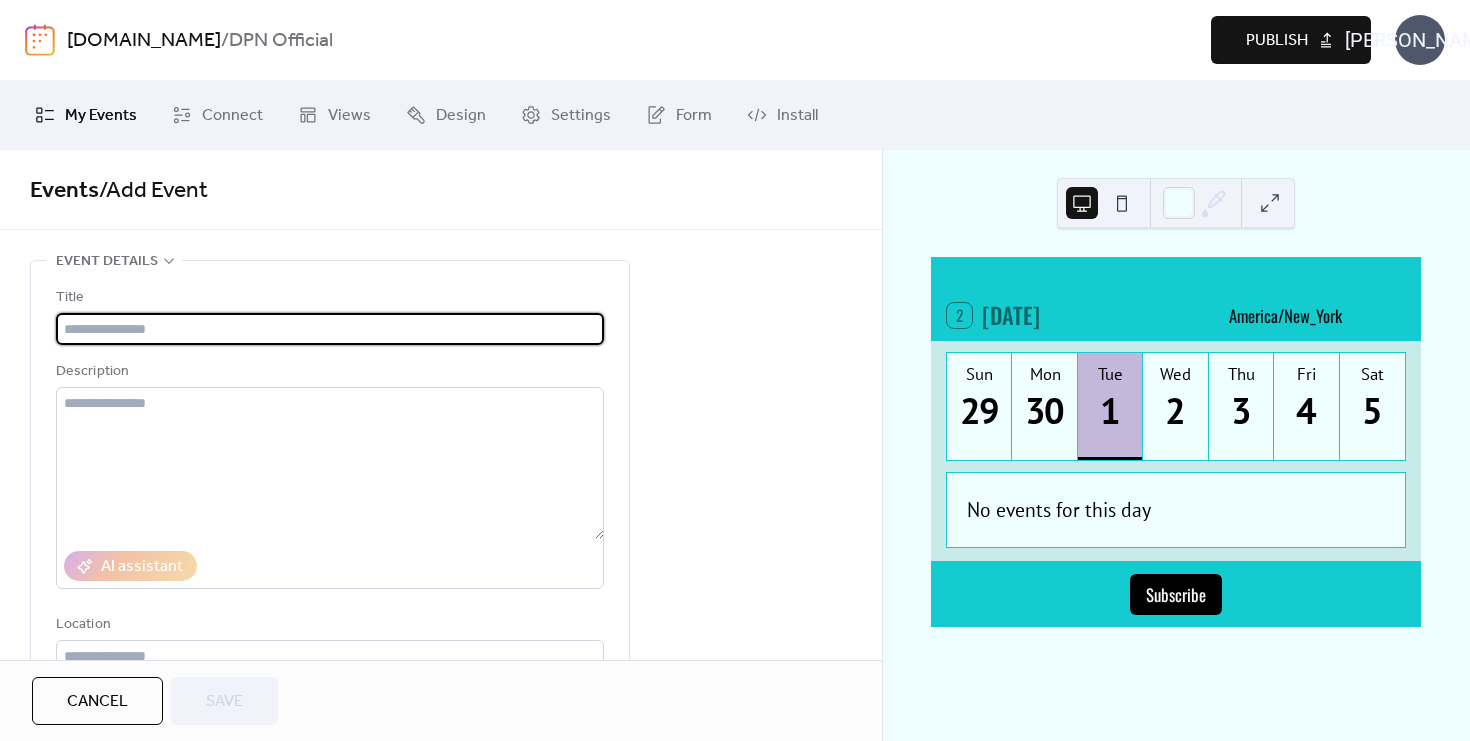 click at bounding box center [330, 329] 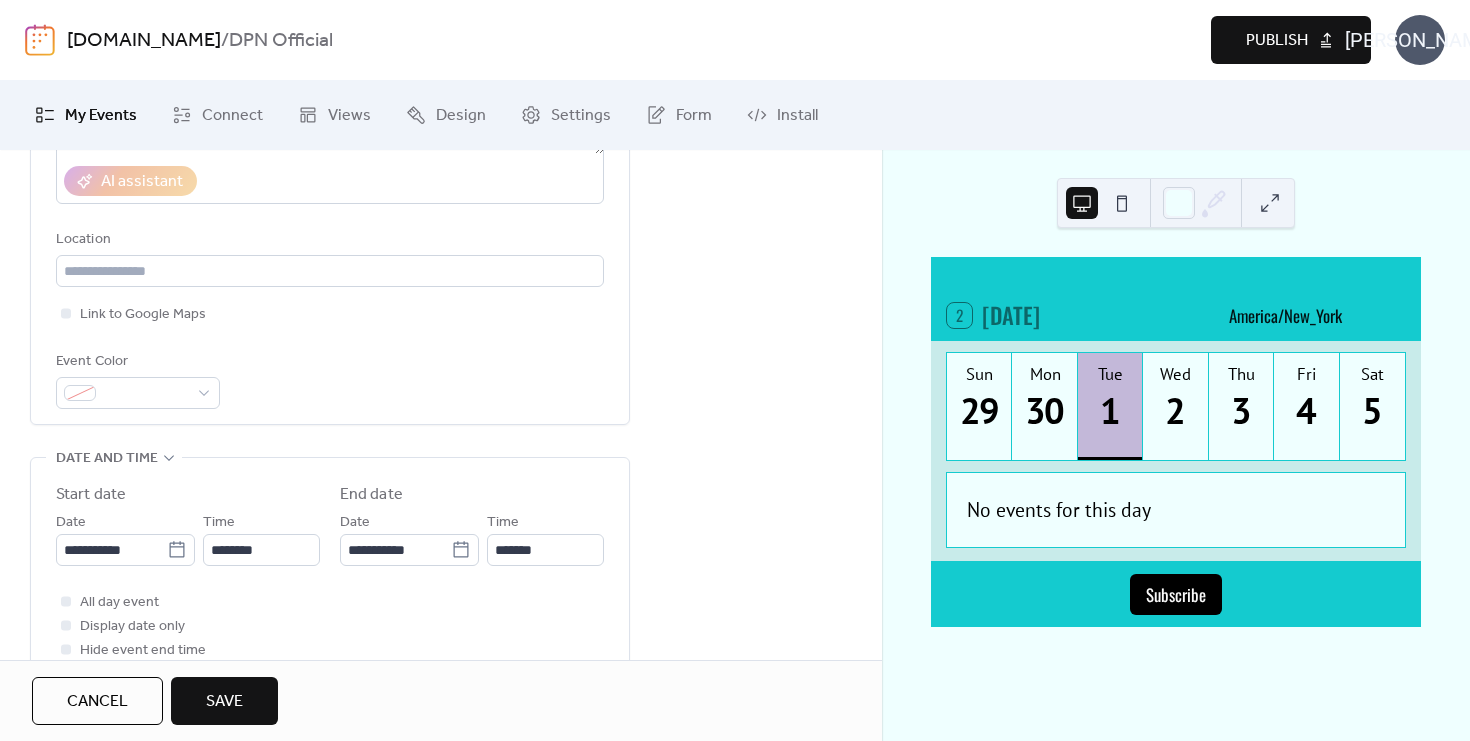 scroll, scrollTop: 397, scrollLeft: 0, axis: vertical 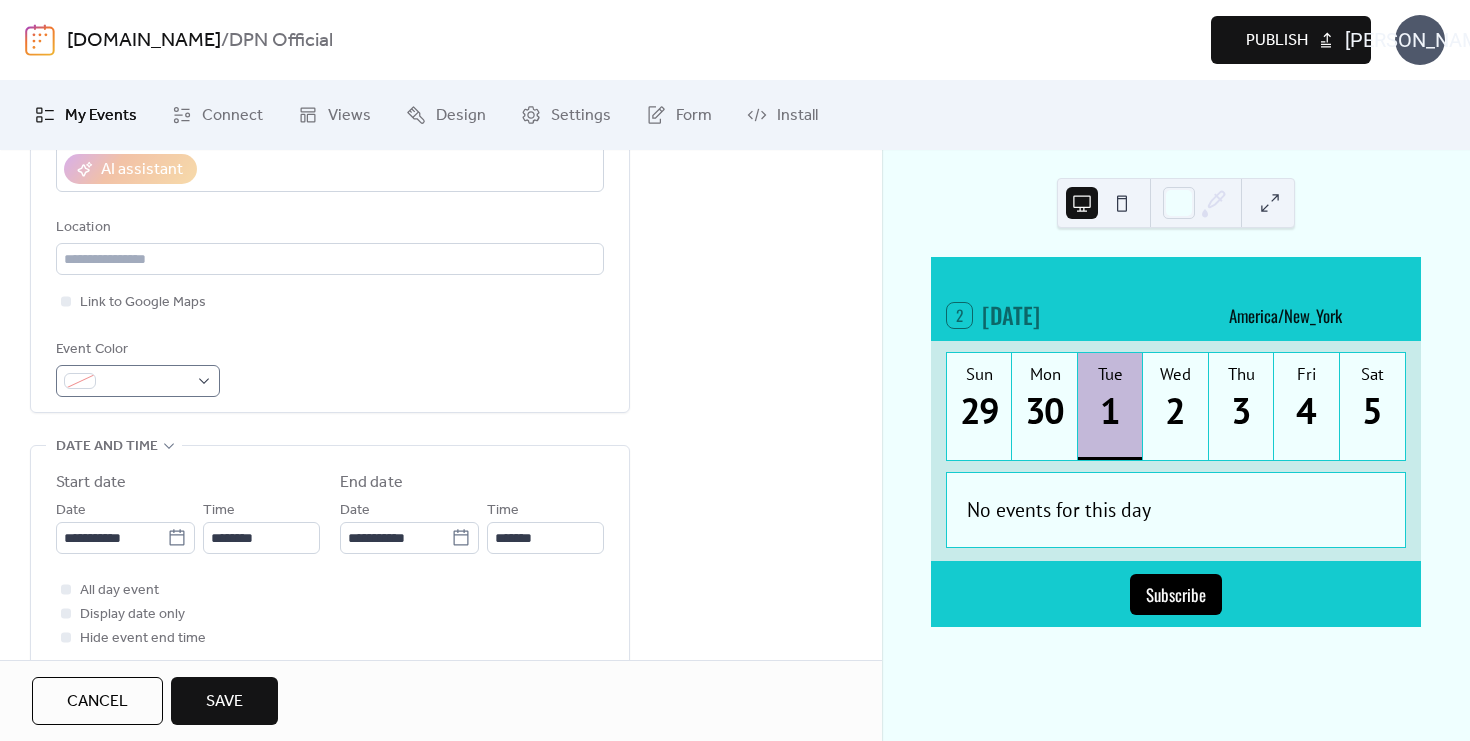 type on "**********" 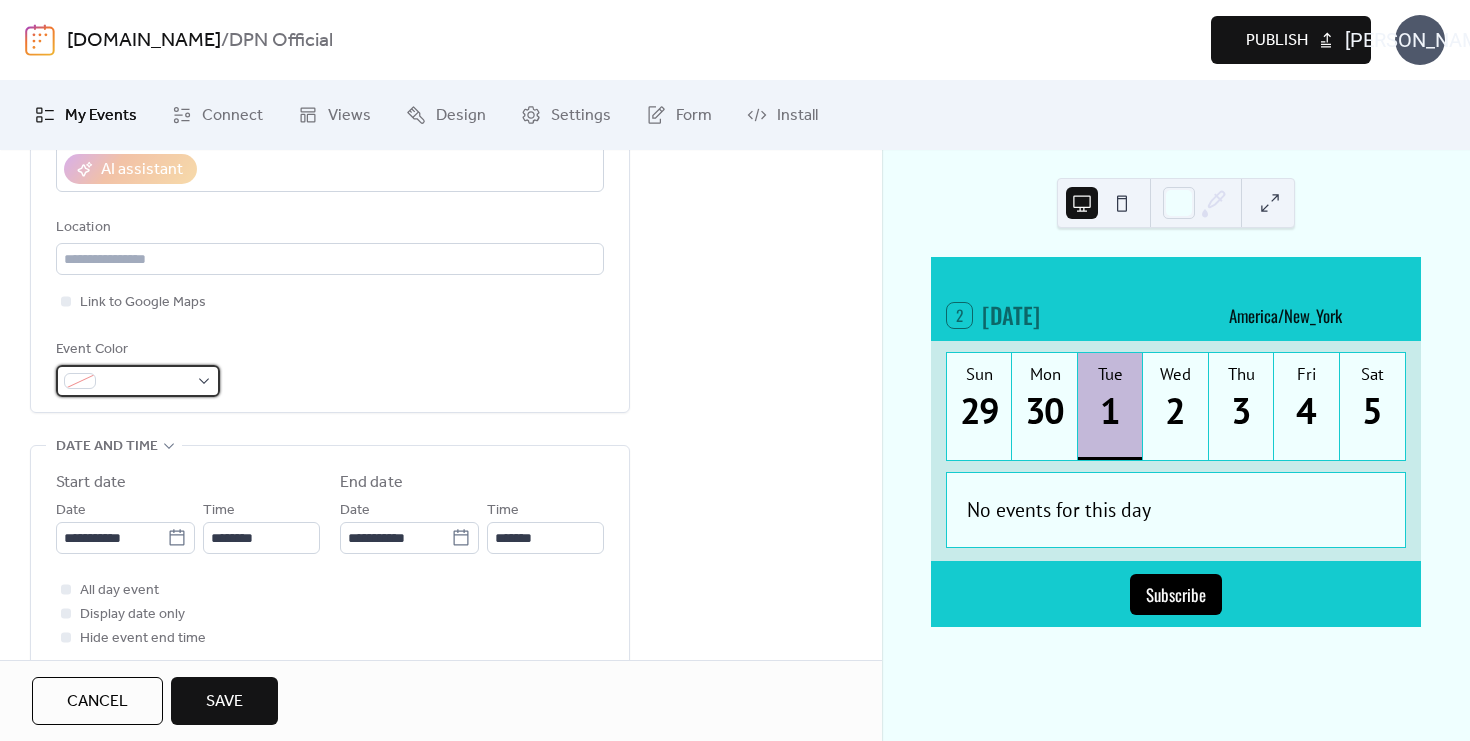 click at bounding box center [138, 381] 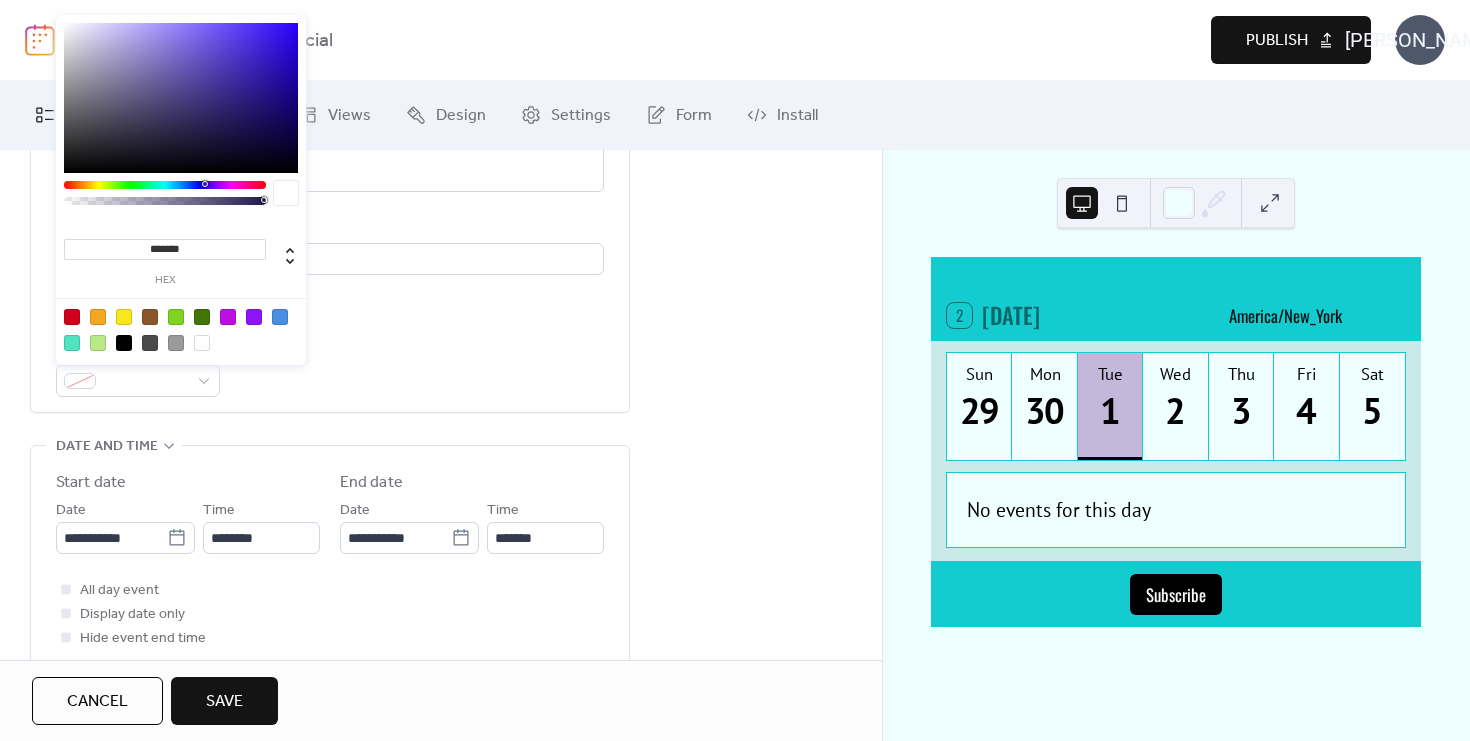 click at bounding box center [98, 317] 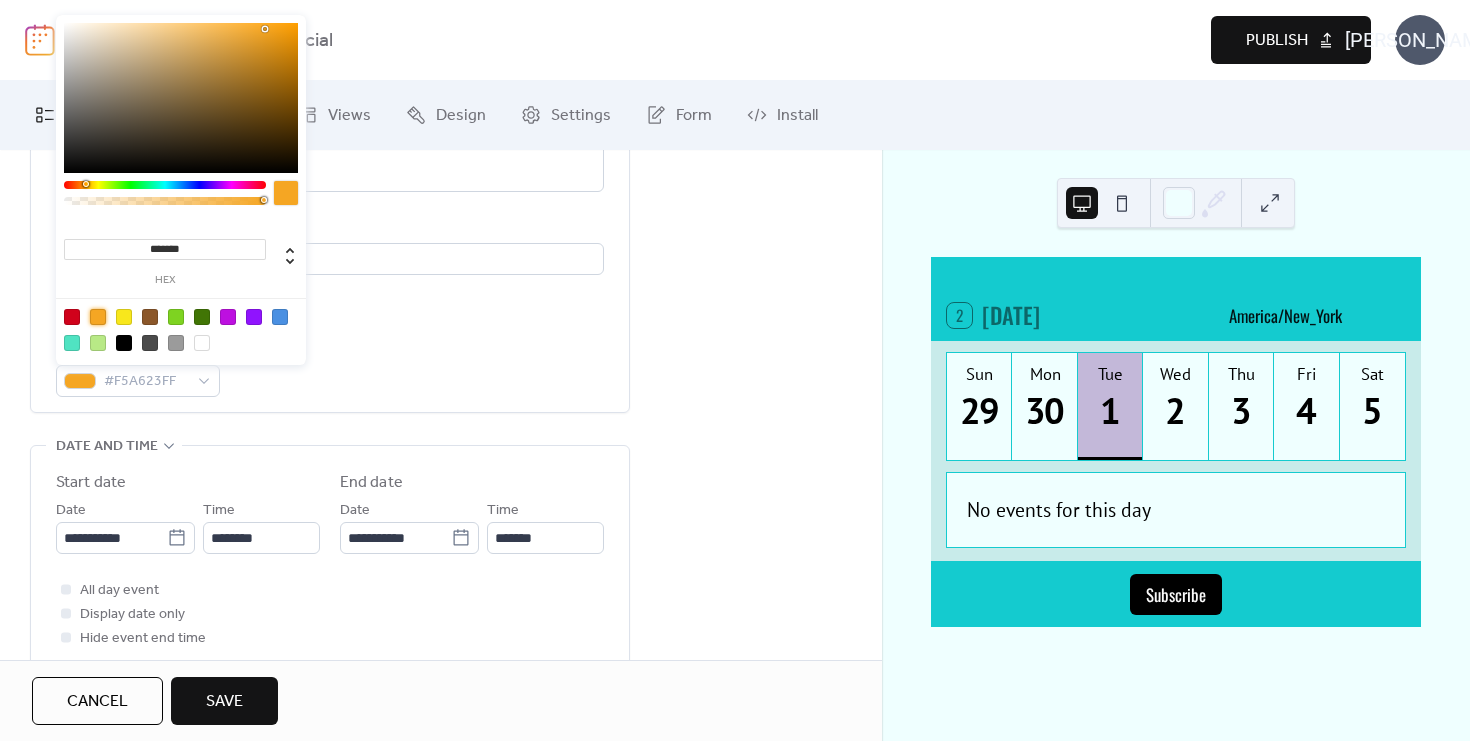 click at bounding box center [124, 317] 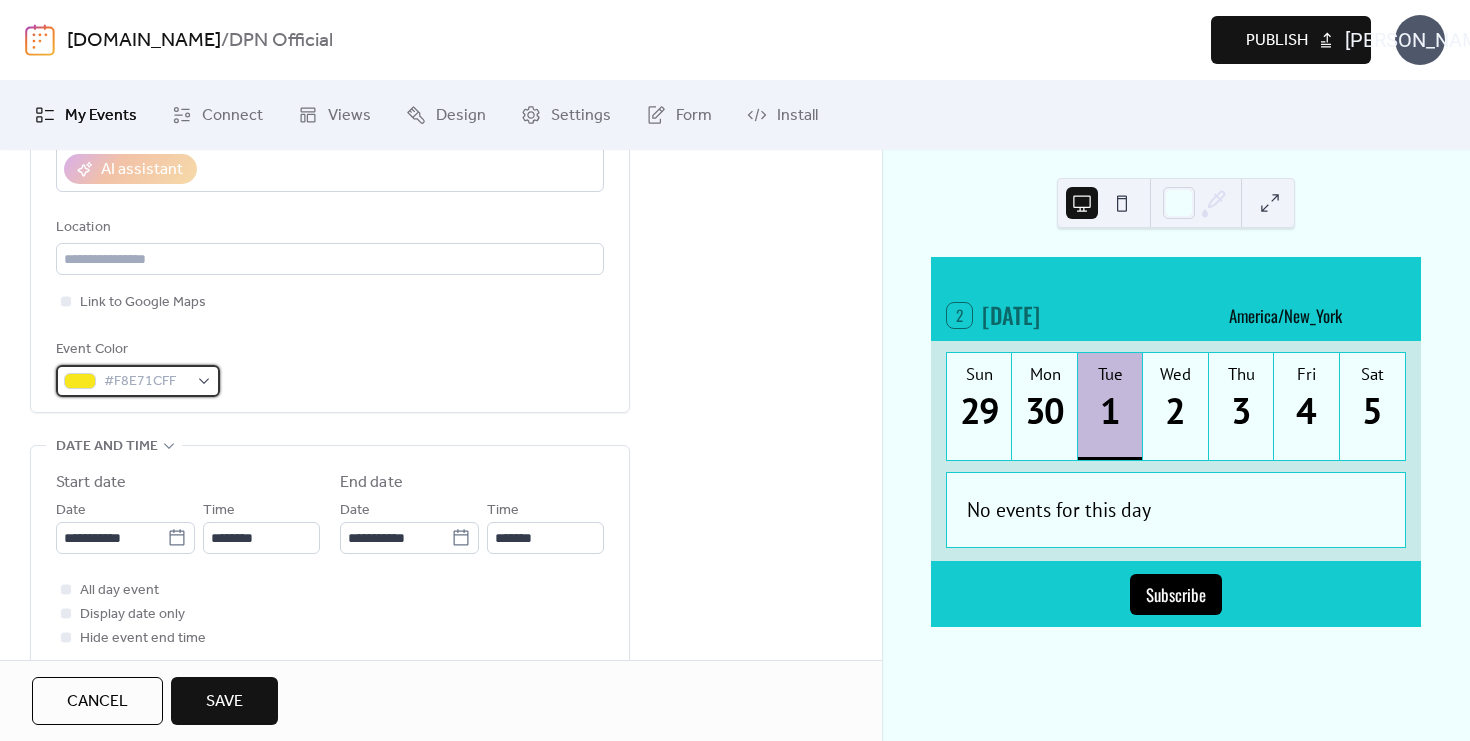 click on "#F8E71CFF" at bounding box center (146, 382) 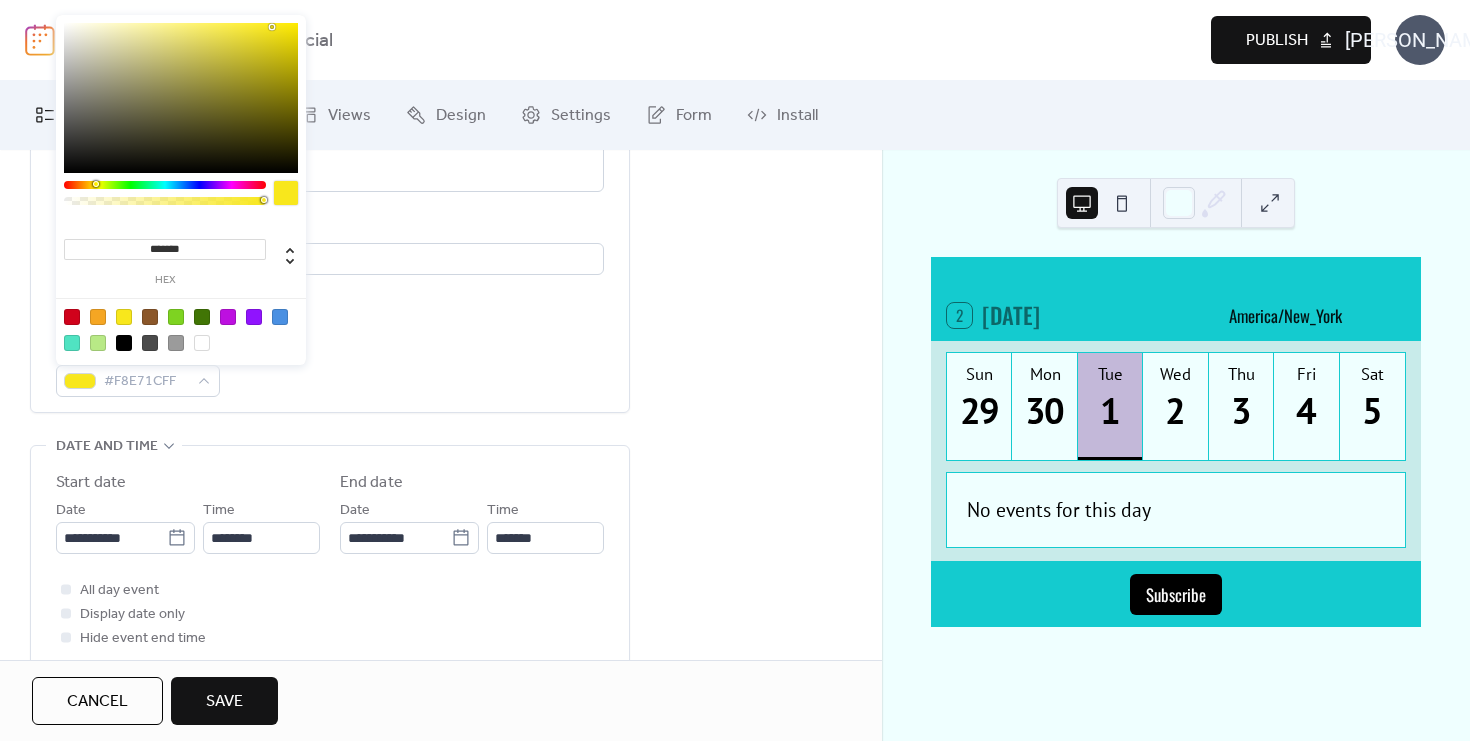 drag, startPoint x: 153, startPoint y: 246, endPoint x: 203, endPoint y: 247, distance: 50.01 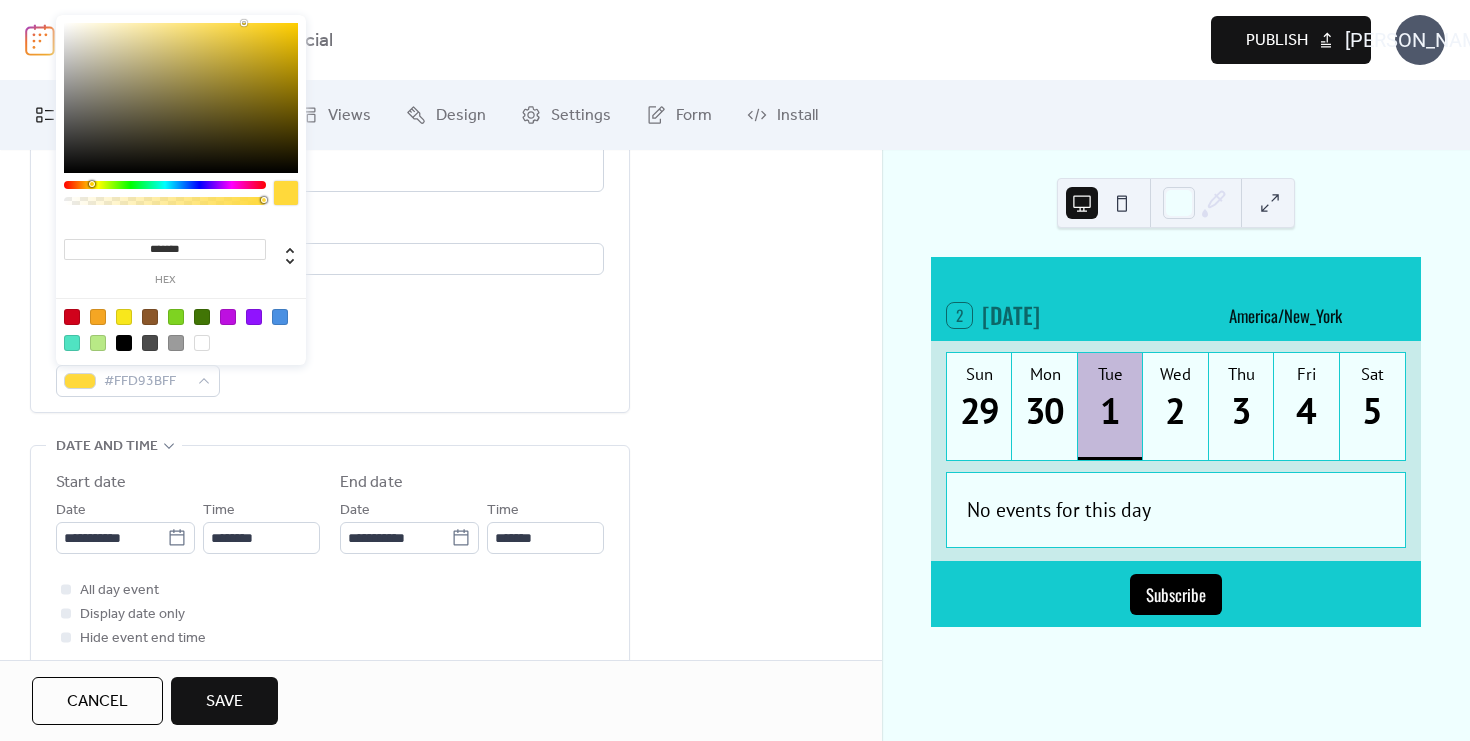 type on "*******" 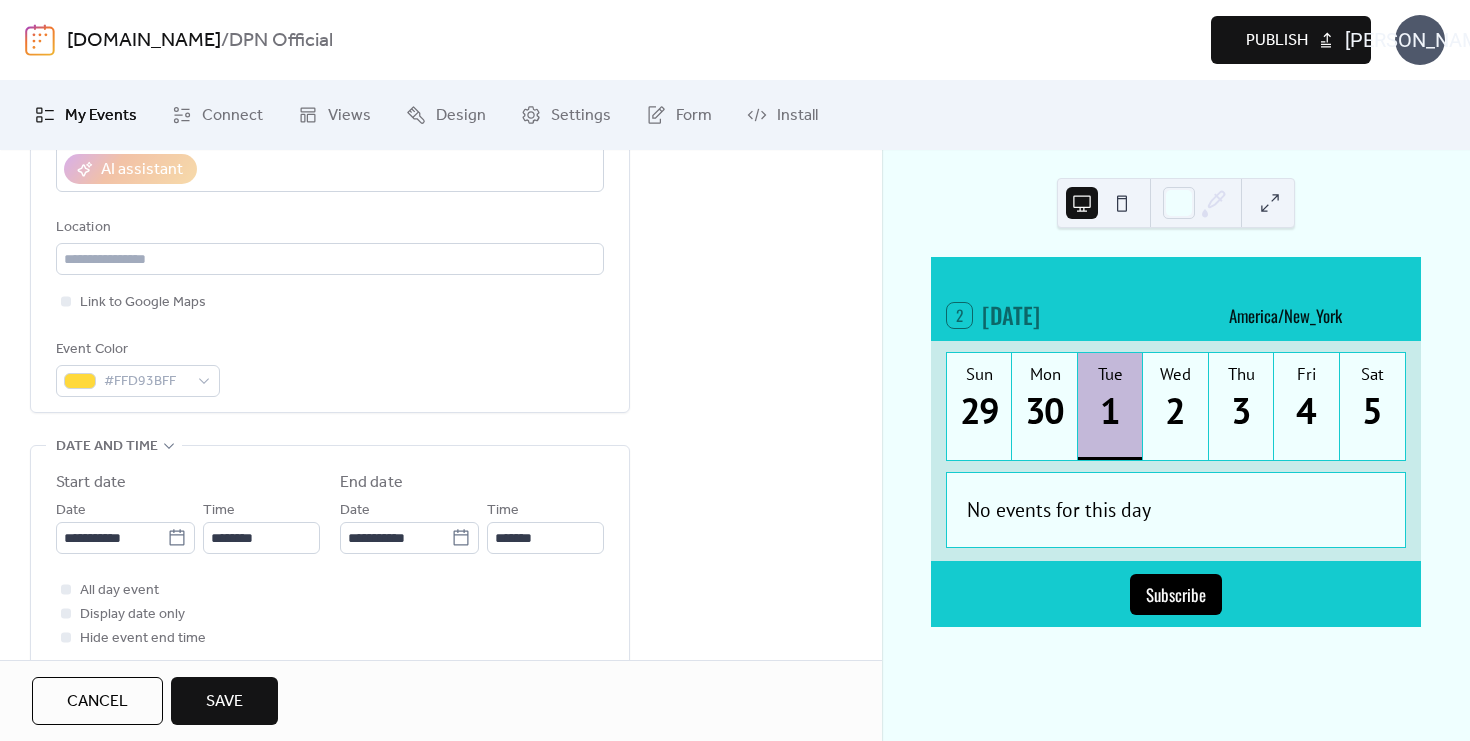 click on "Link to Google Maps" at bounding box center (330, 302) 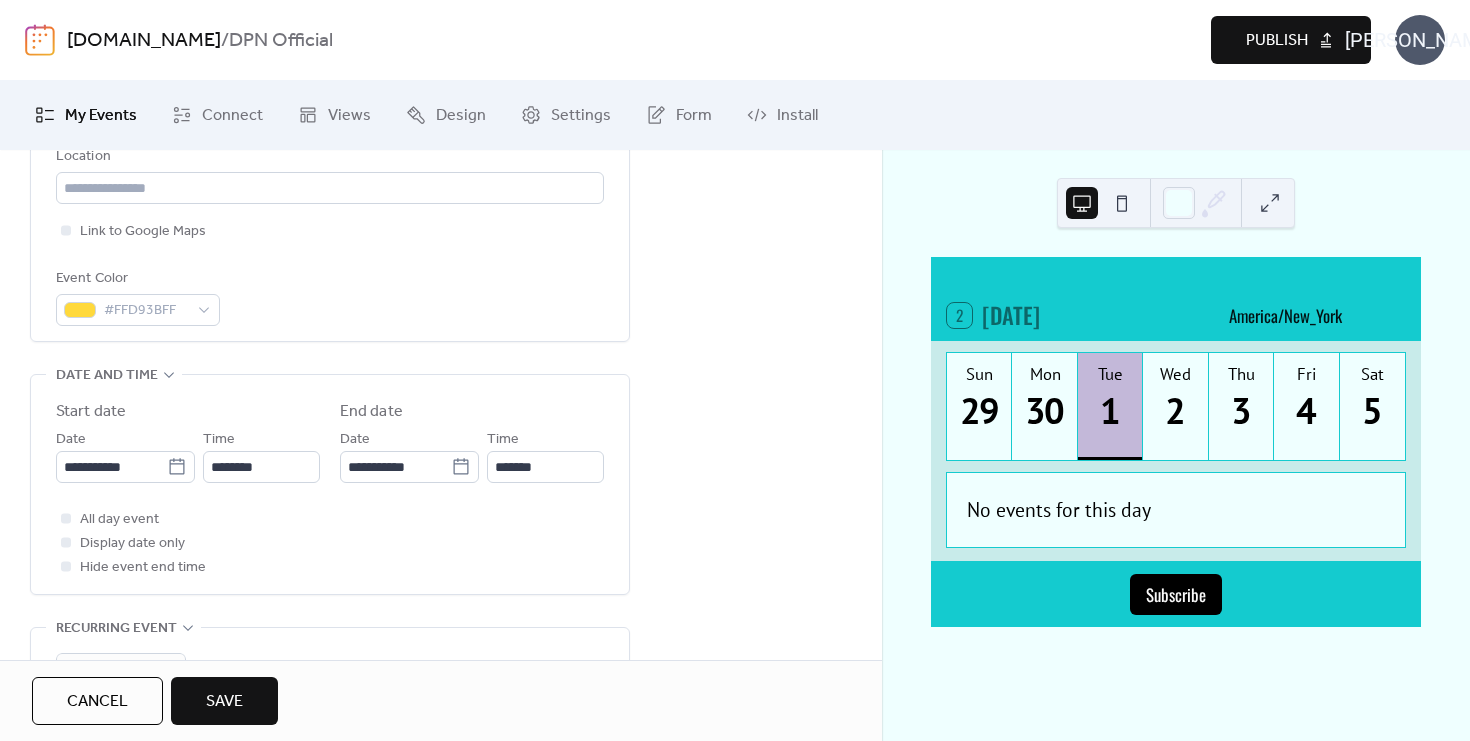 scroll, scrollTop: 520, scrollLeft: 0, axis: vertical 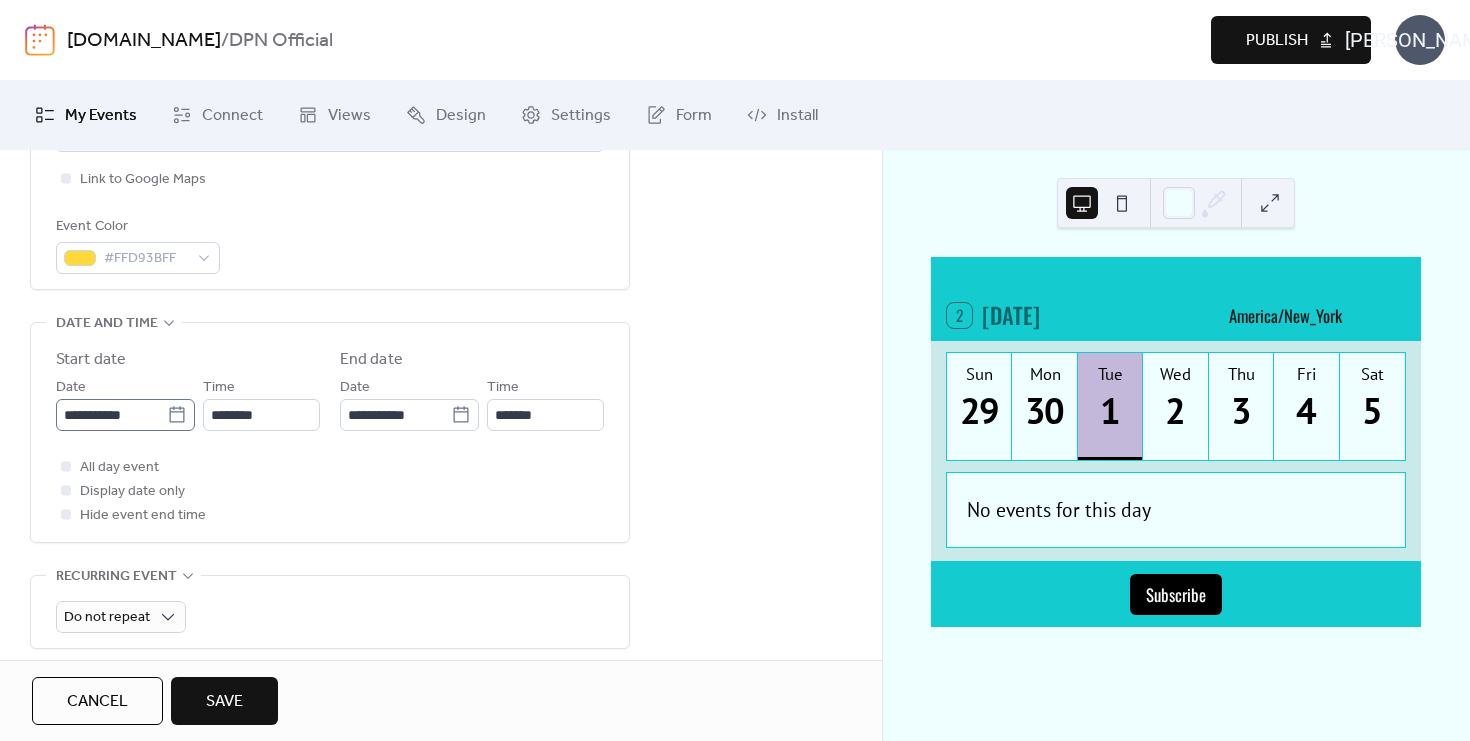 click 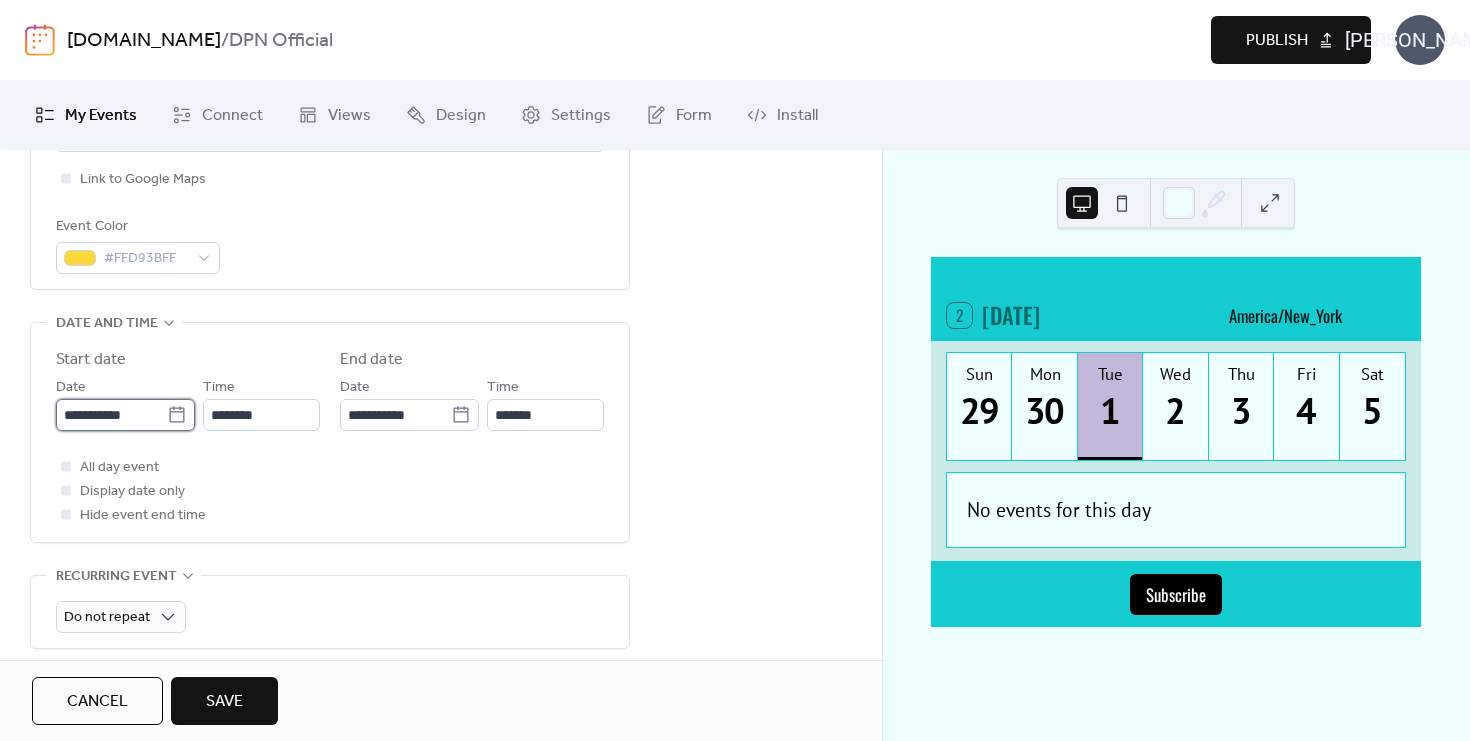 click on "**********" at bounding box center (111, 415) 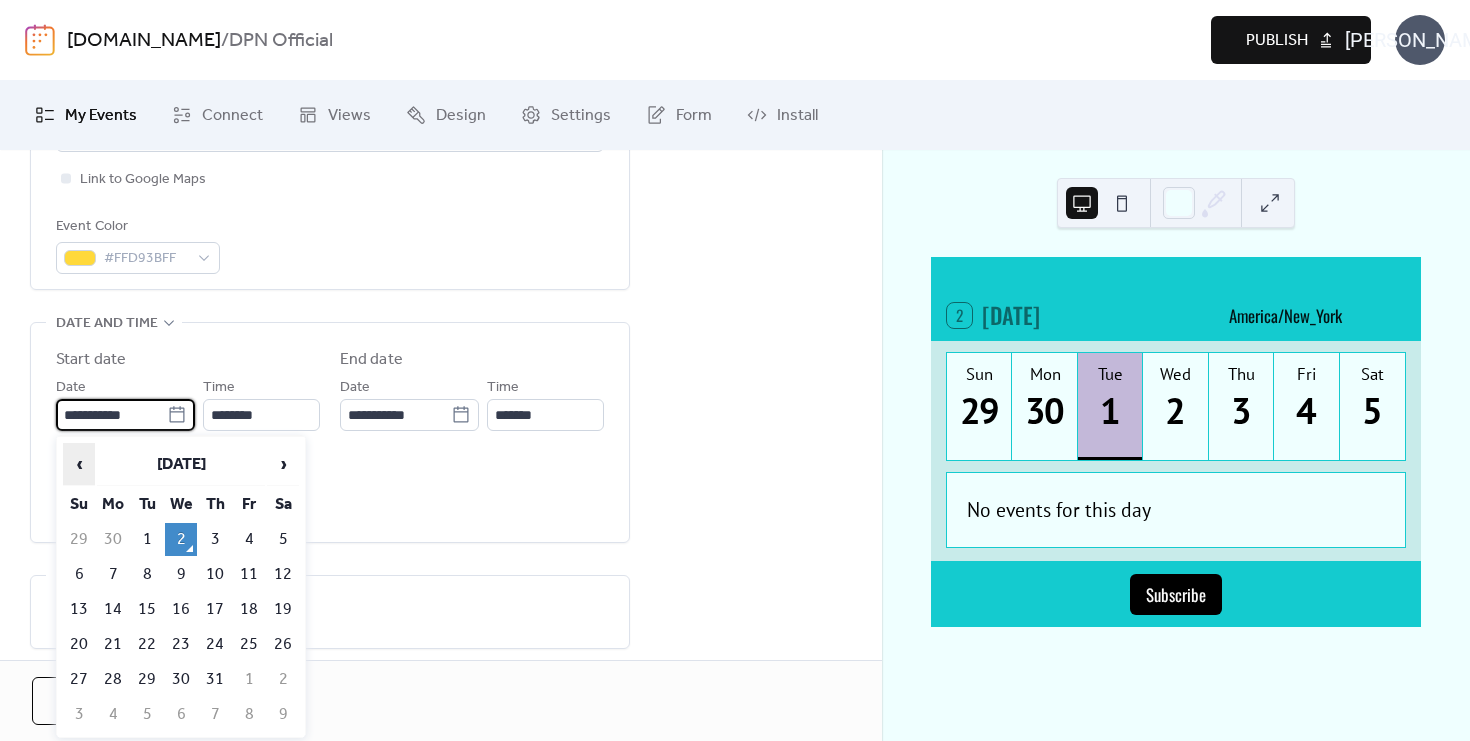 click on "‹" at bounding box center [79, 464] 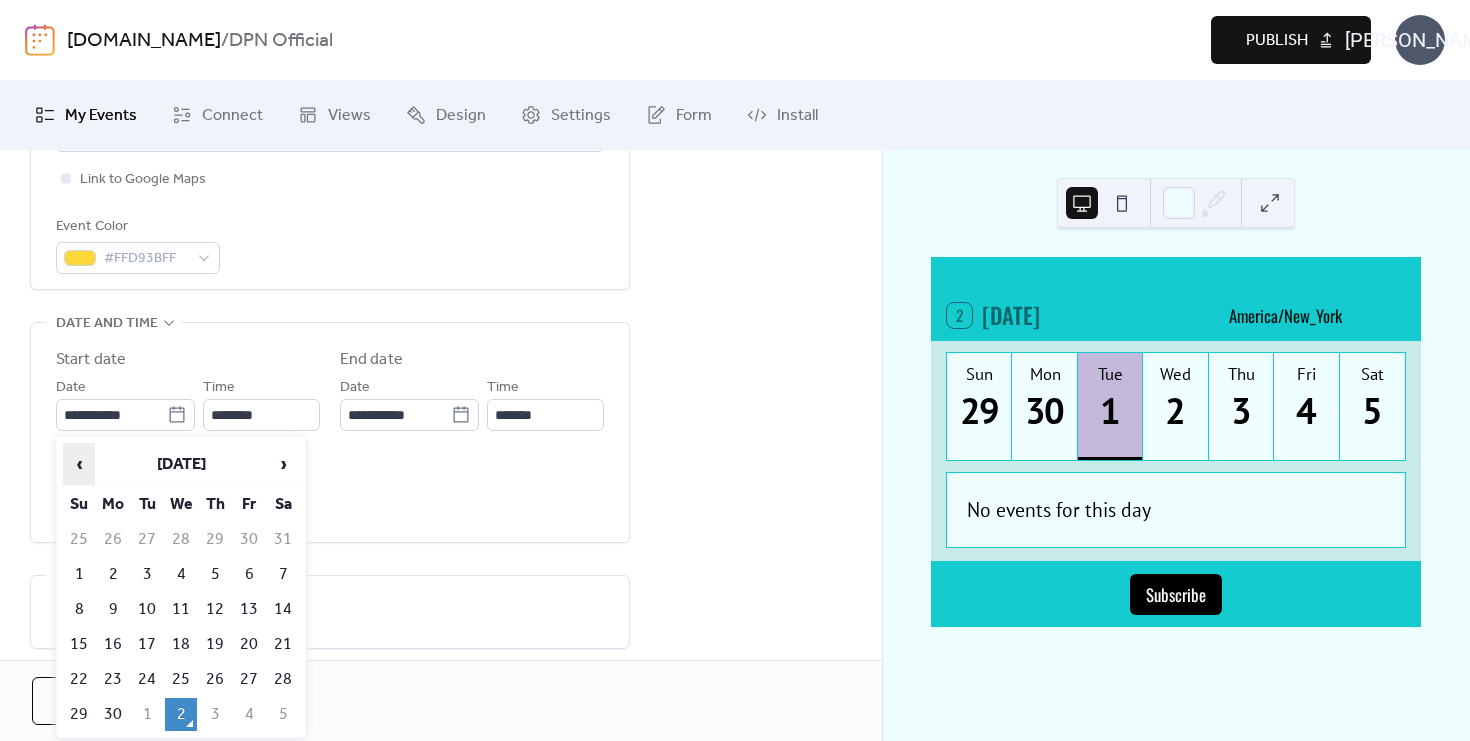 click on "‹" at bounding box center [79, 464] 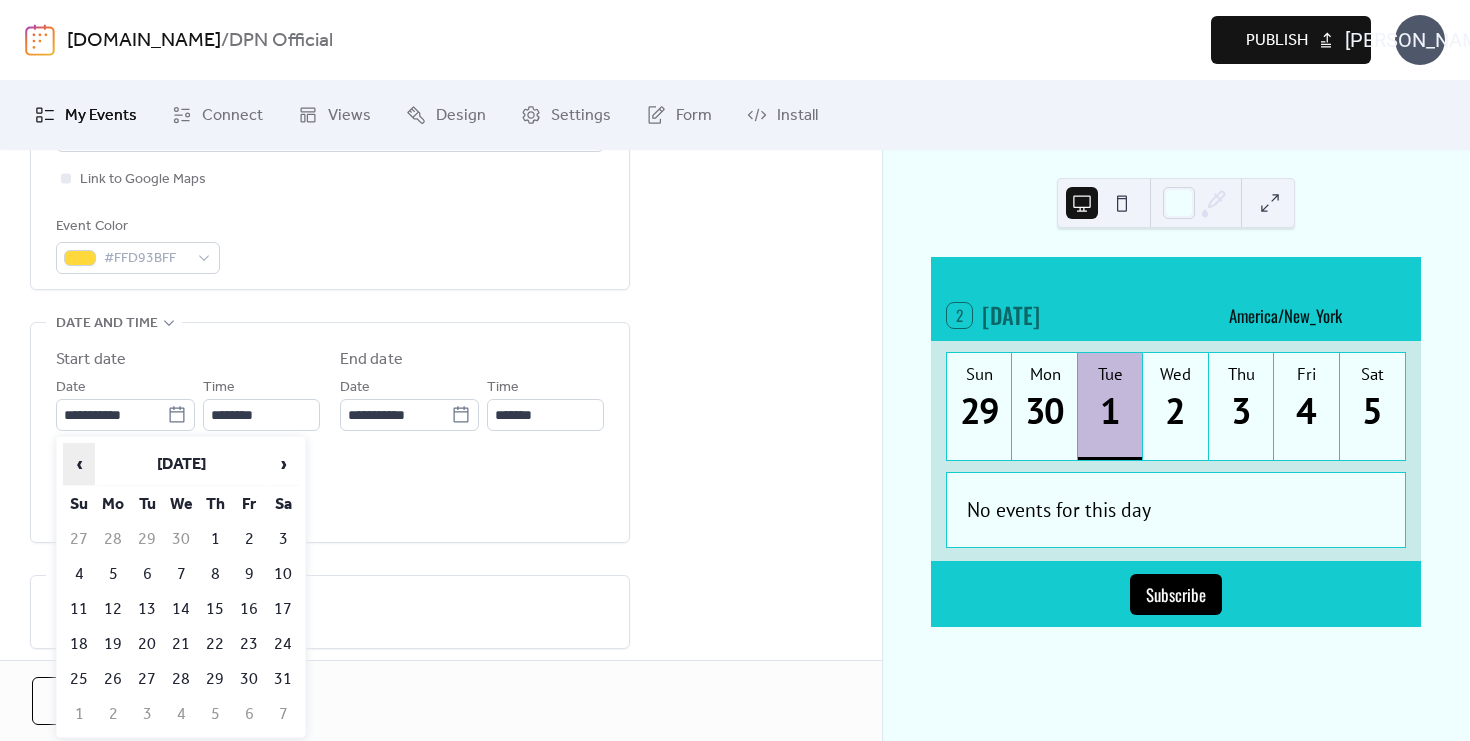 click on "‹" at bounding box center (79, 464) 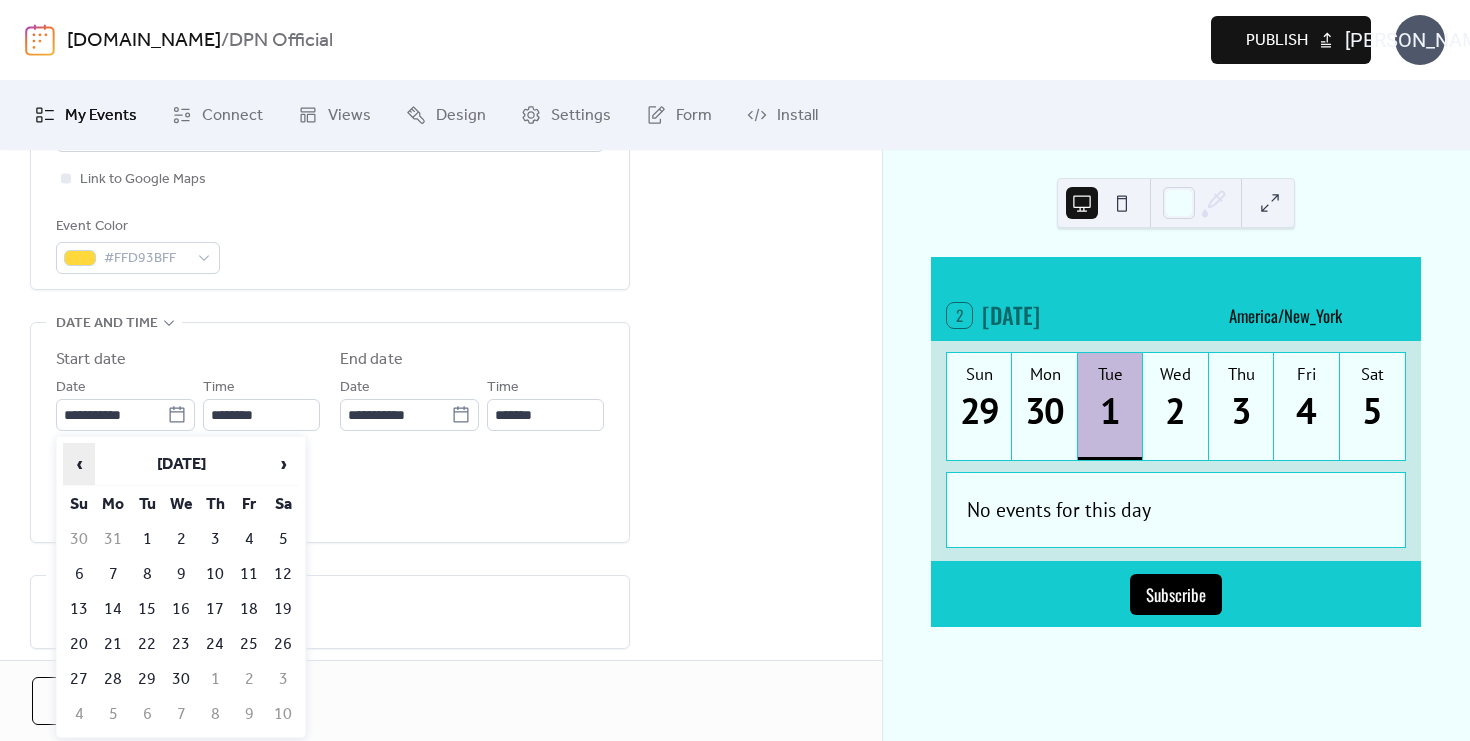 click on "‹" at bounding box center [79, 464] 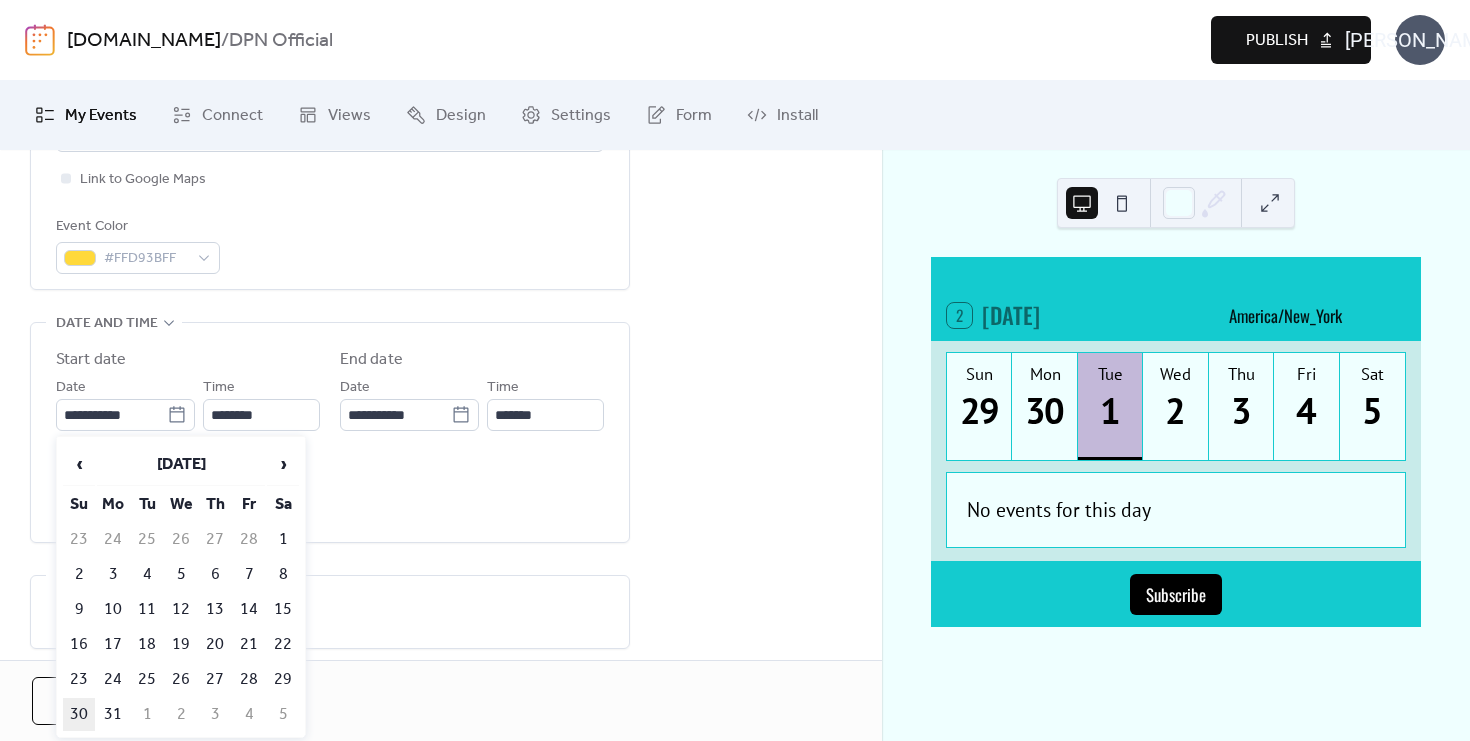 click on "30" at bounding box center [79, 714] 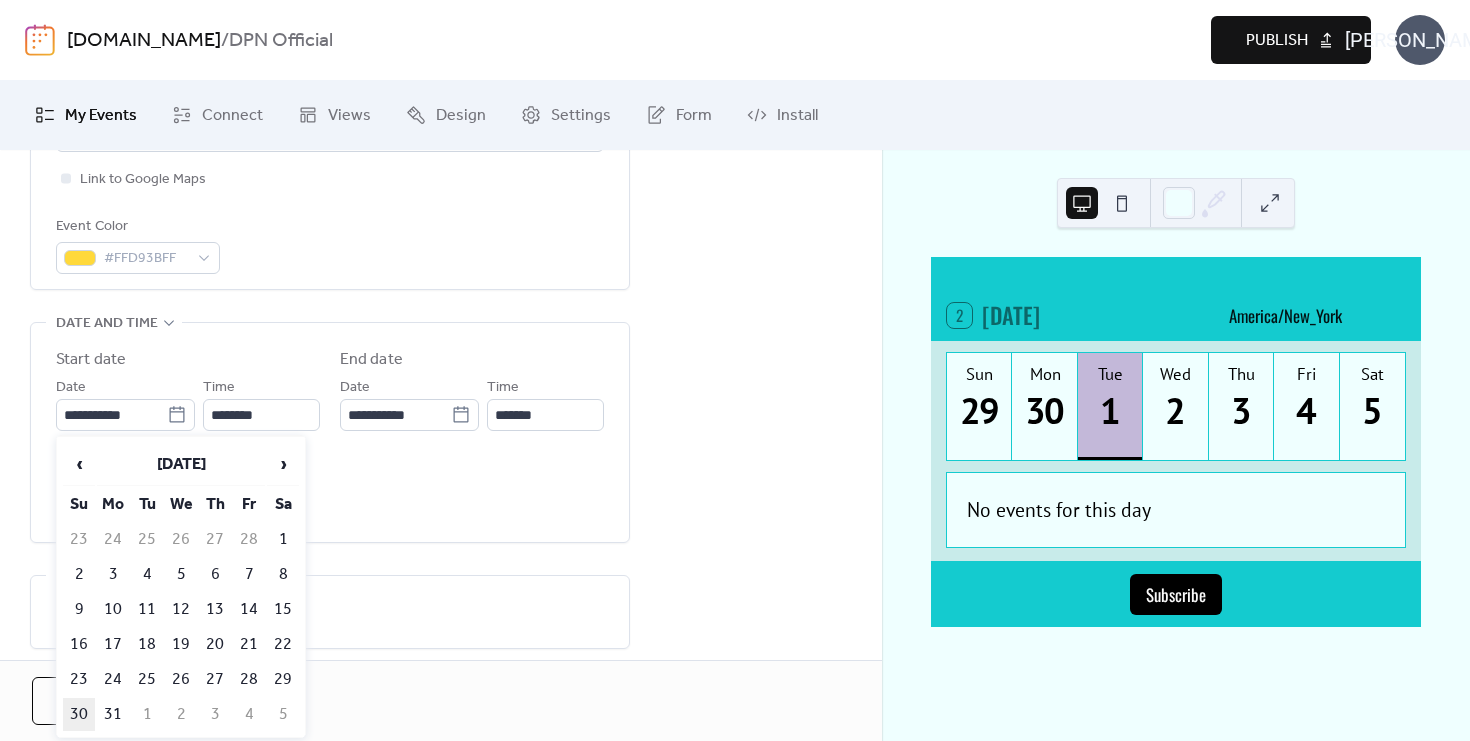 type on "**********" 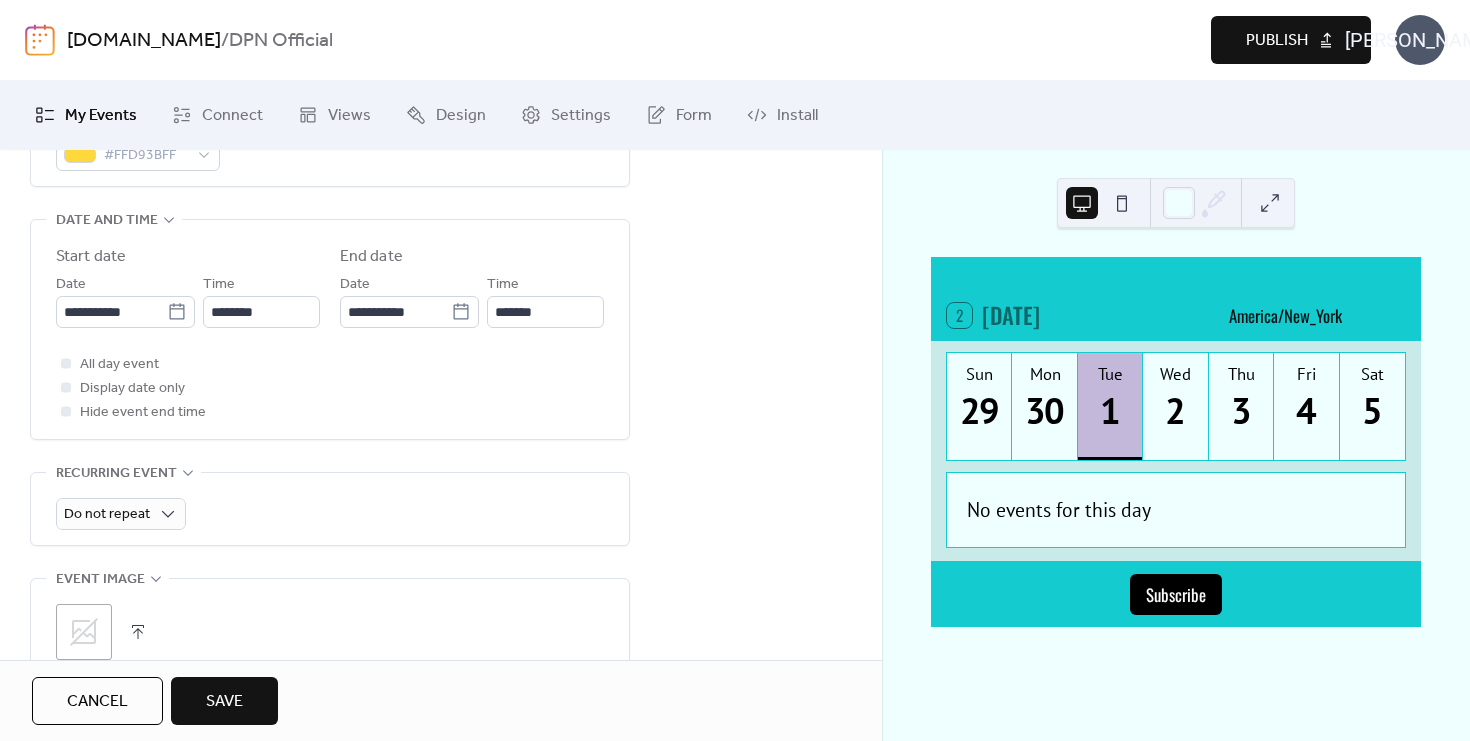 scroll, scrollTop: 642, scrollLeft: 0, axis: vertical 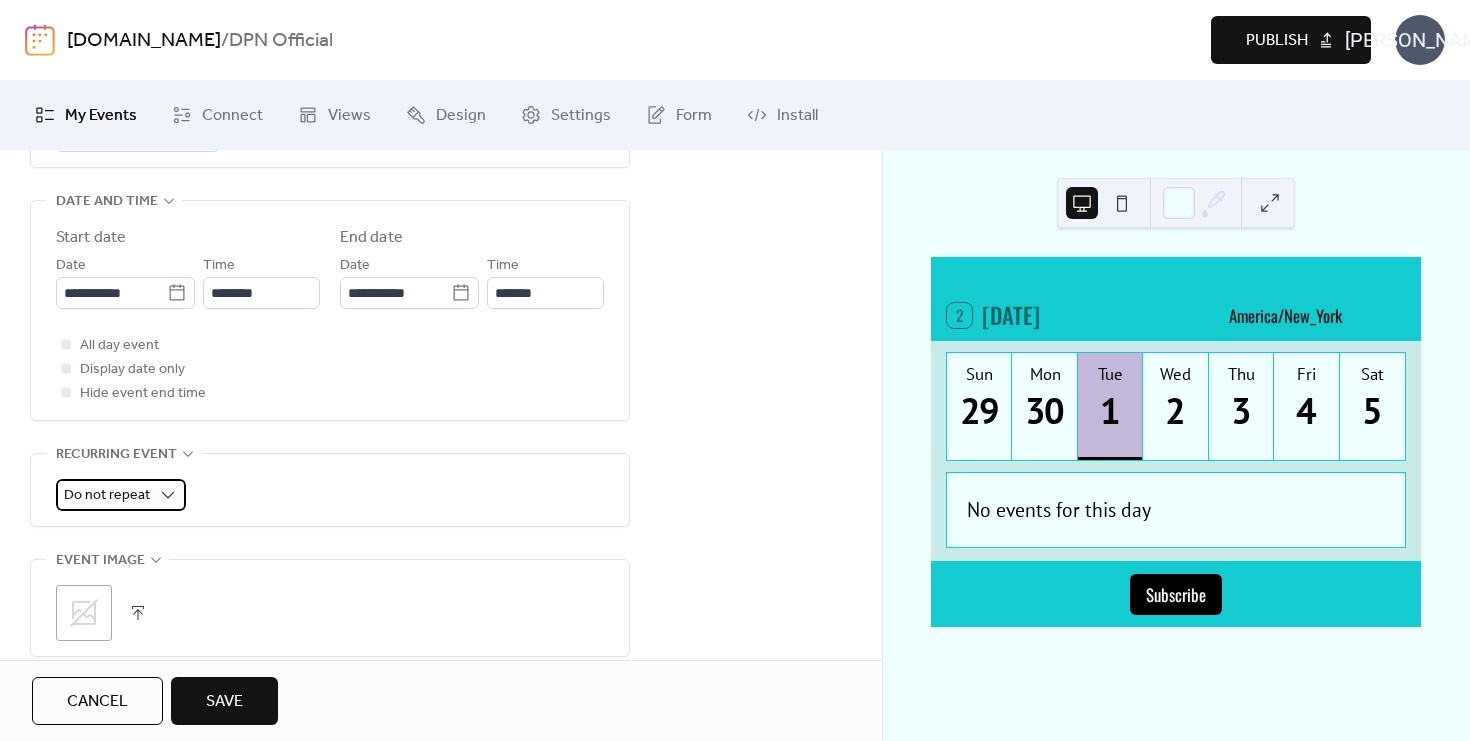 click on "Do not repeat" at bounding box center (107, 495) 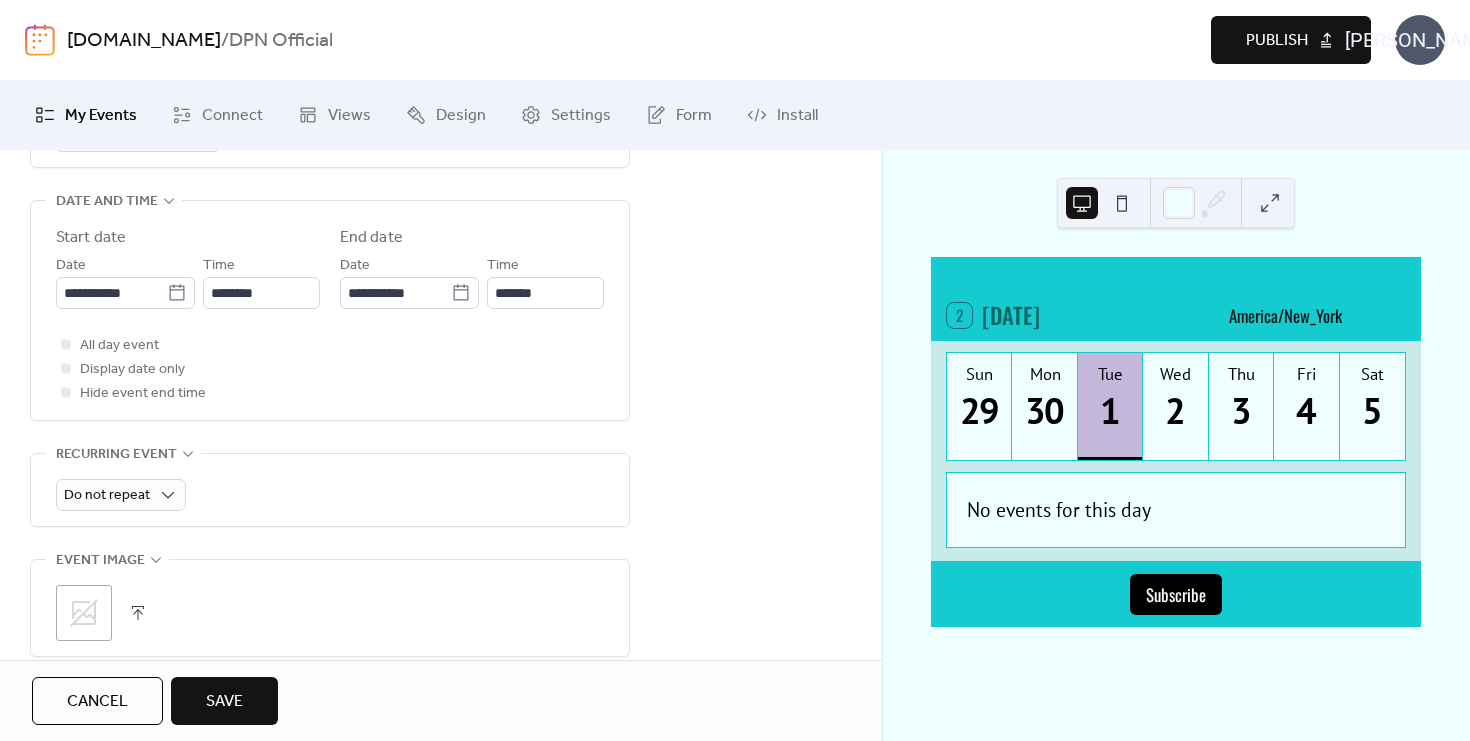 click on "Do not repeat" at bounding box center [330, 490] 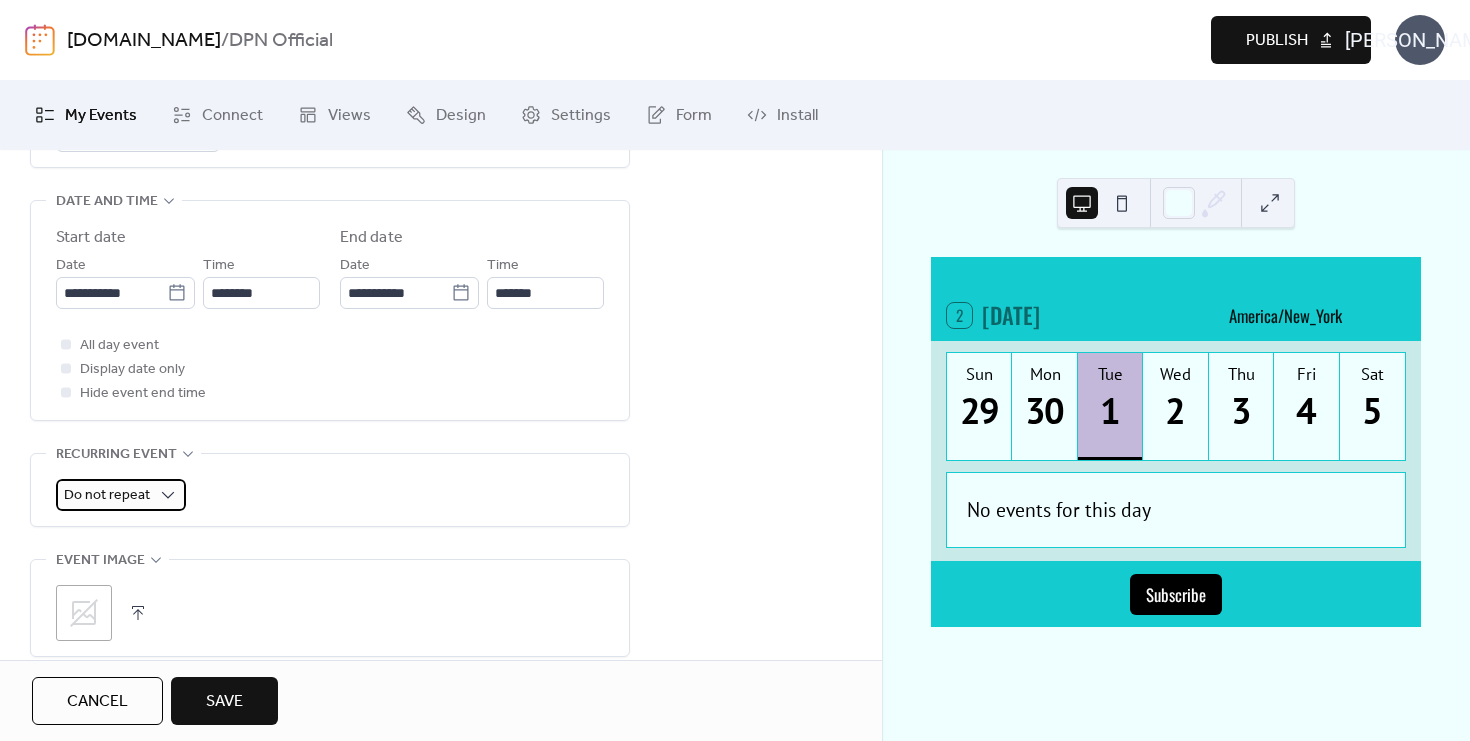 click on "Do not repeat" at bounding box center [121, 495] 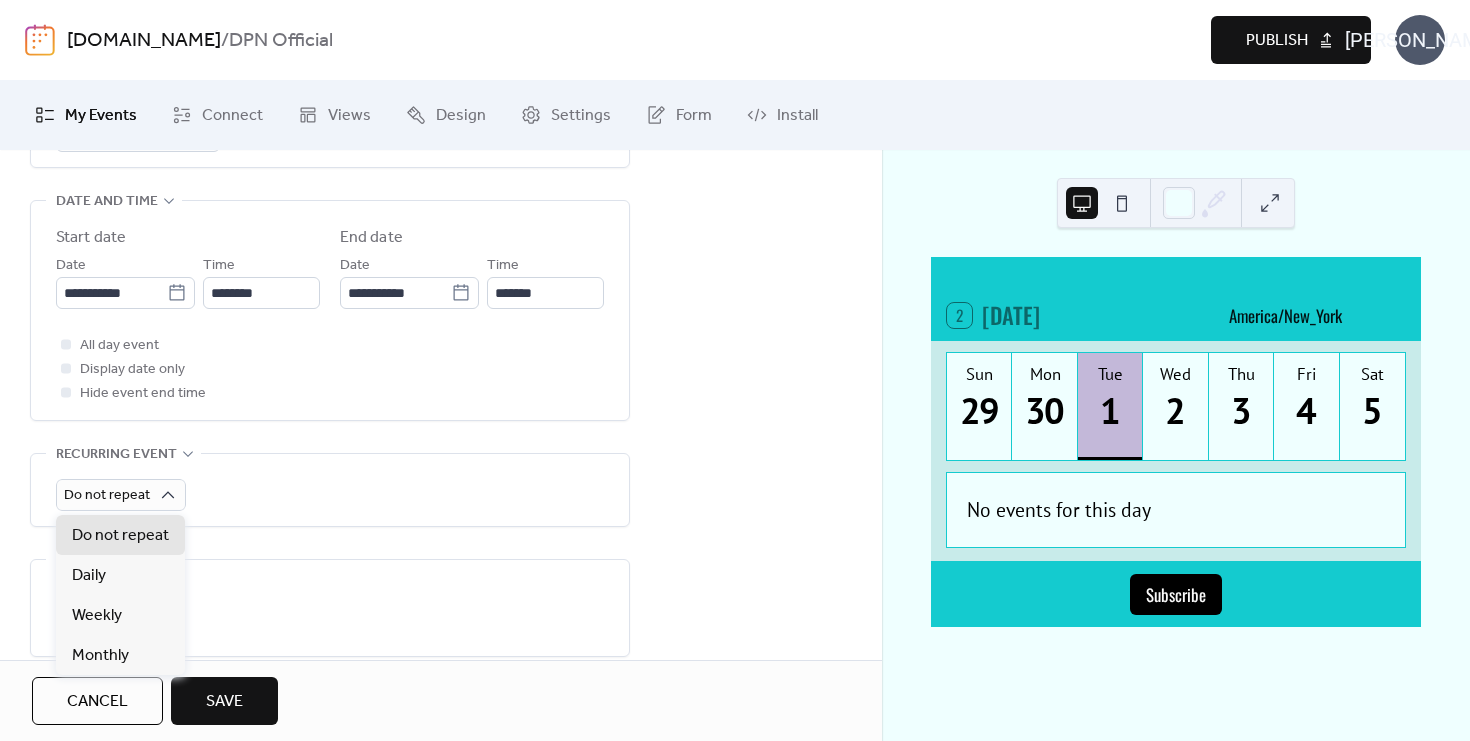 click on "**********" at bounding box center (330, 248) 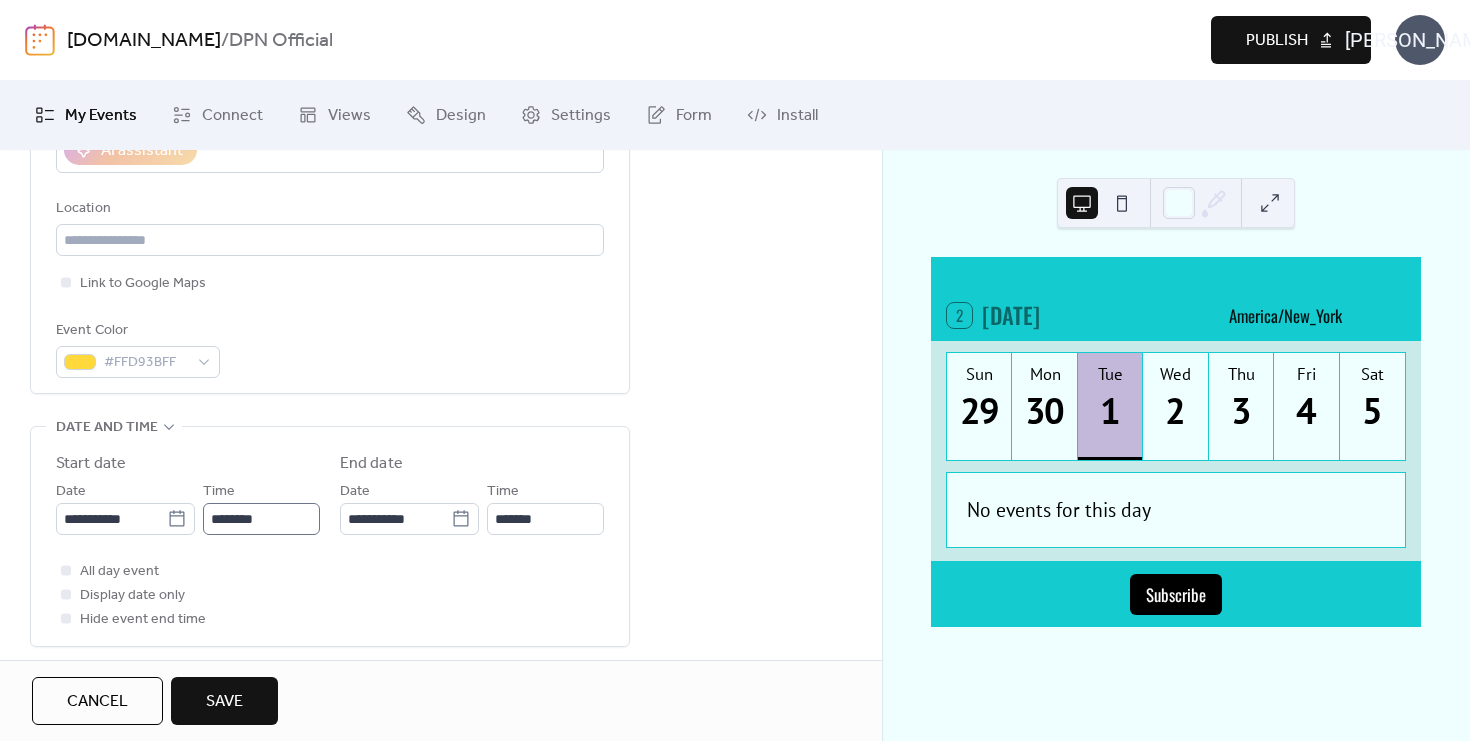 scroll, scrollTop: 414, scrollLeft: 0, axis: vertical 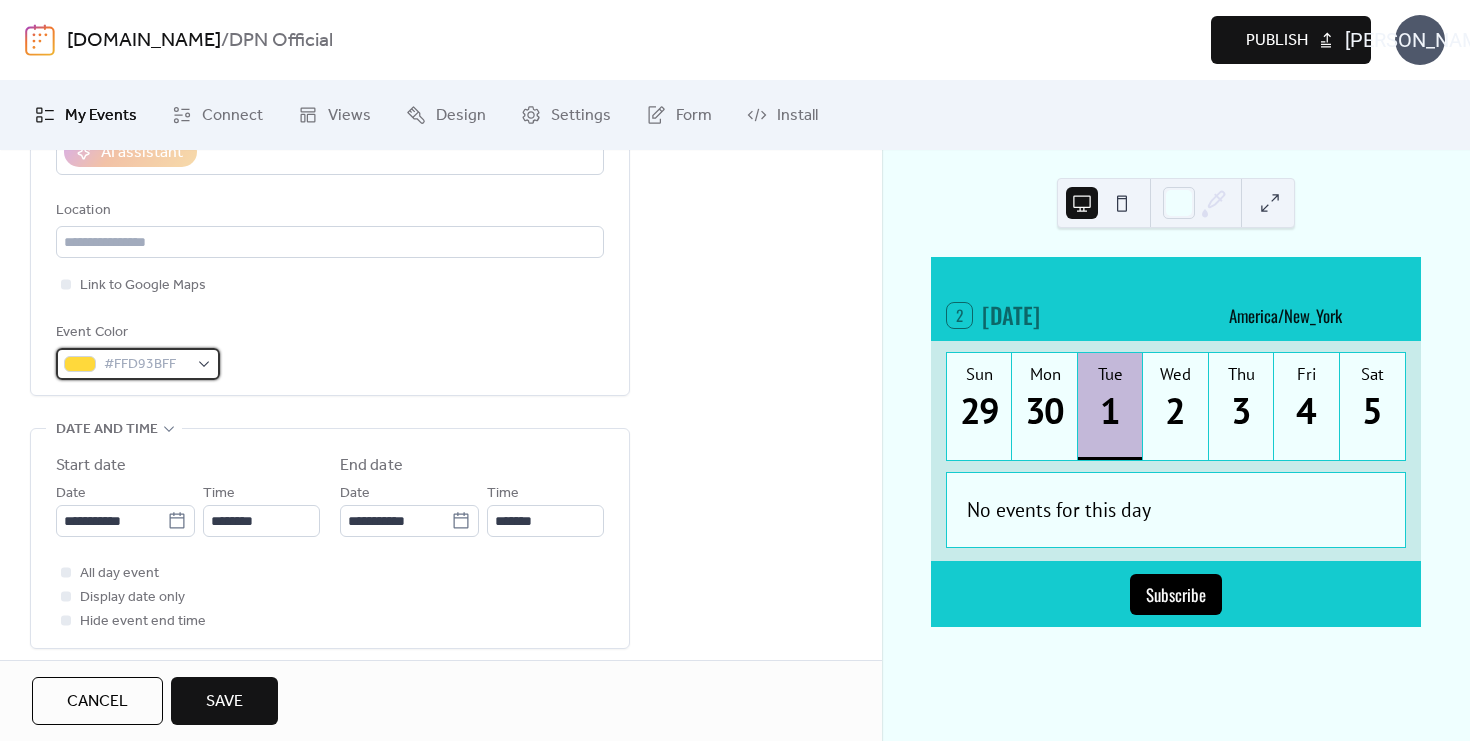 click on "#FFD93BFF" at bounding box center (146, 365) 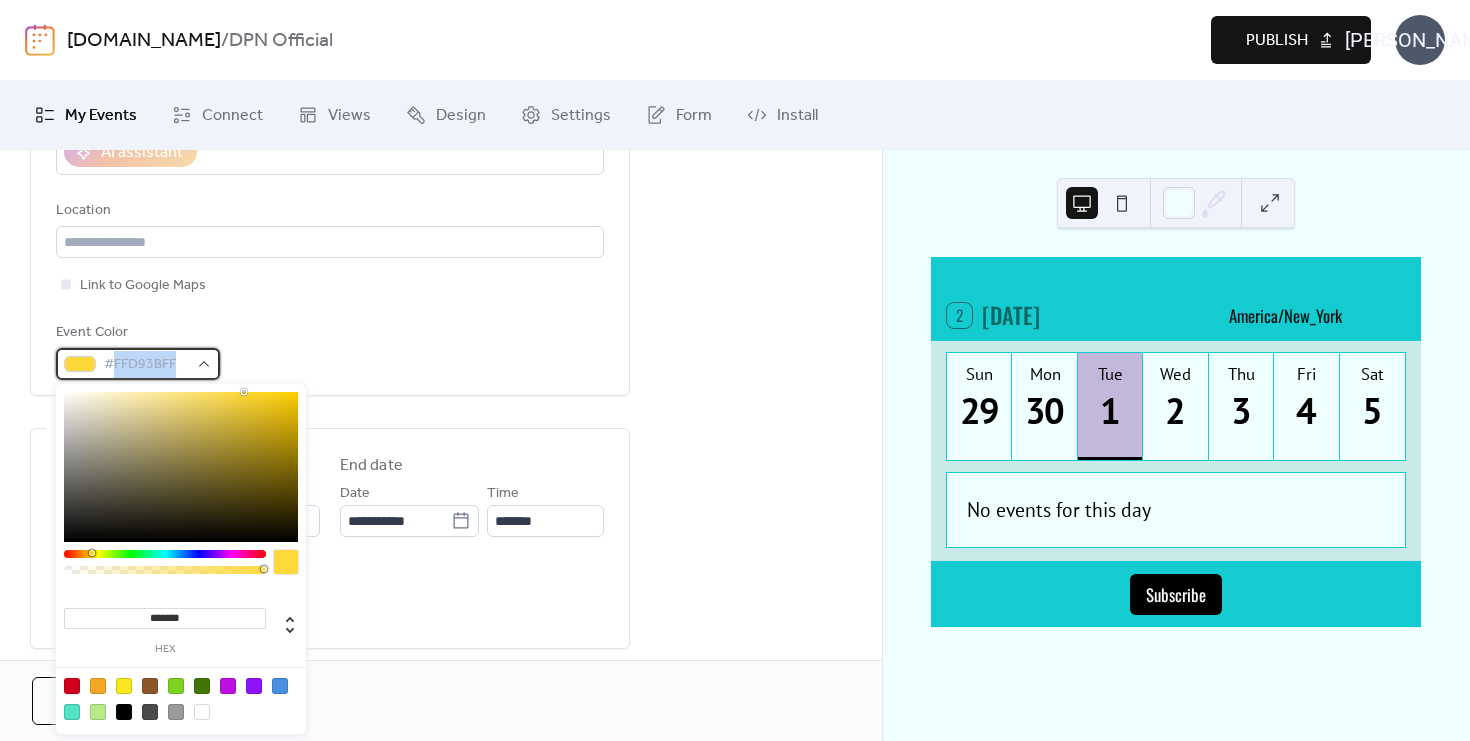 drag, startPoint x: 116, startPoint y: 365, endPoint x: 178, endPoint y: 362, distance: 62.072536 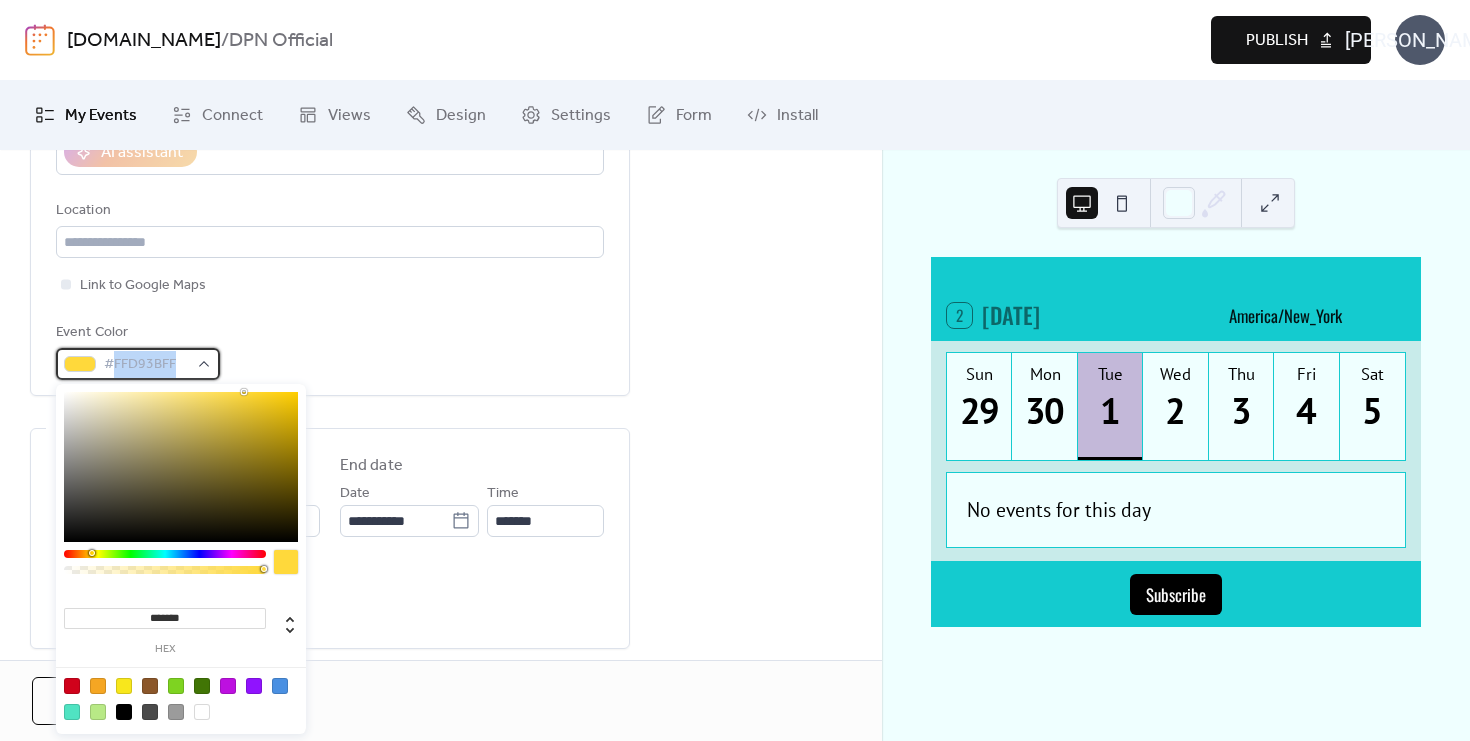 click on "#FFD93BFF" at bounding box center (146, 365) 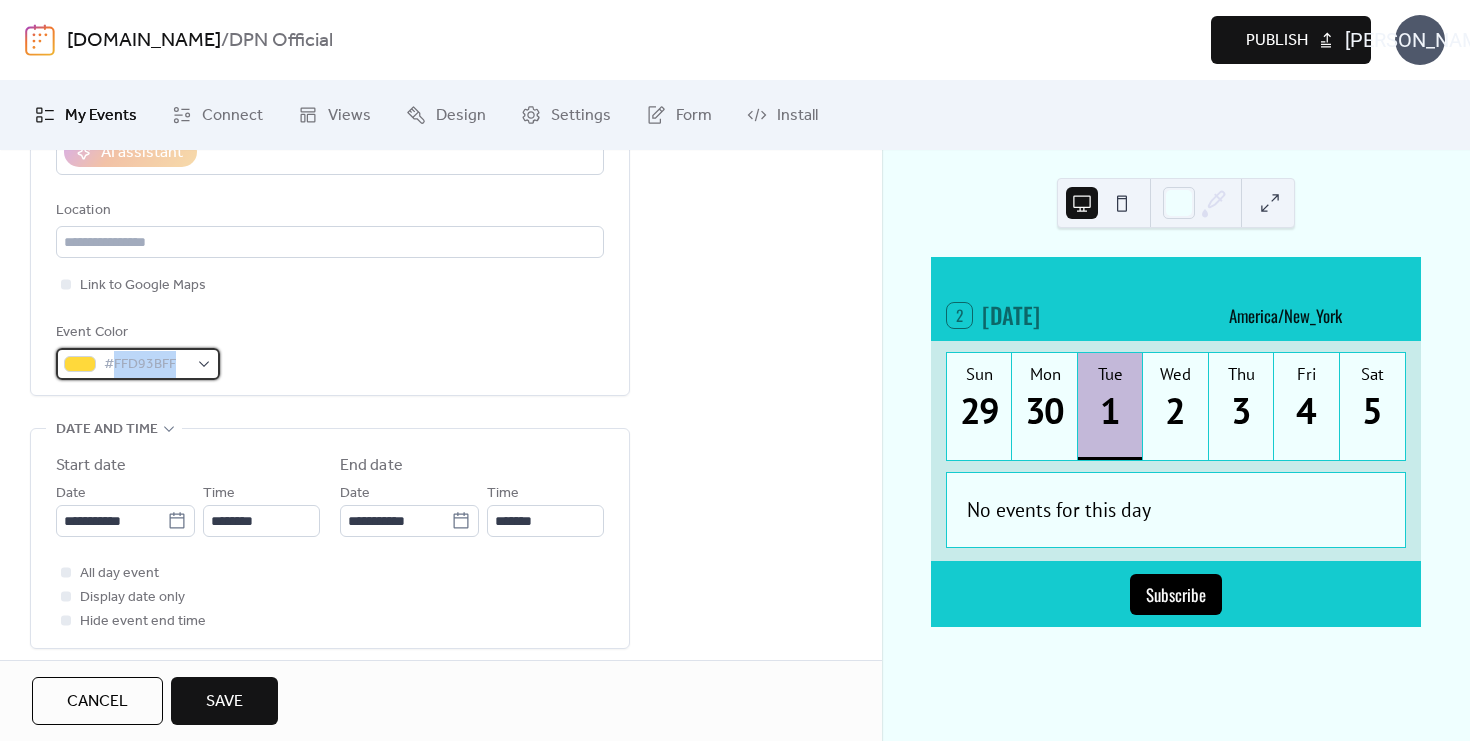 click on "#FFD93BFF" at bounding box center [146, 365] 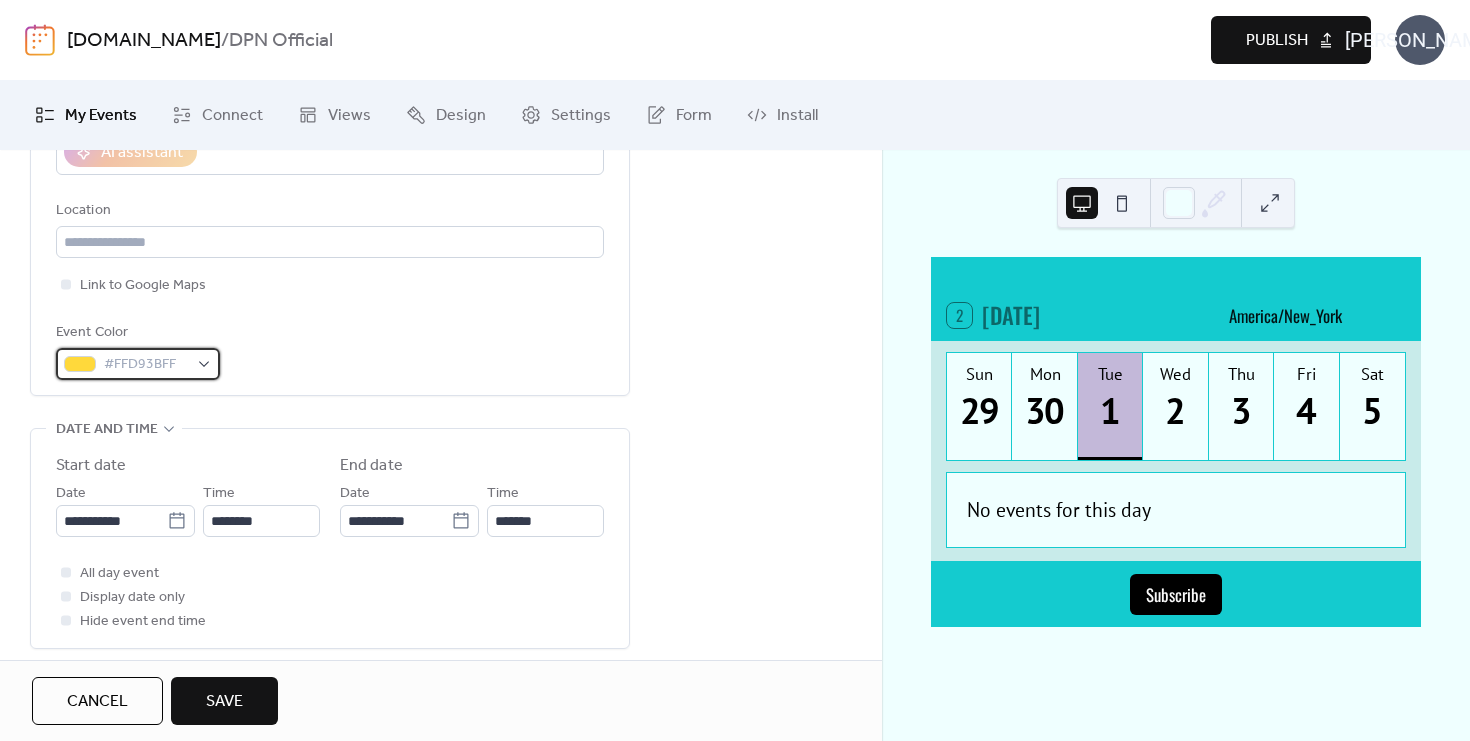 click on "#FFD93BFF" at bounding box center (138, 364) 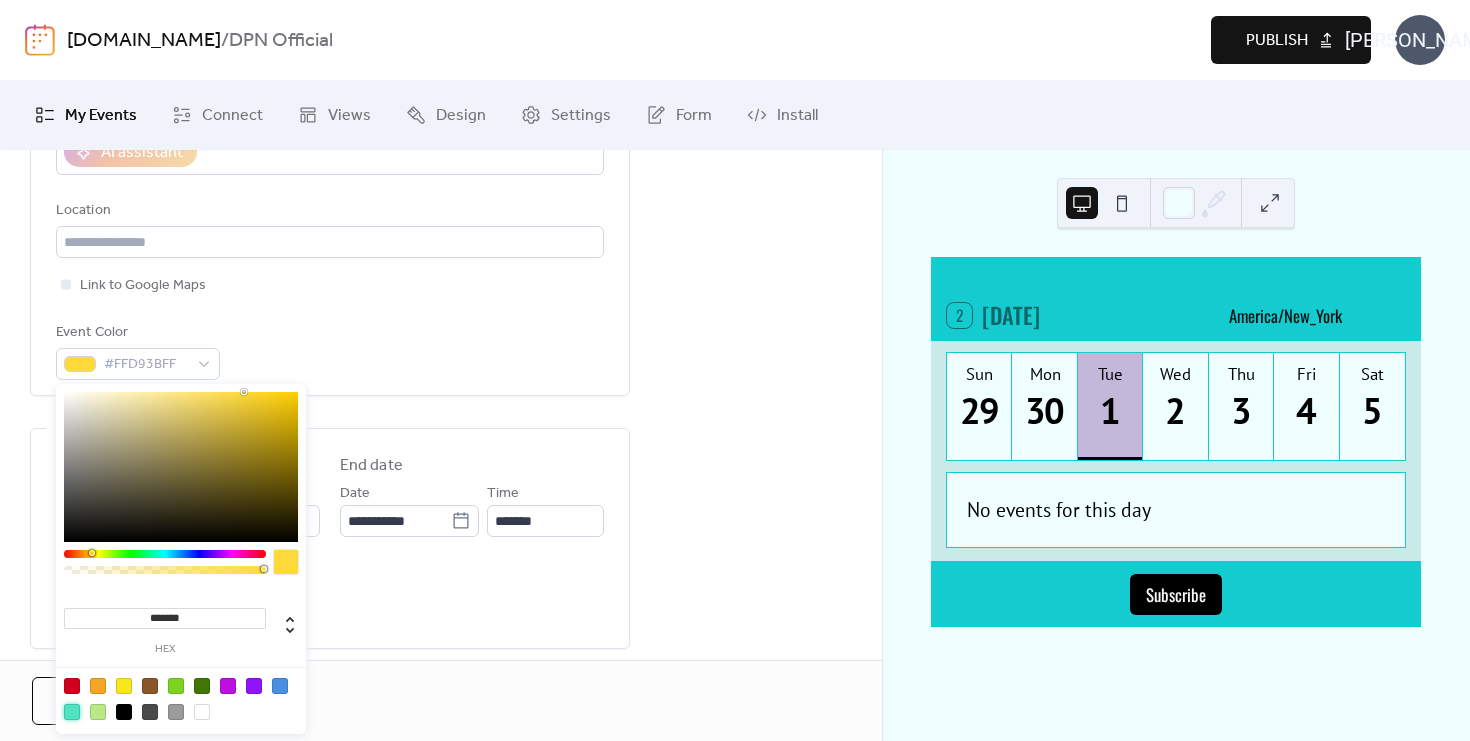 click at bounding box center (72, 712) 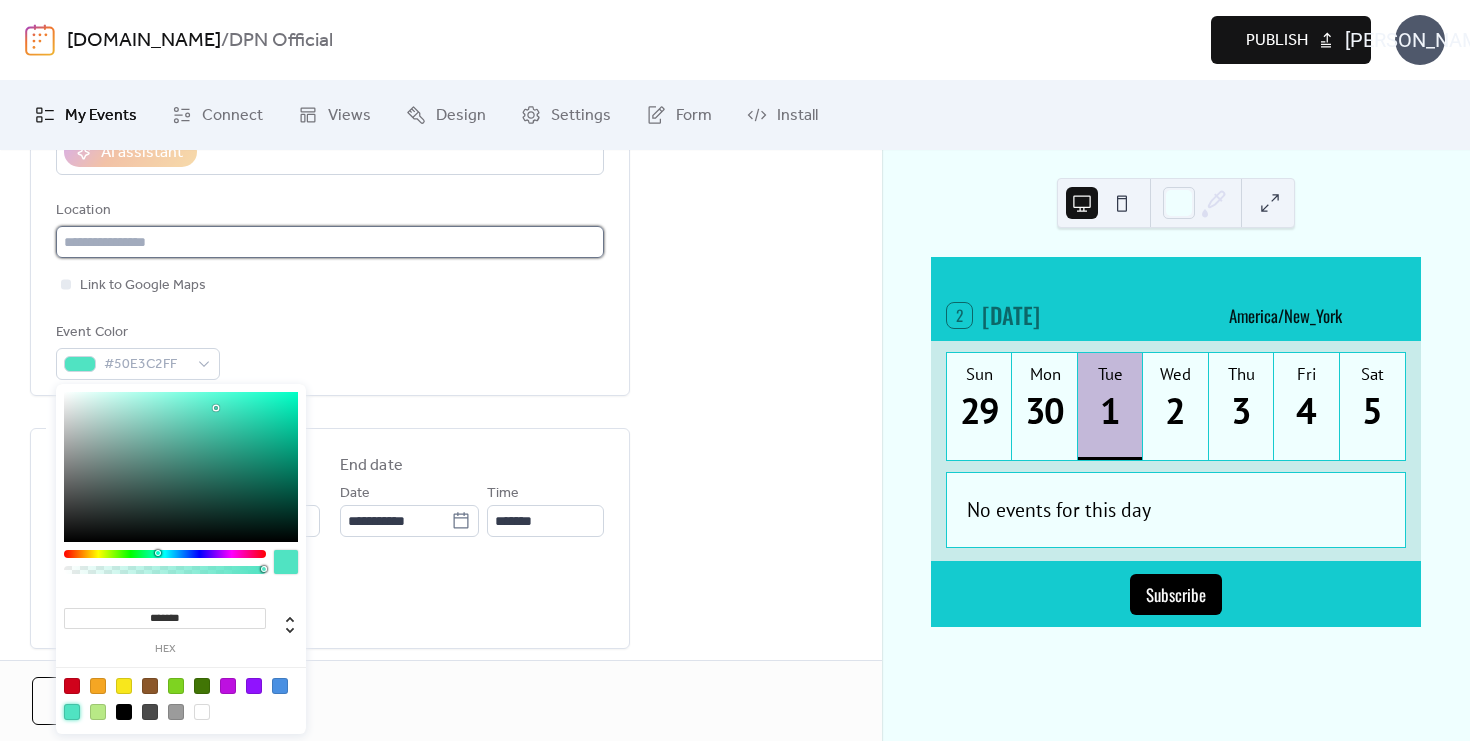 click at bounding box center (330, 242) 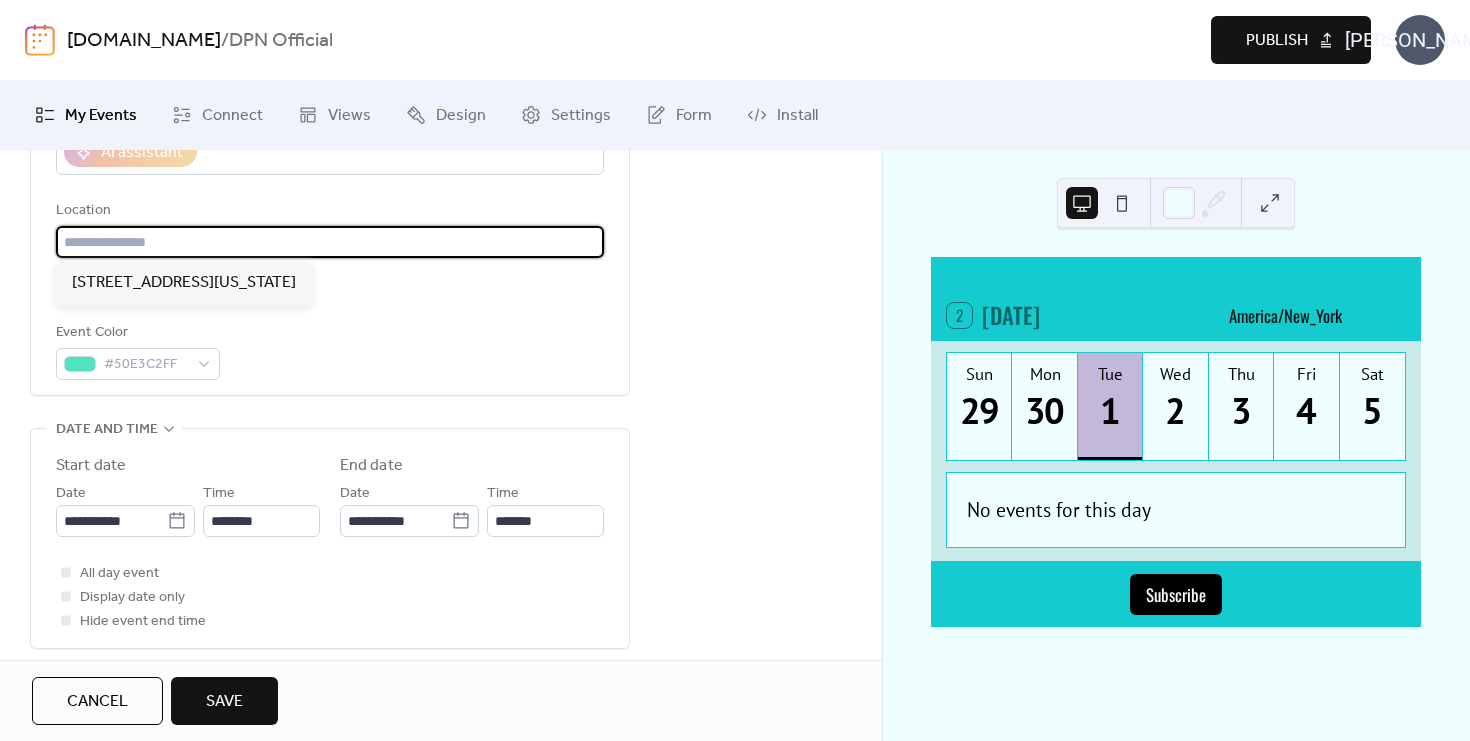 click on "Event Color #50E3C2FF" at bounding box center [330, 350] 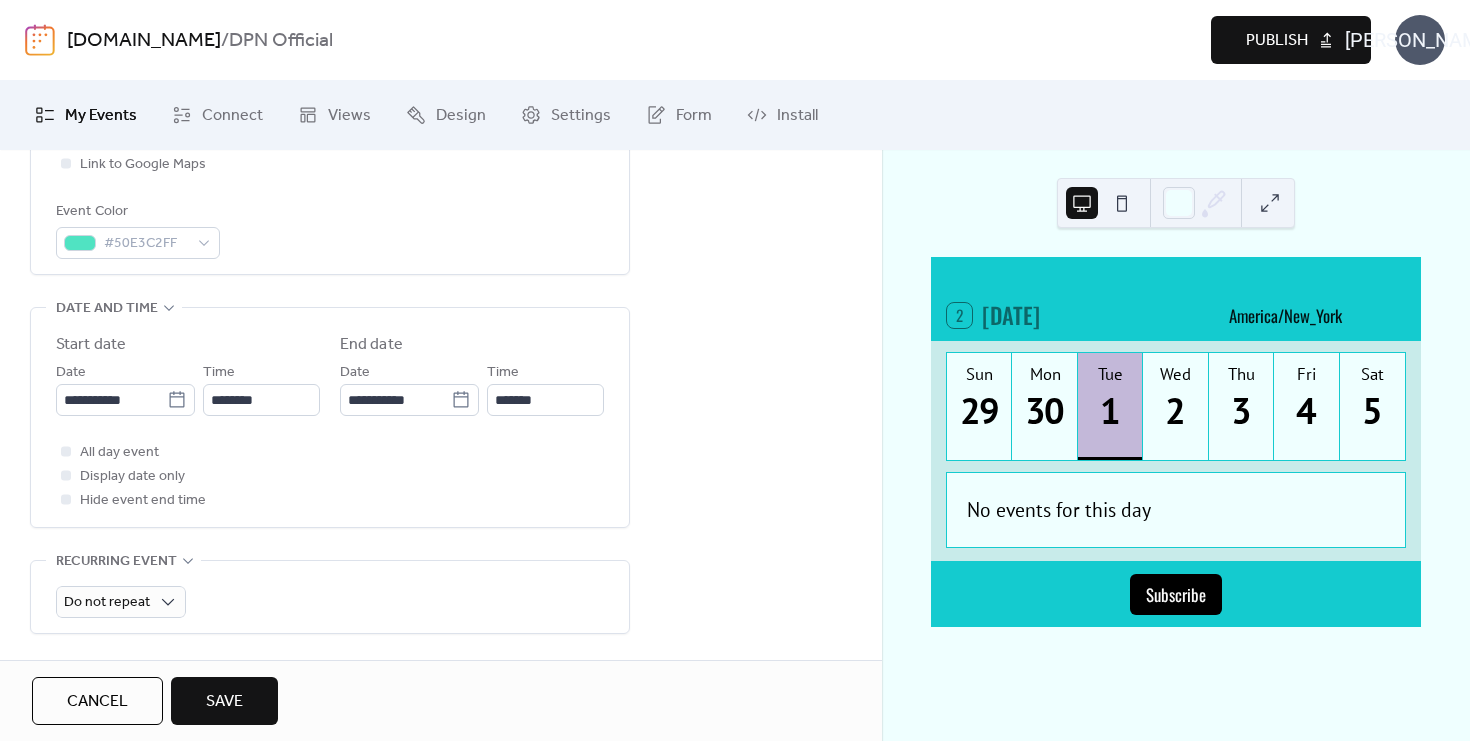 scroll, scrollTop: 550, scrollLeft: 0, axis: vertical 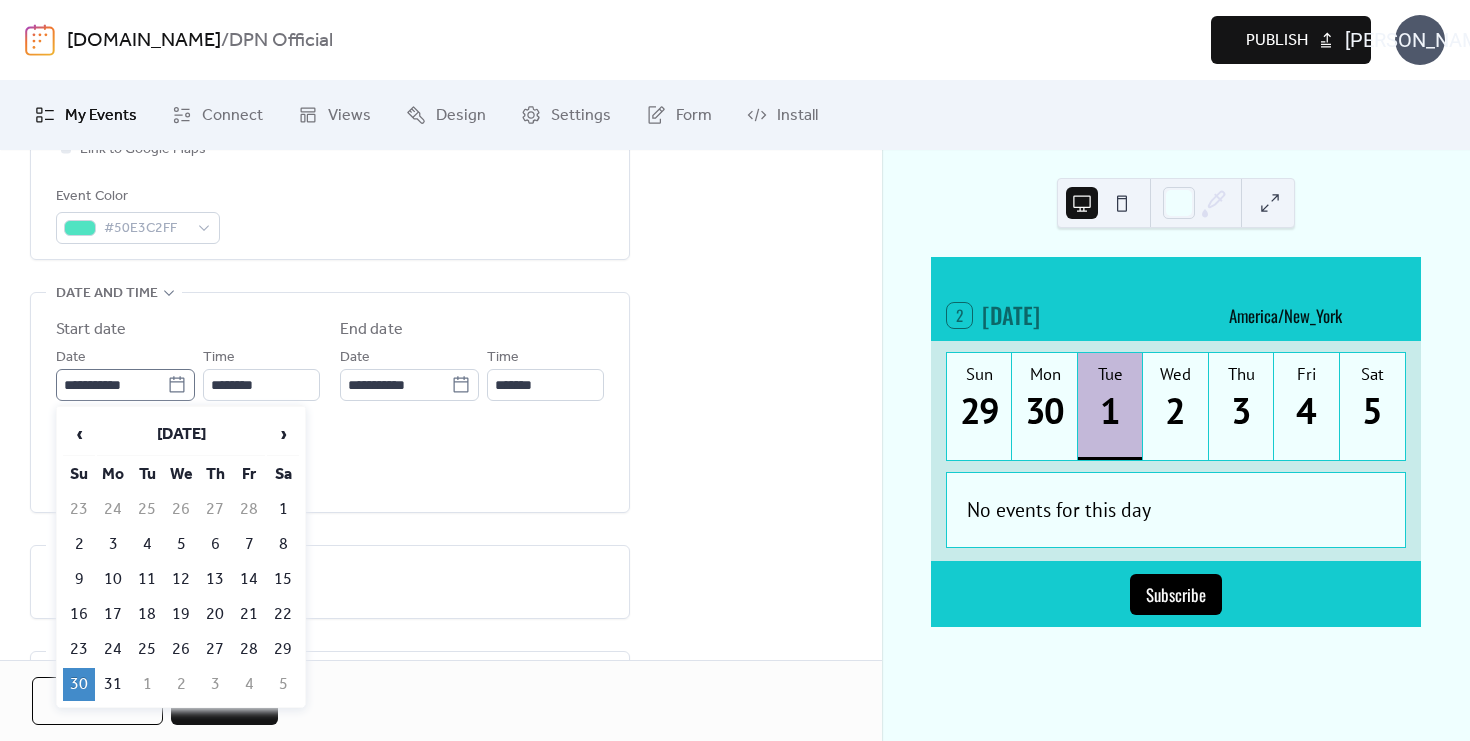click 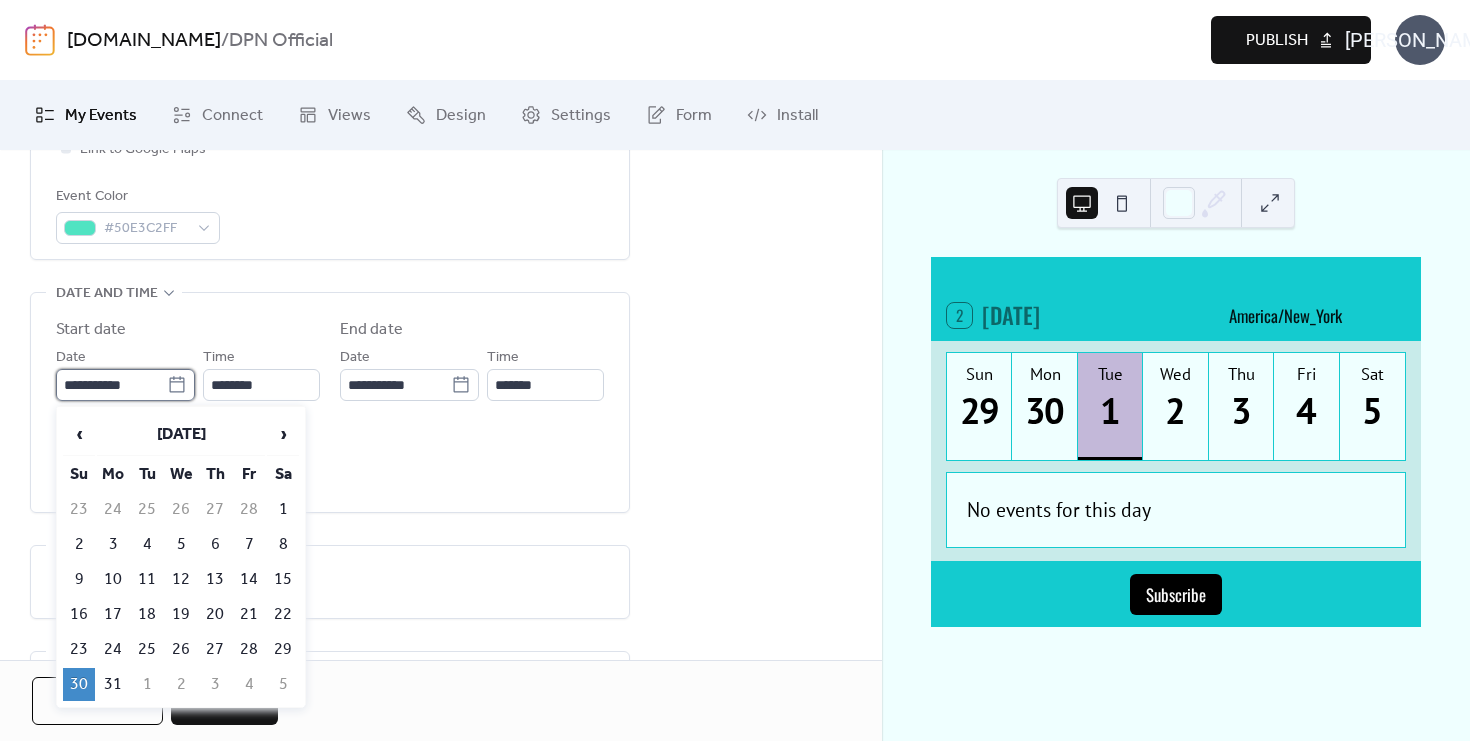 click on "**********" at bounding box center (111, 385) 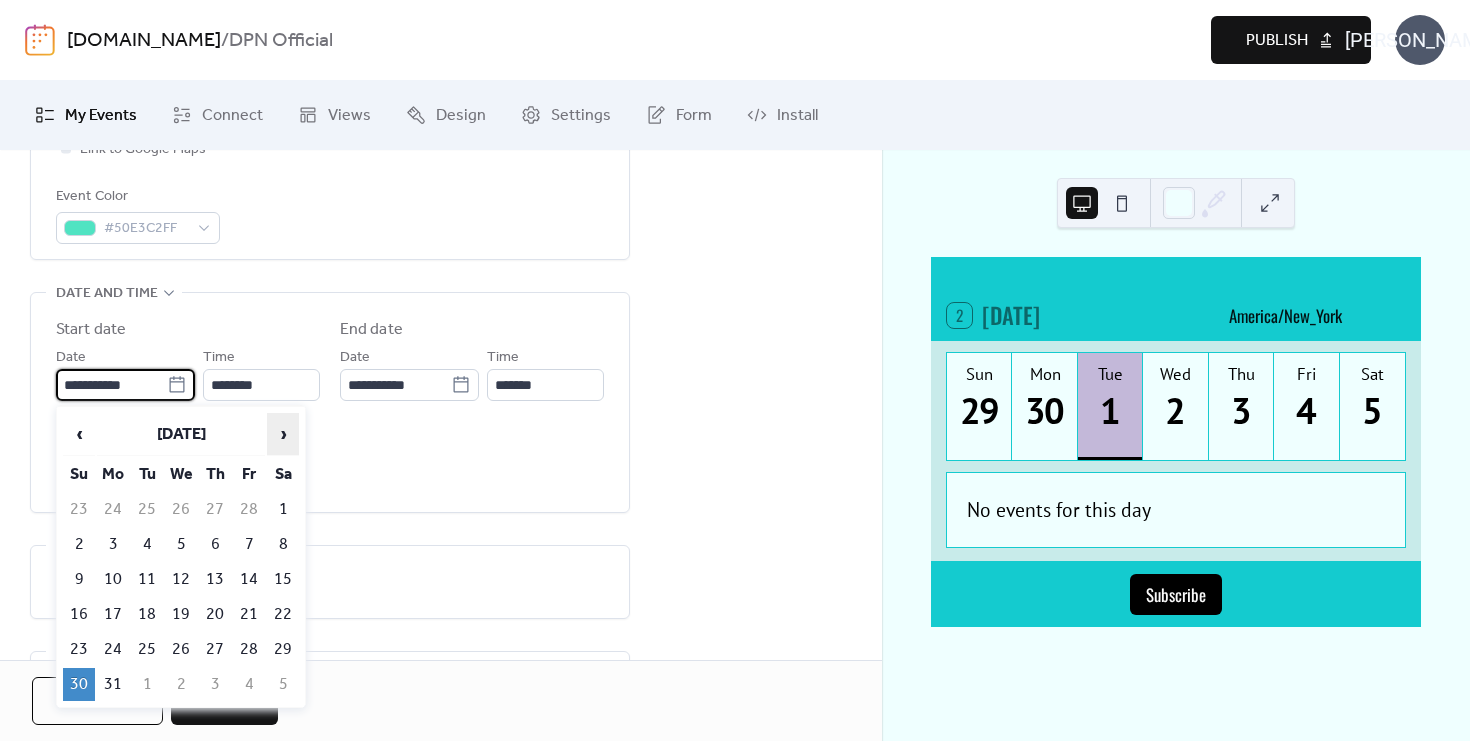 click on "›" at bounding box center [283, 434] 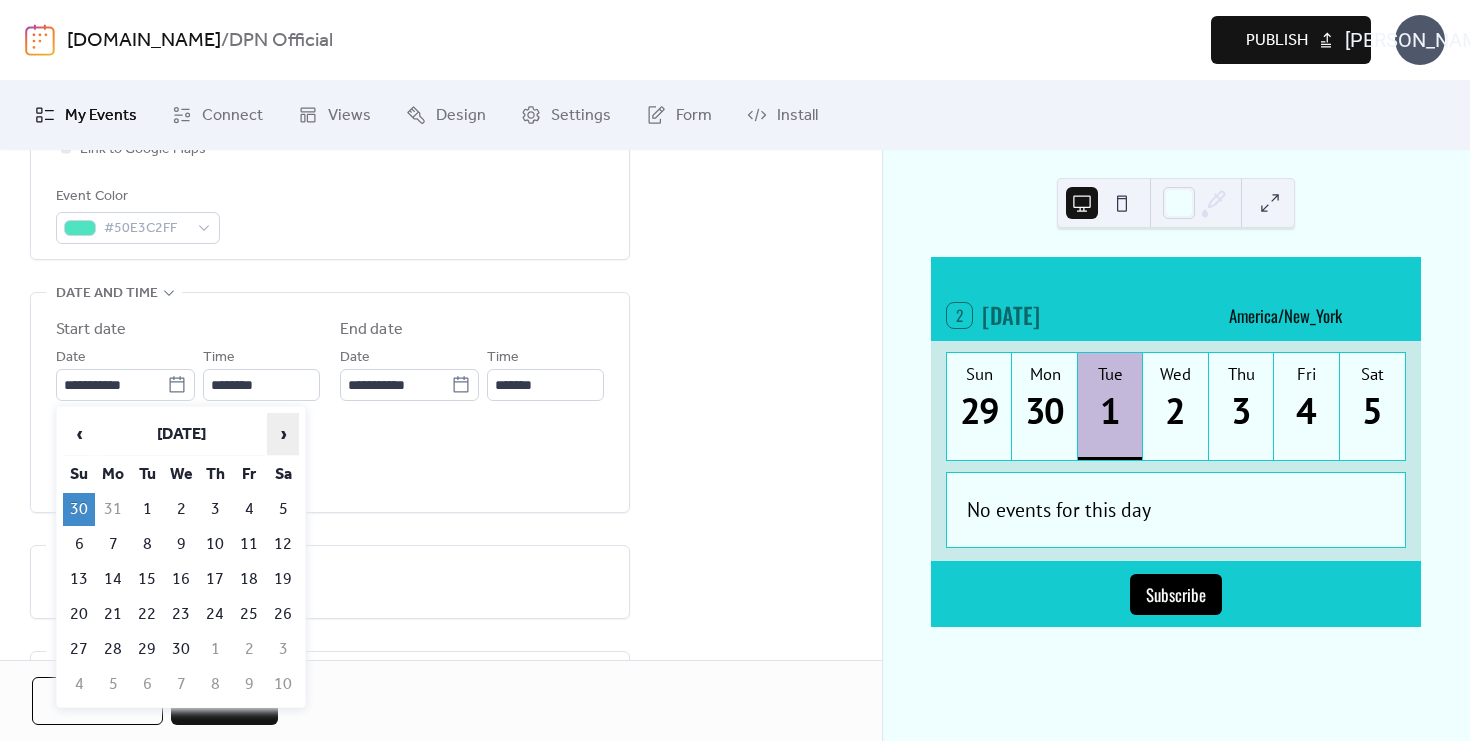 click on "›" at bounding box center [283, 434] 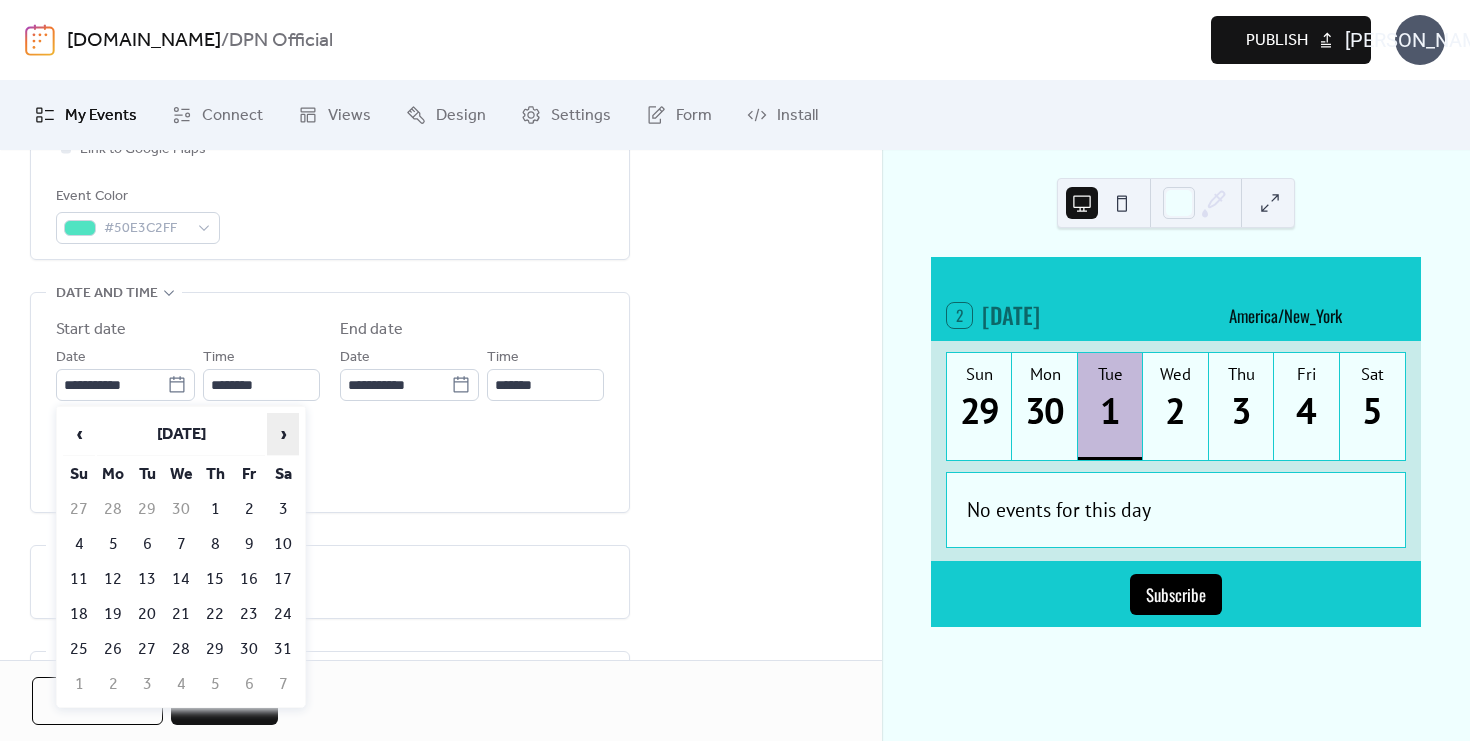 click on "›" at bounding box center [283, 434] 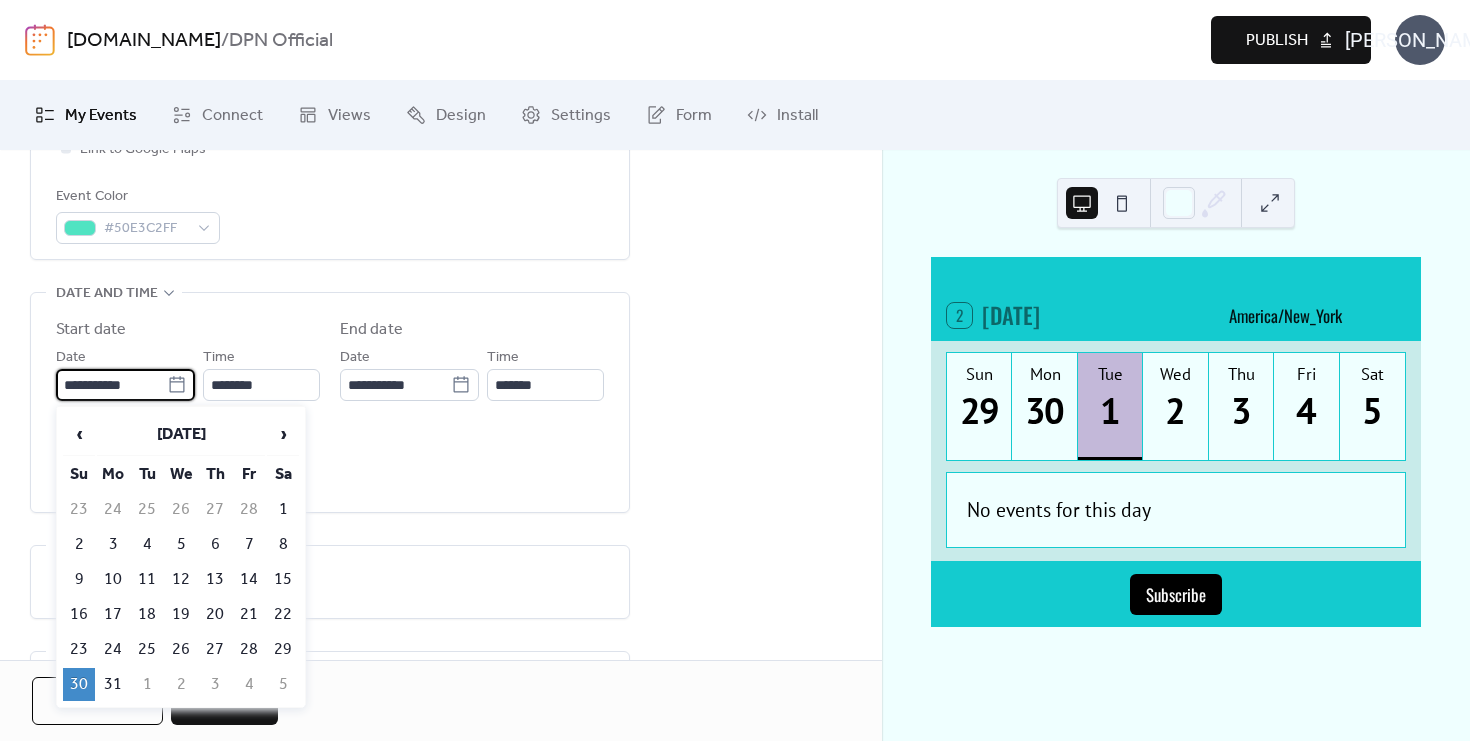 click on "**********" at bounding box center [111, 385] 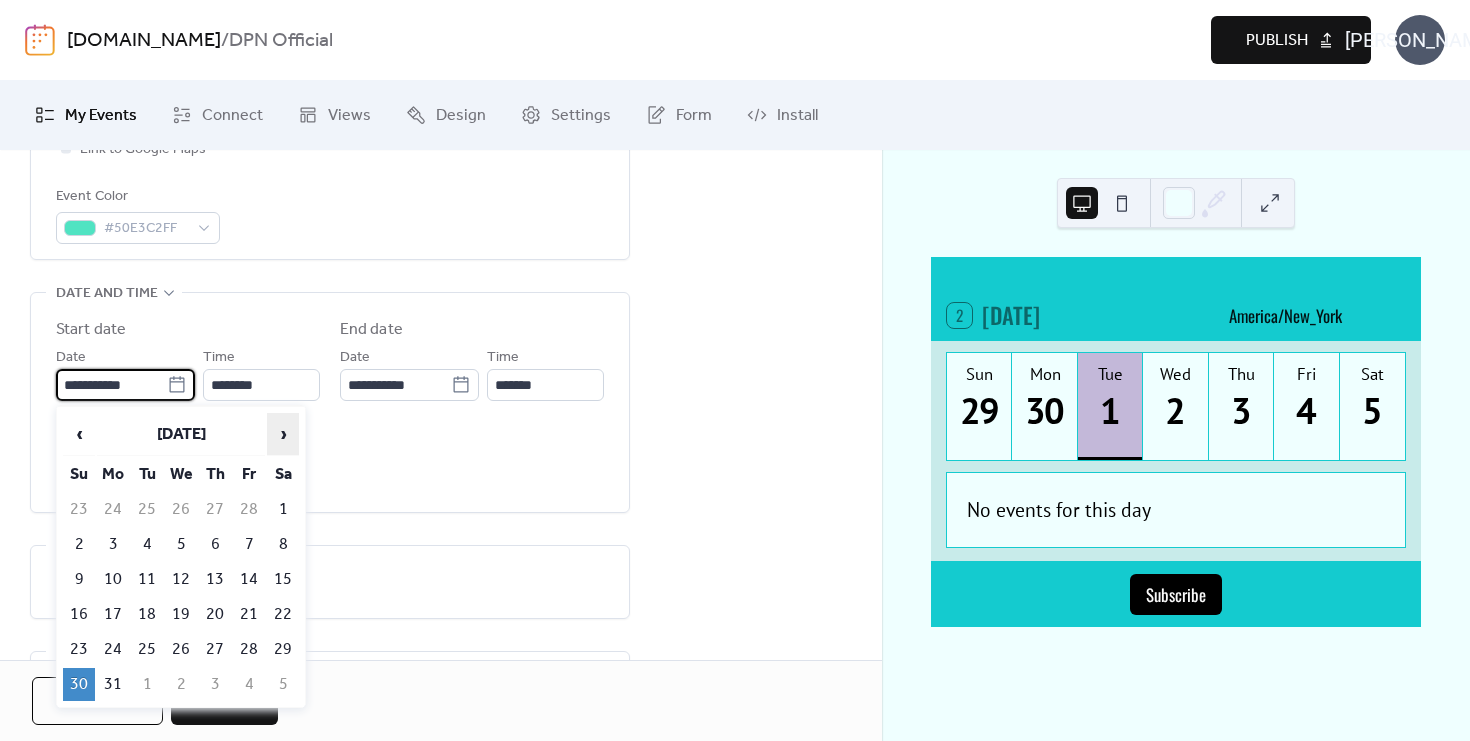 click on "›" at bounding box center [283, 434] 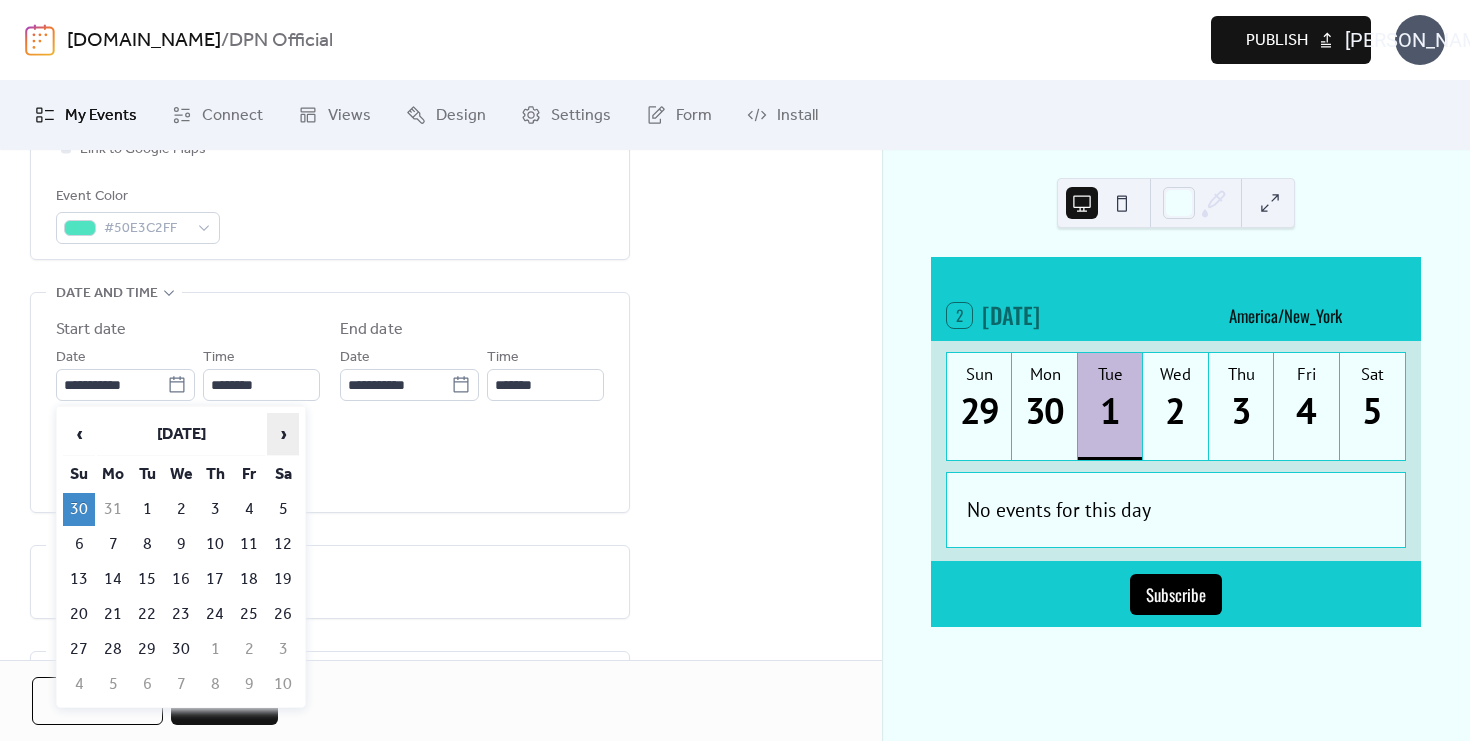 click on "›" at bounding box center (283, 434) 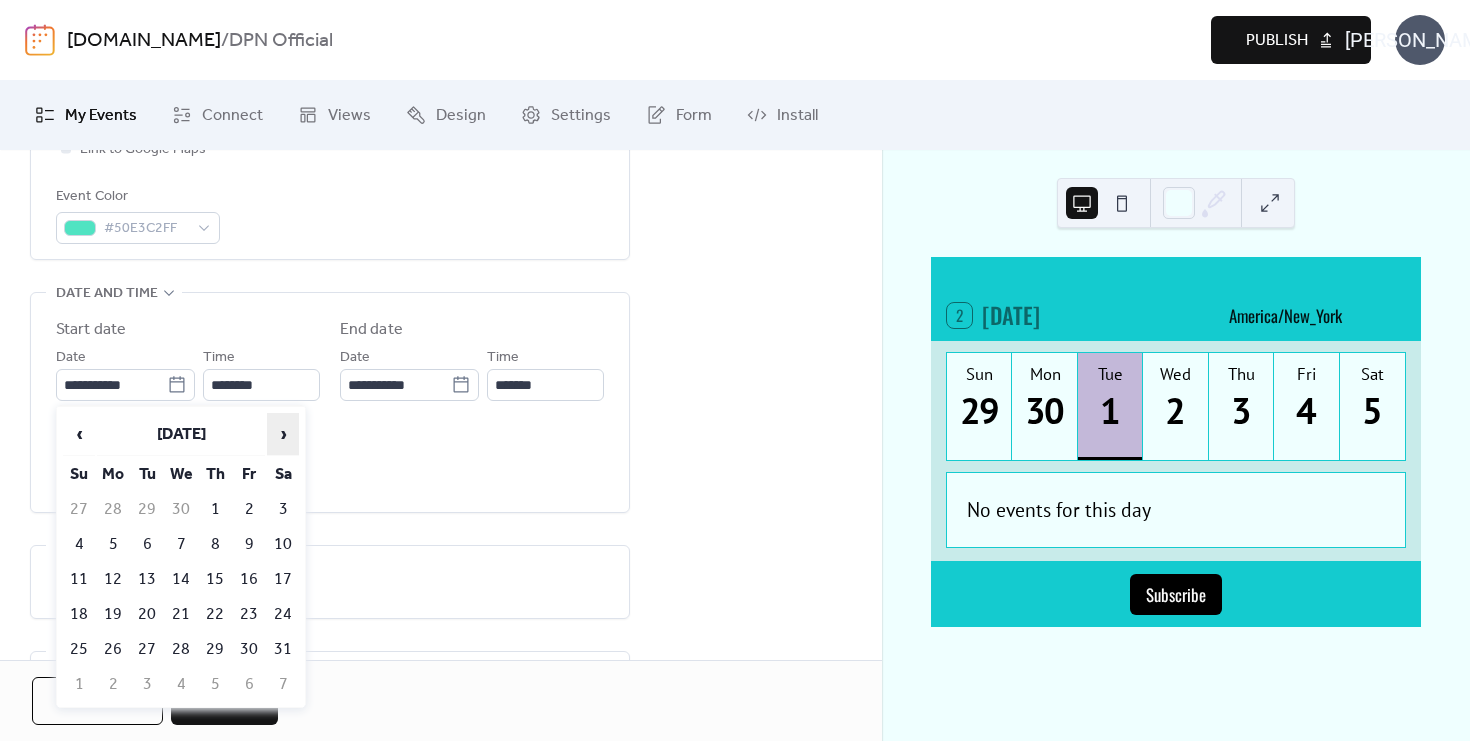 click on "›" at bounding box center (283, 434) 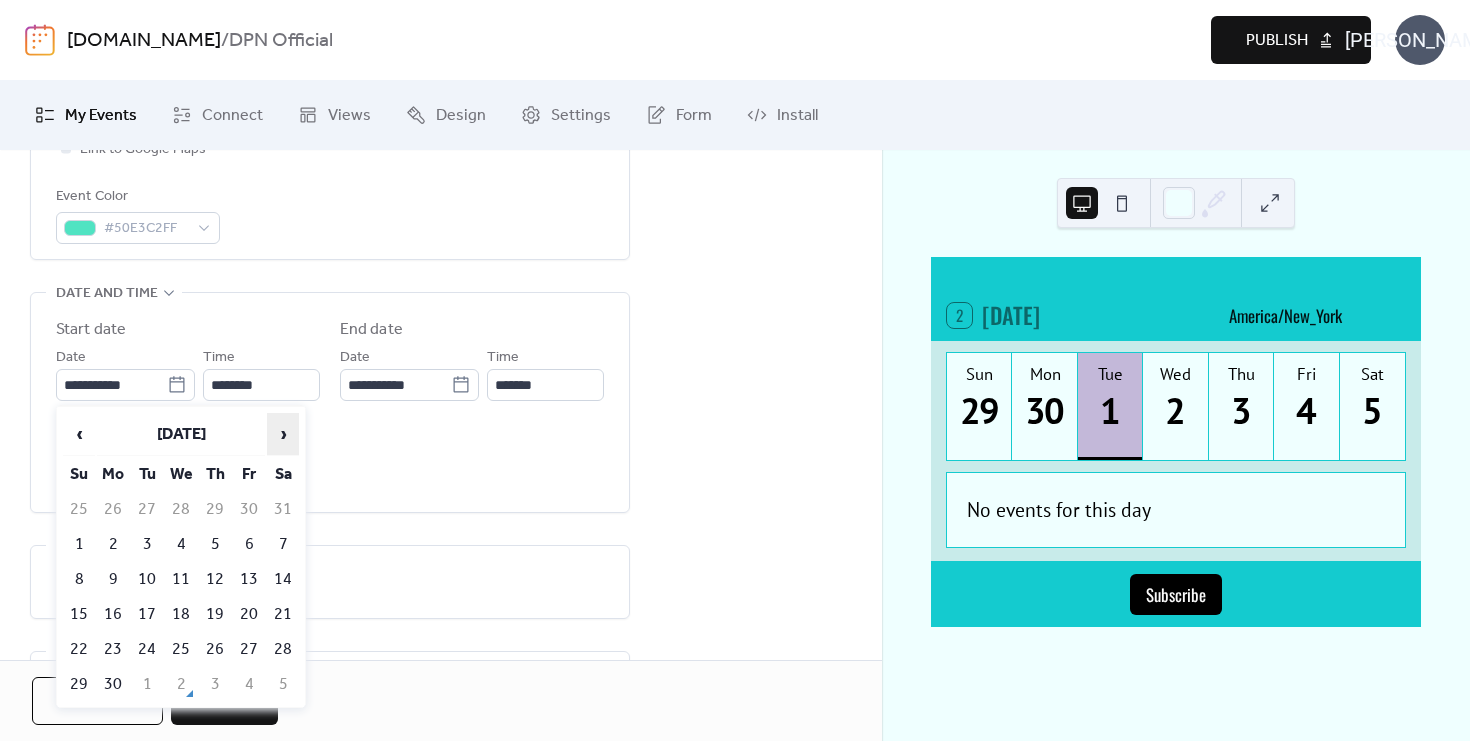 click on "›" at bounding box center (283, 434) 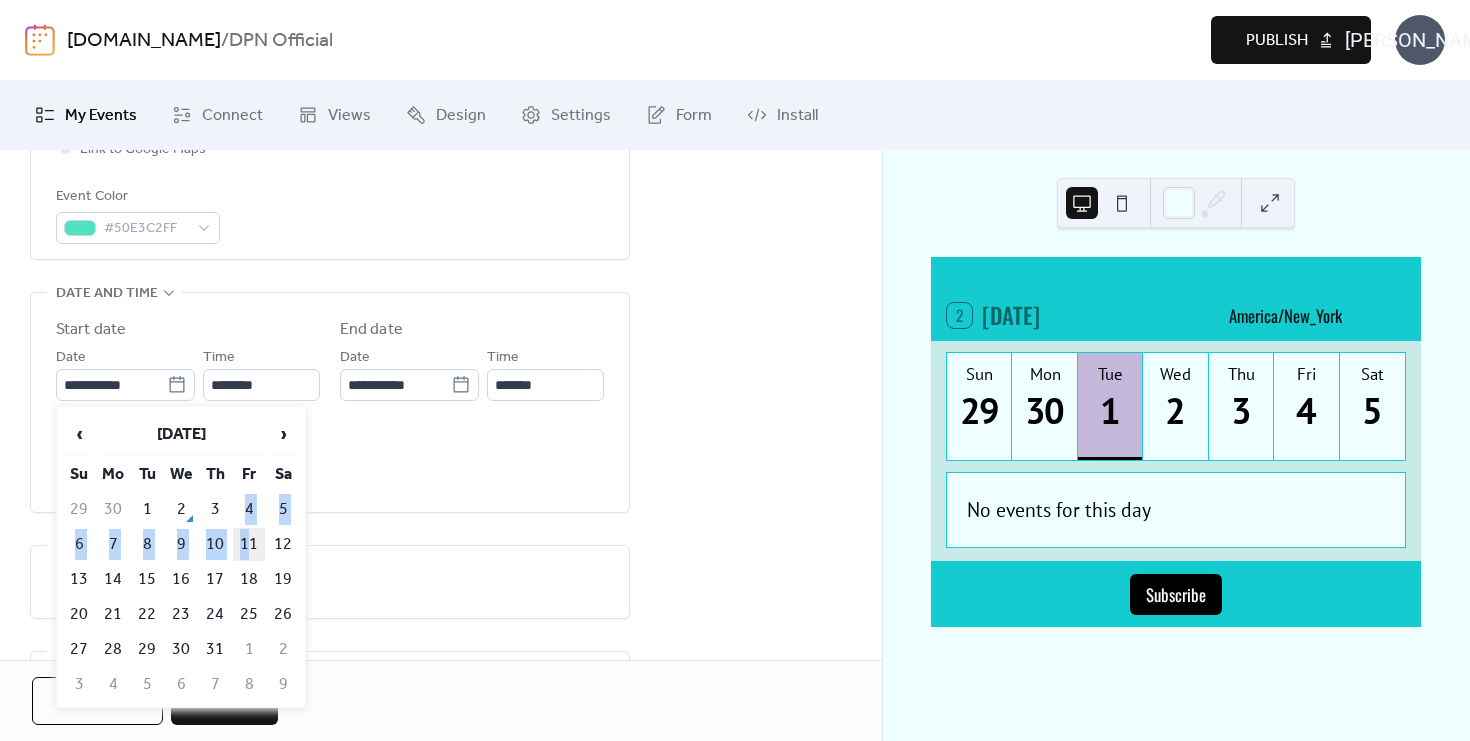 drag, startPoint x: 245, startPoint y: 505, endPoint x: 251, endPoint y: 541, distance: 36.496574 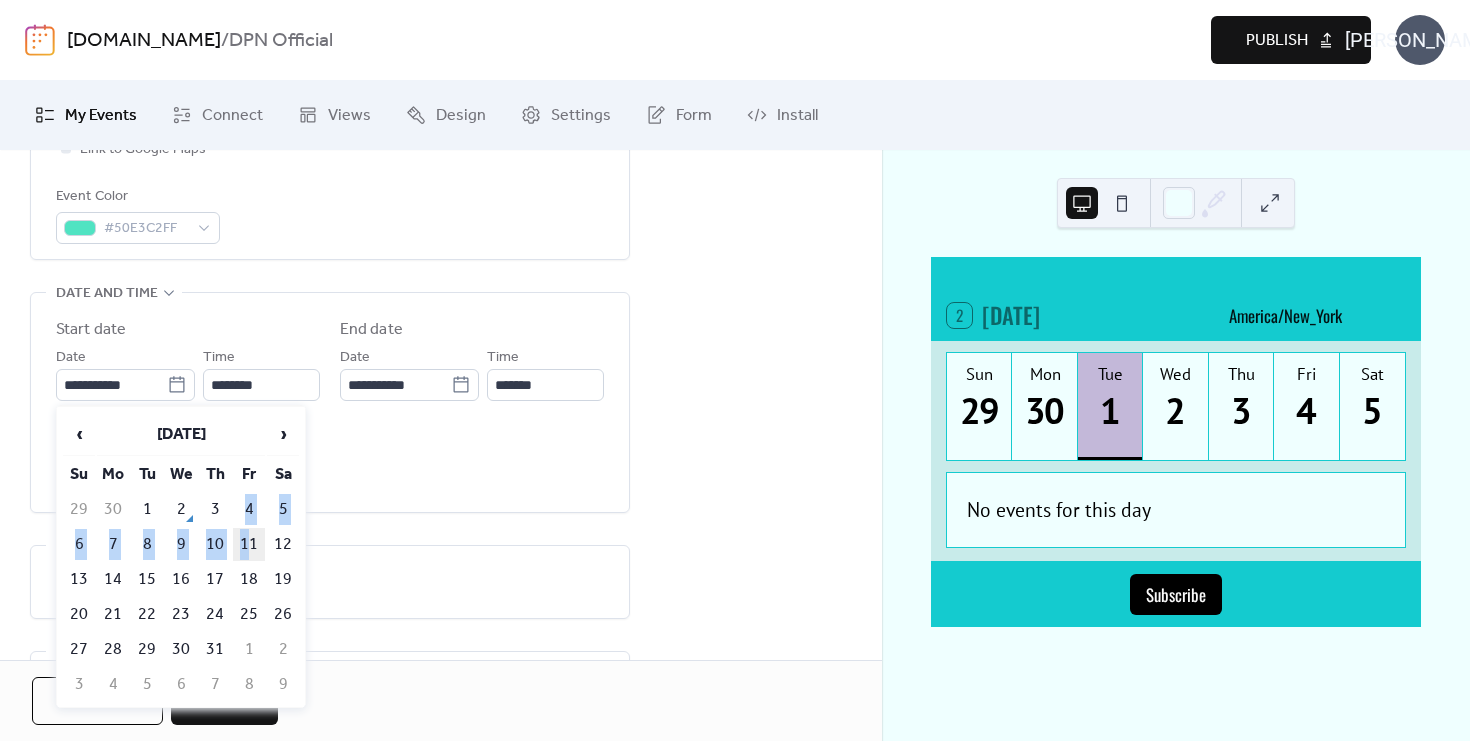 click on "29 30 1 2 3 4 5 6 7 8 9 10 11 12 13 14 15 16 17 18 19 20 21 22 23 24 25 26 27 28 29 30 31 1 2 3 4 5 6 7 8 9" at bounding box center [181, 597] 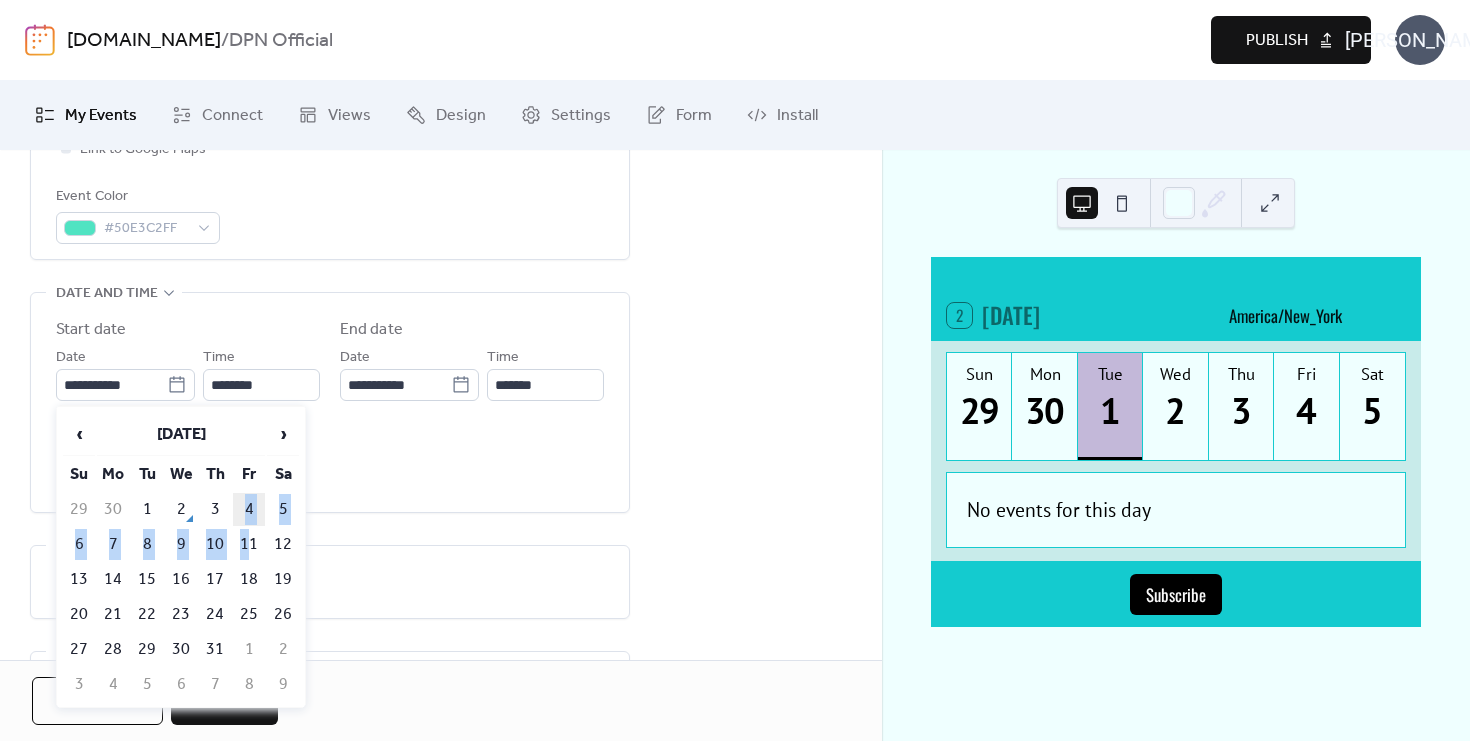 click on "4" at bounding box center (249, 509) 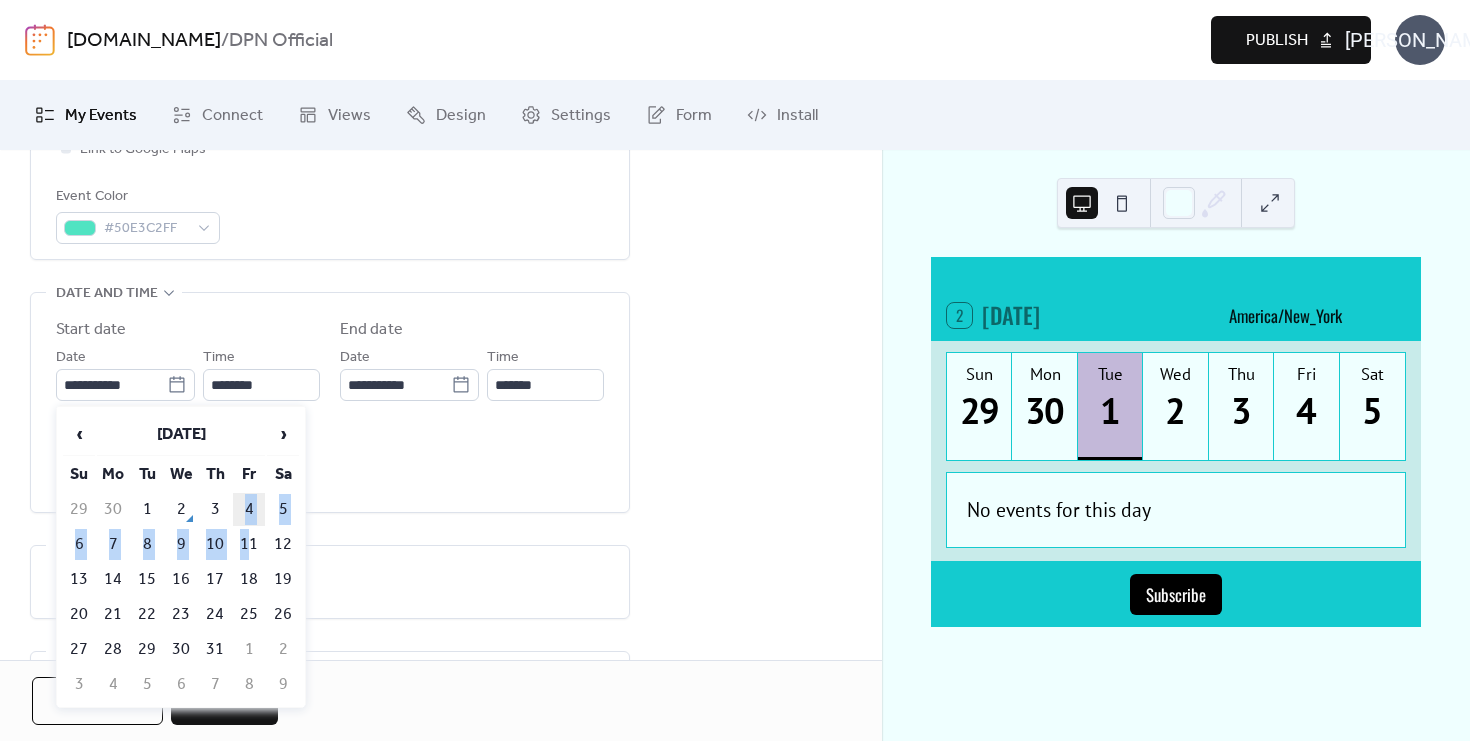 type on "**********" 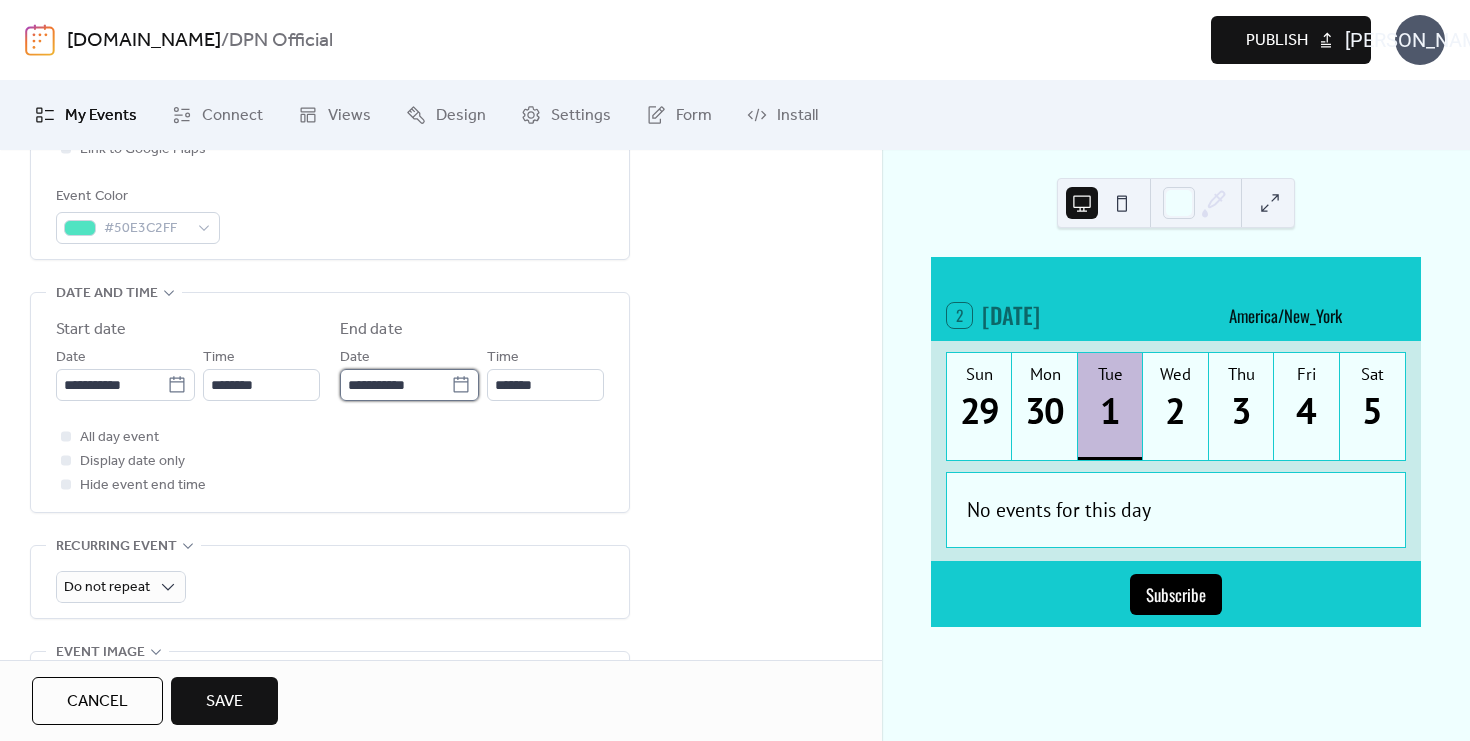 click on "**********" at bounding box center [395, 385] 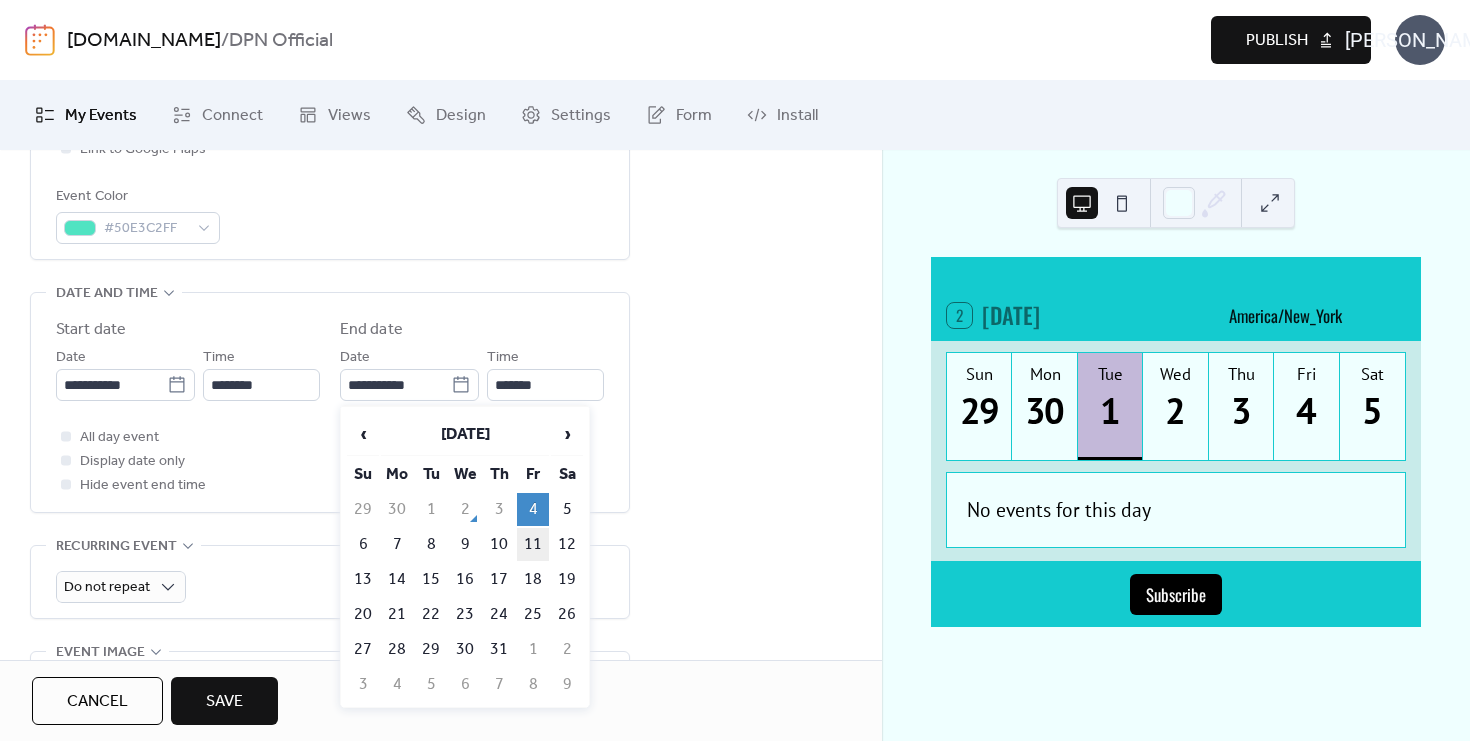 click on "11" at bounding box center [533, 544] 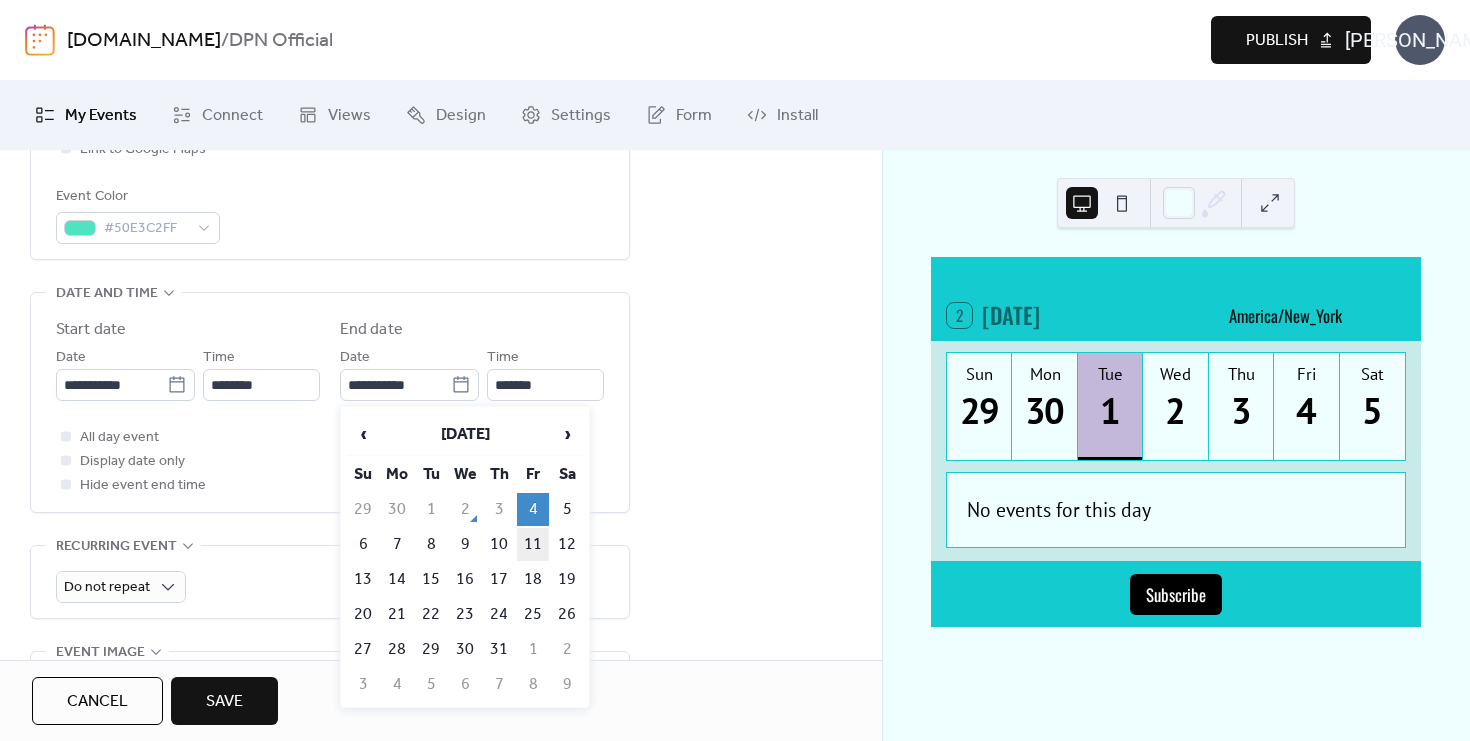 type on "**********" 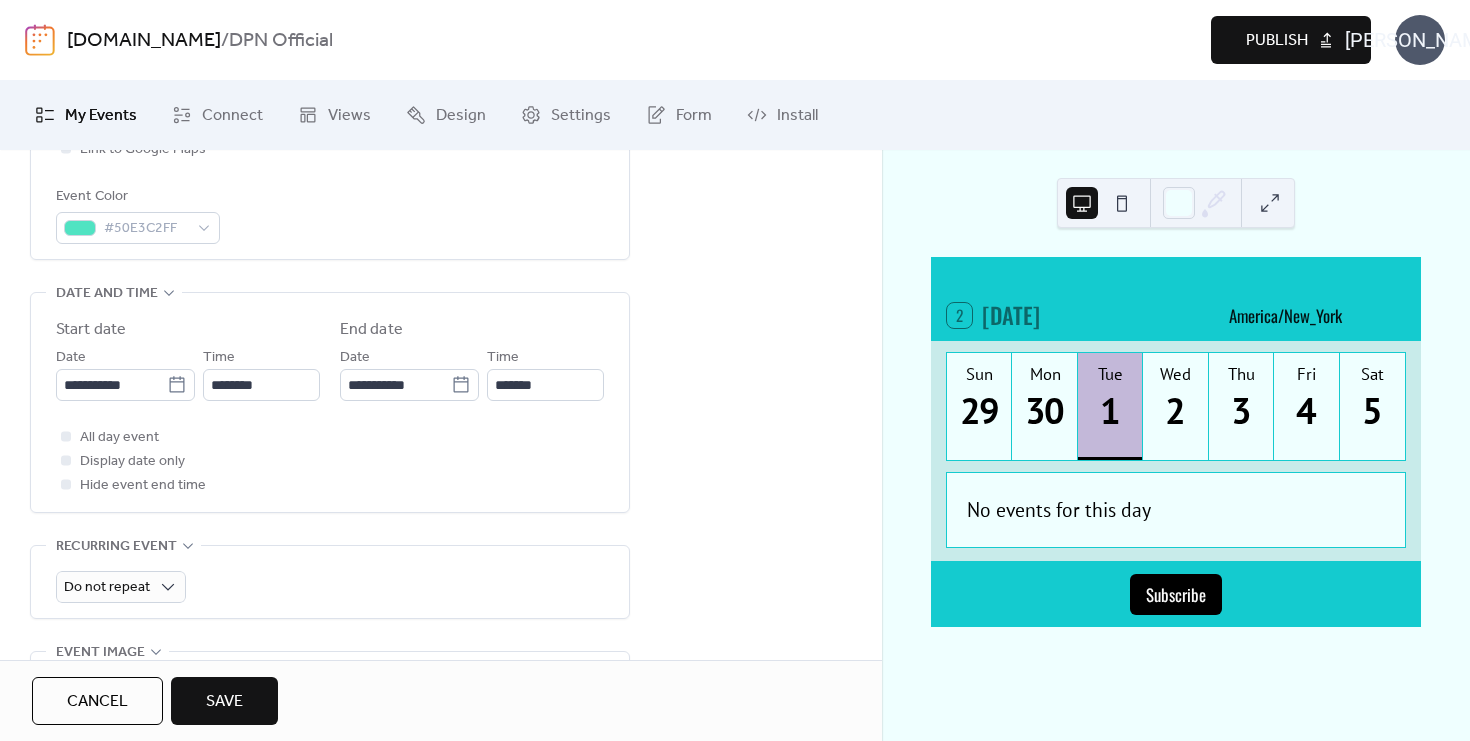 scroll, scrollTop: 609, scrollLeft: 0, axis: vertical 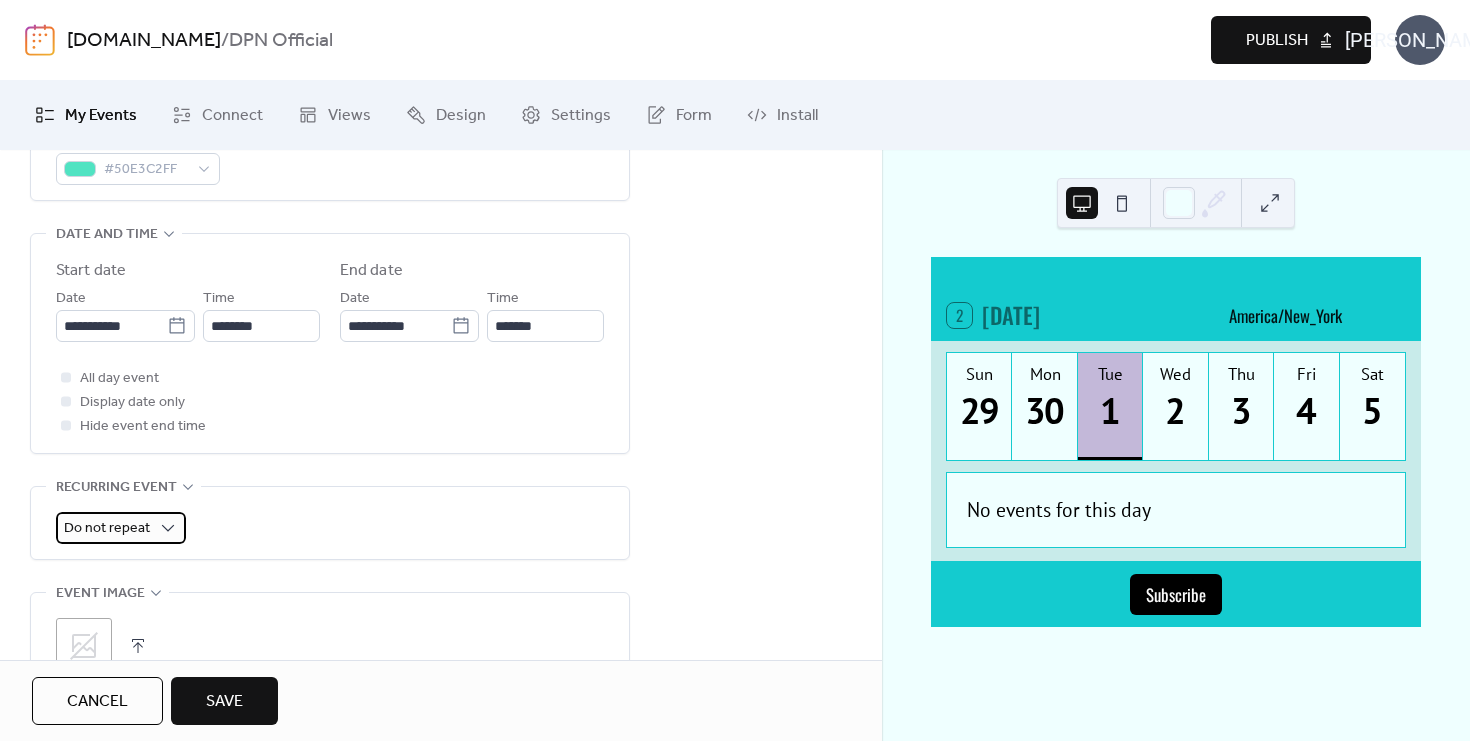 click on "Do not repeat" at bounding box center [121, 528] 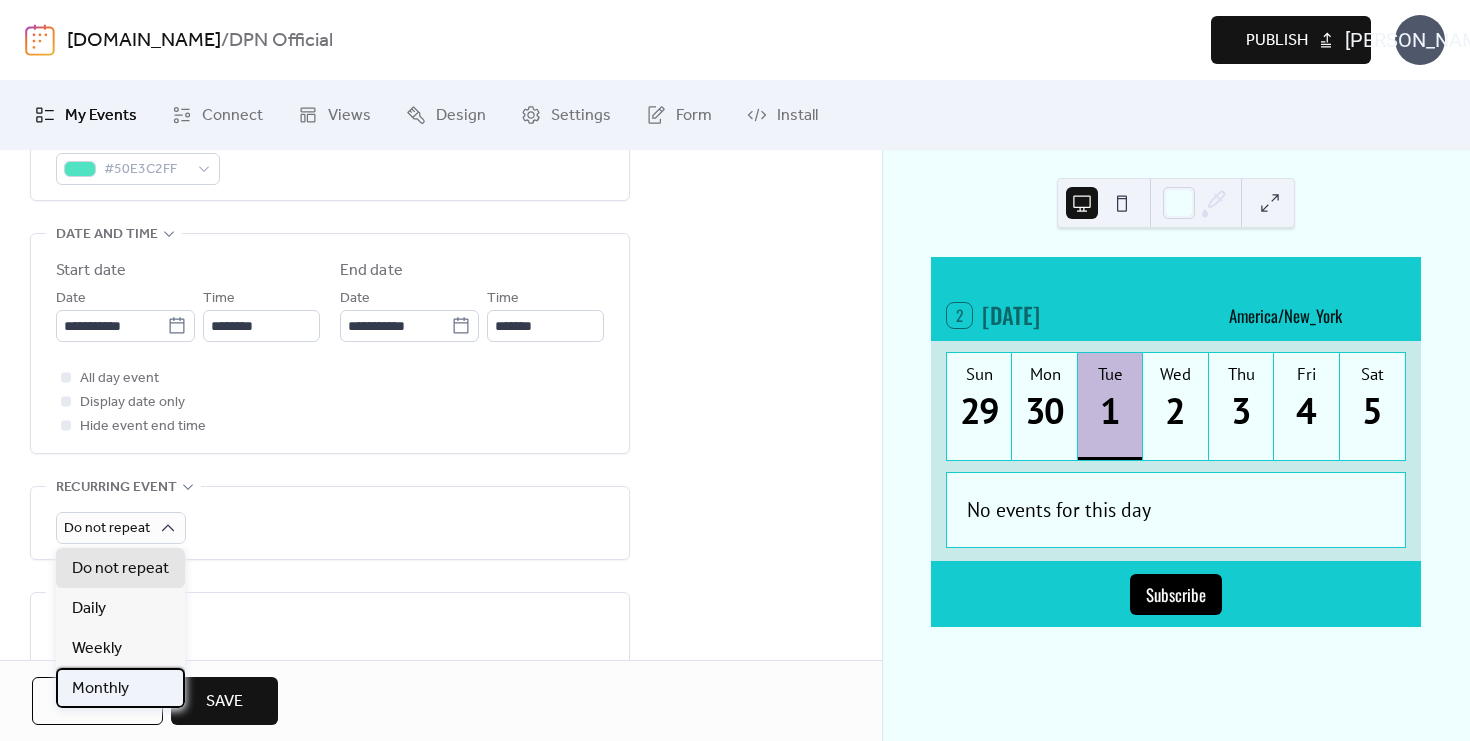 click on "Monthly" at bounding box center [100, 689] 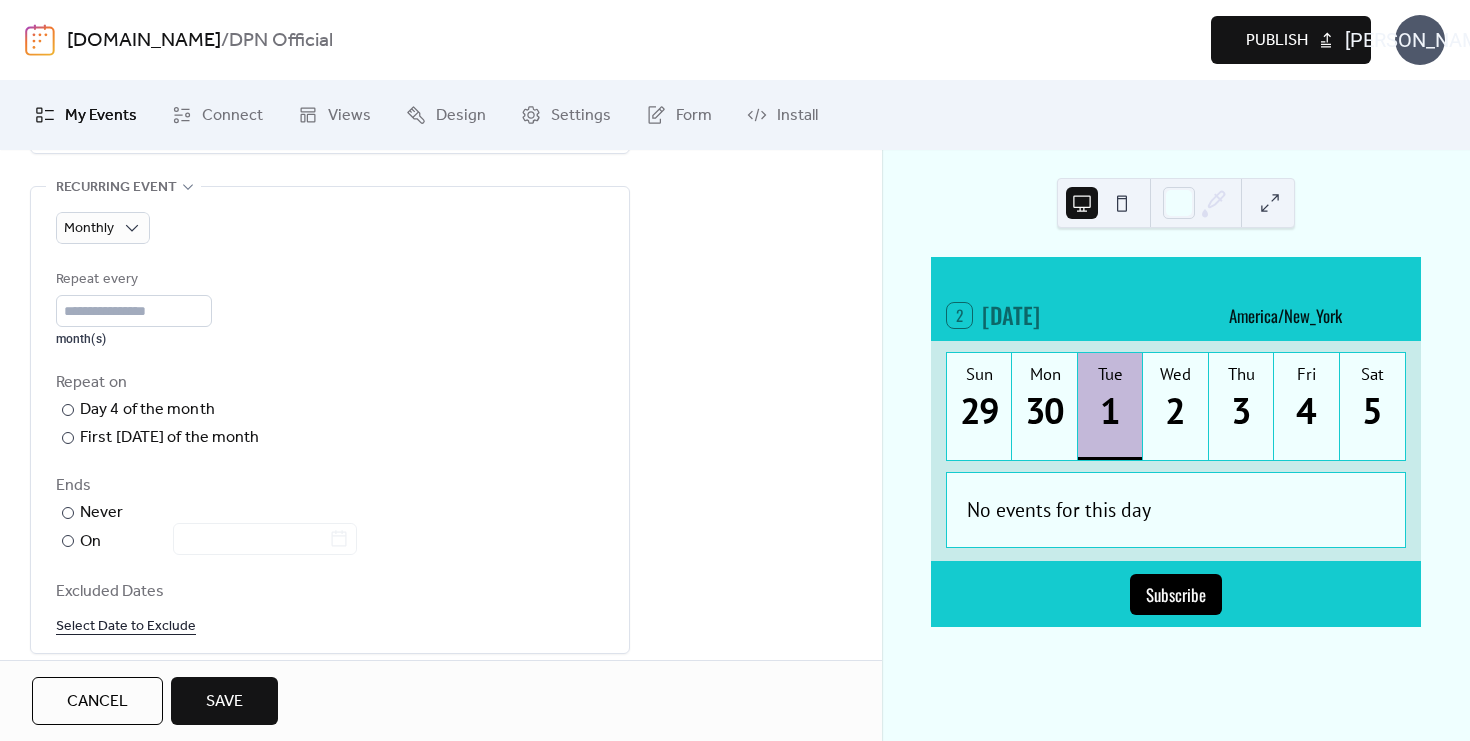 scroll, scrollTop: 962, scrollLeft: 0, axis: vertical 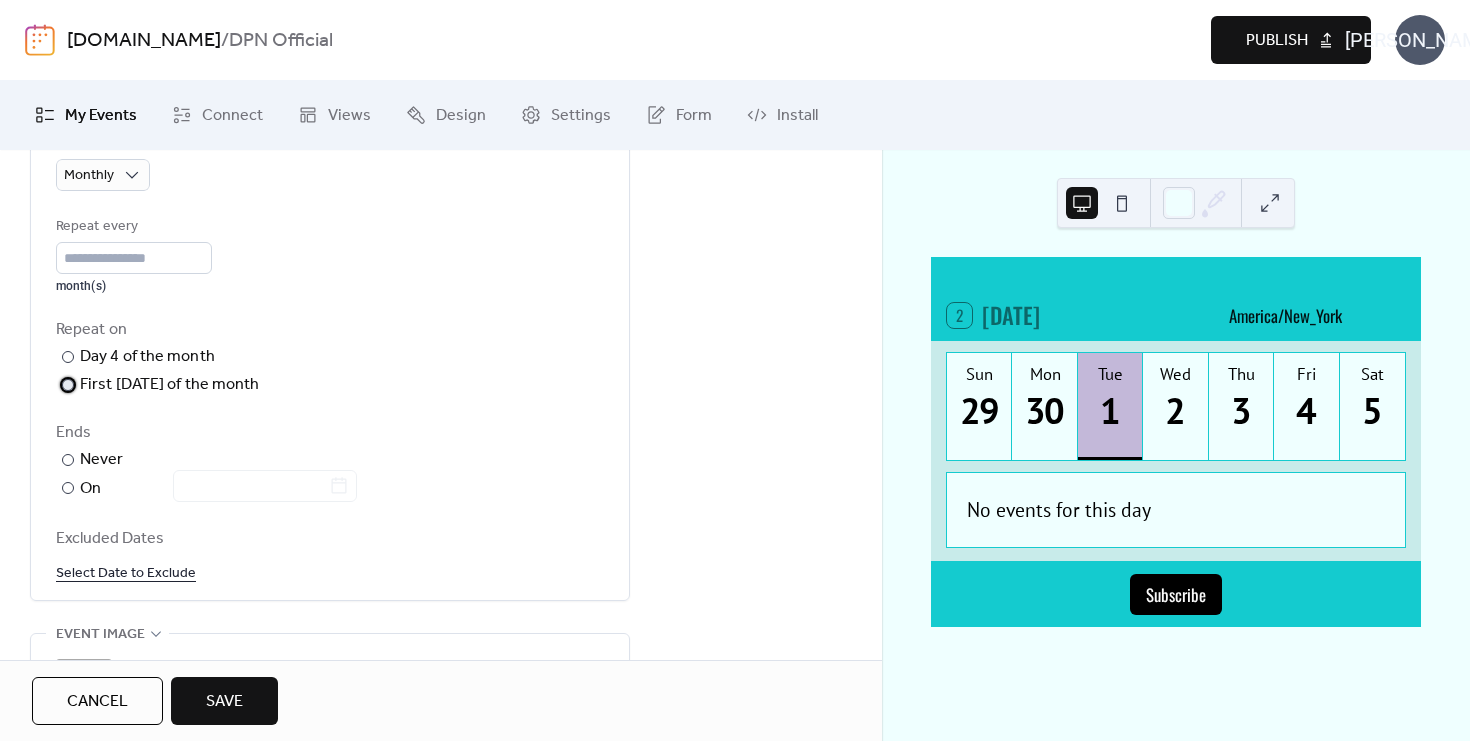 click on "First [DATE] of the month" at bounding box center (170, 385) 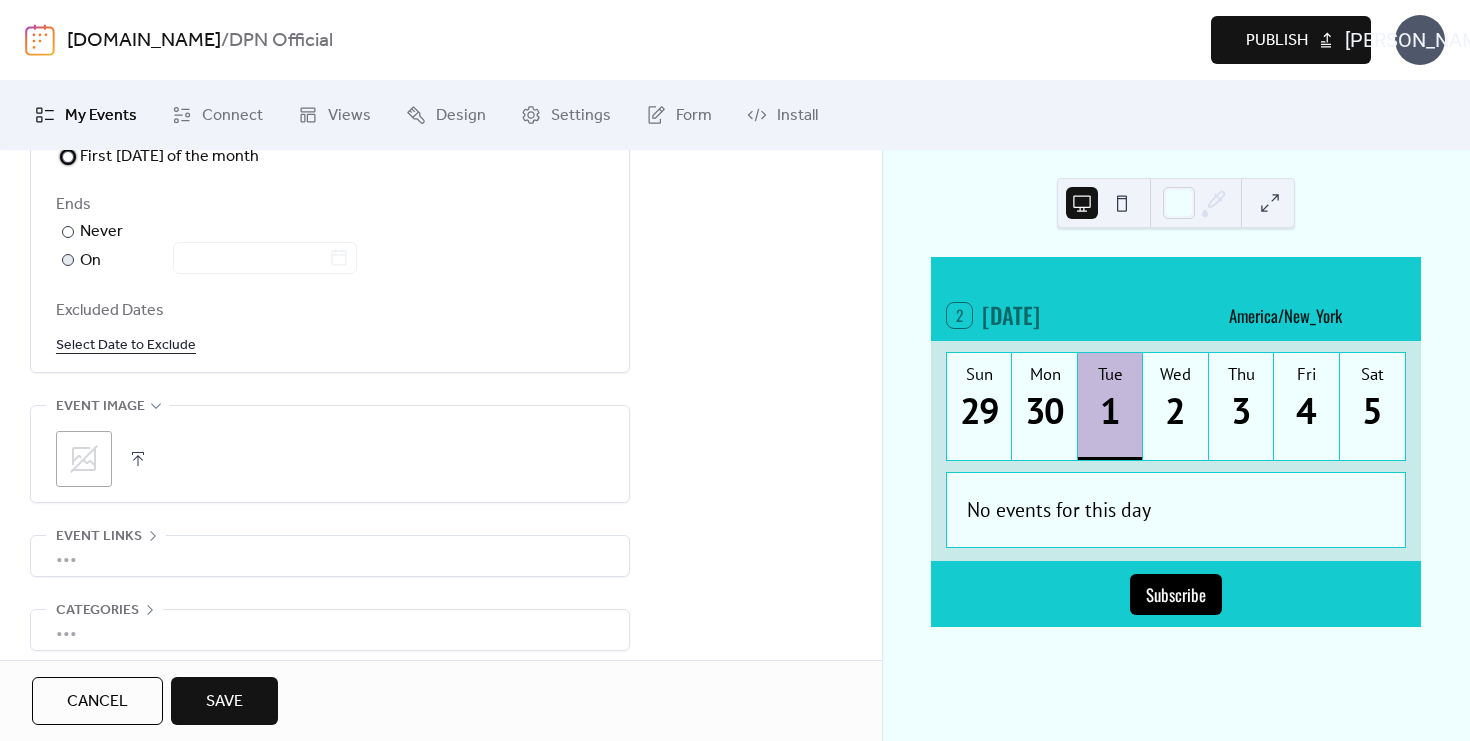 scroll, scrollTop: 1278, scrollLeft: 0, axis: vertical 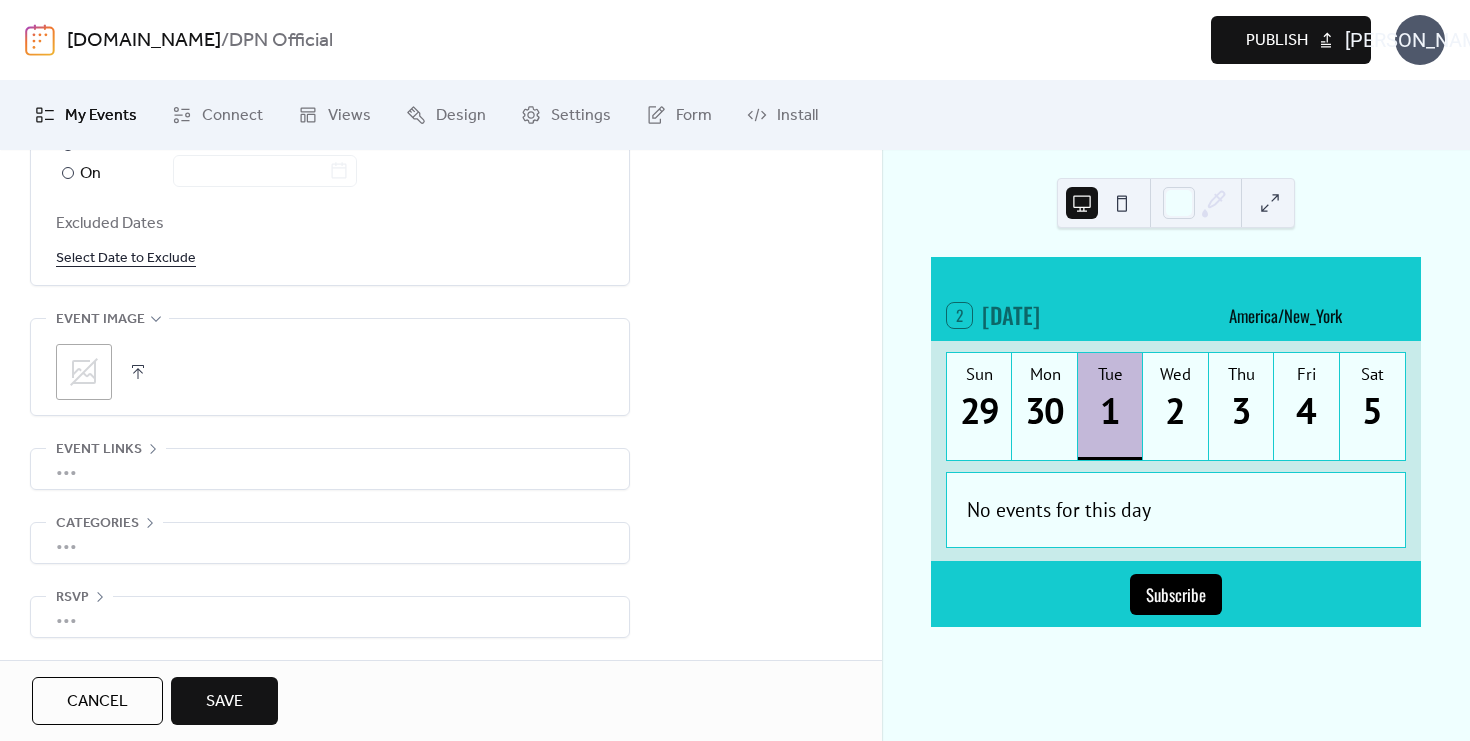 click on "Save" at bounding box center [224, 702] 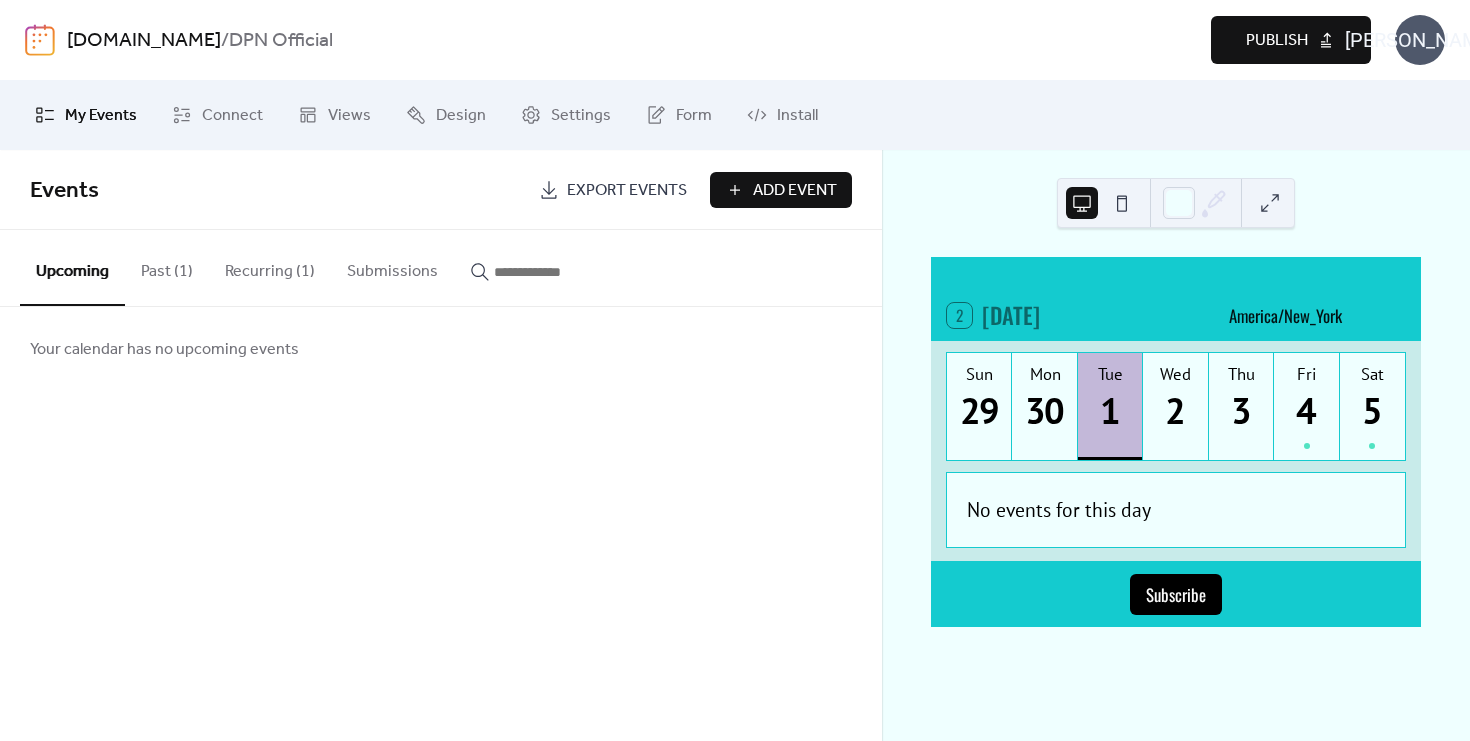 click at bounding box center (1122, 203) 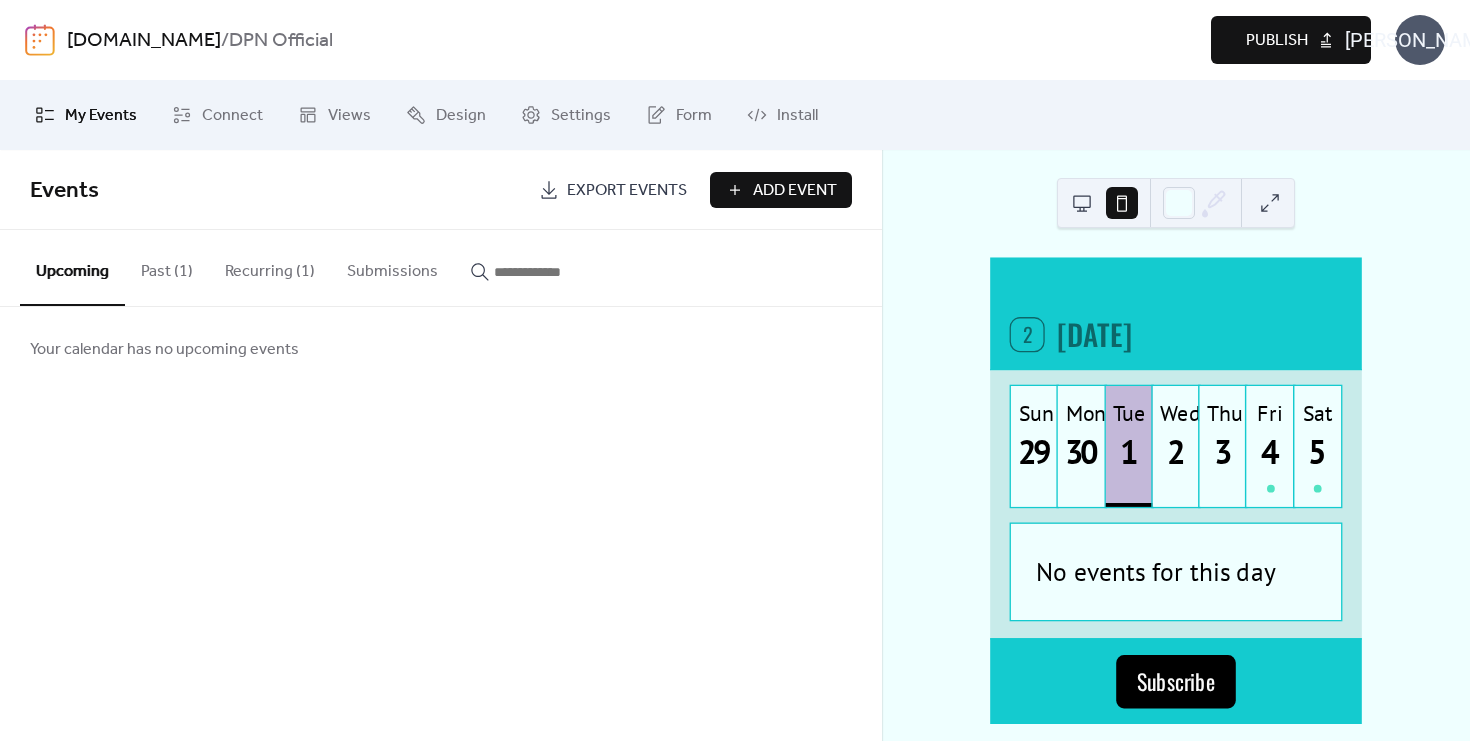 click at bounding box center (1082, 203) 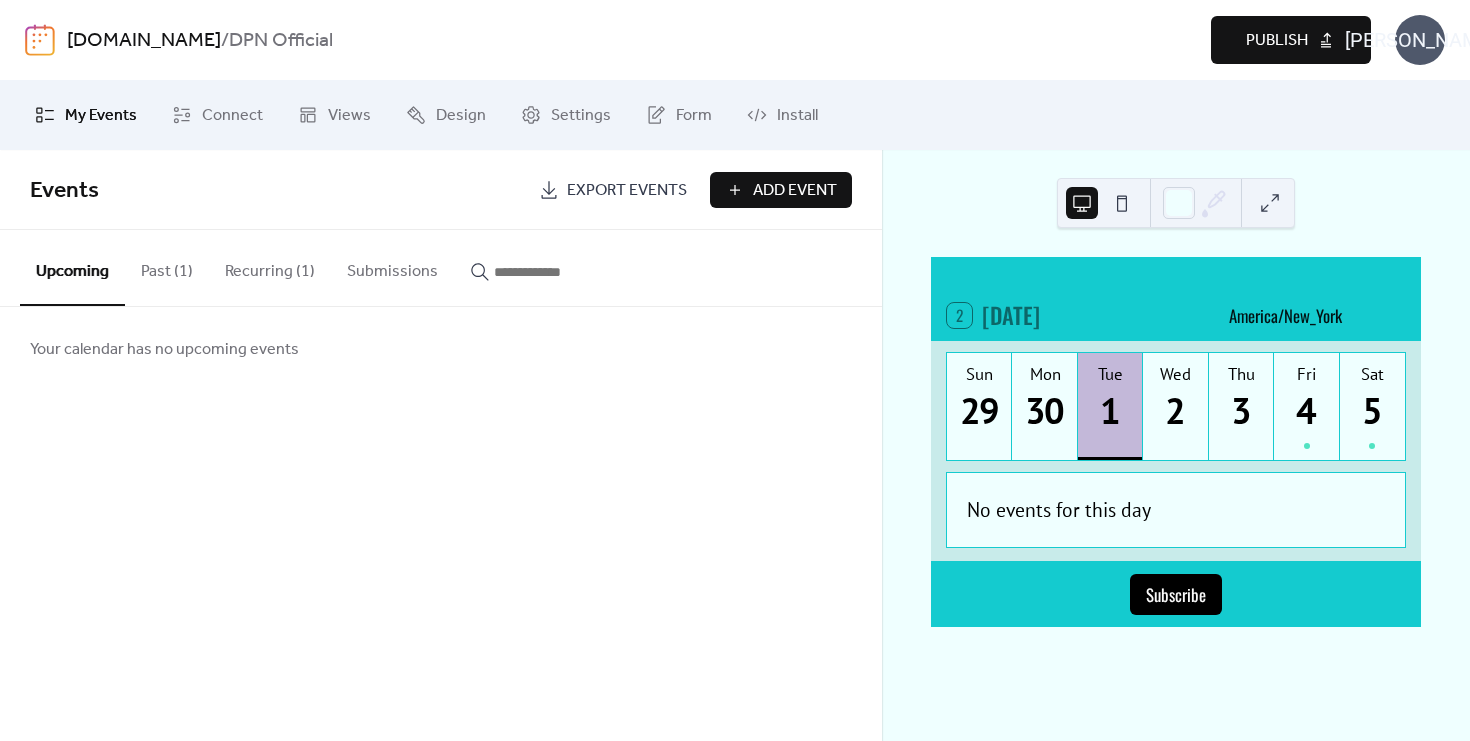 click at bounding box center [1270, 203] 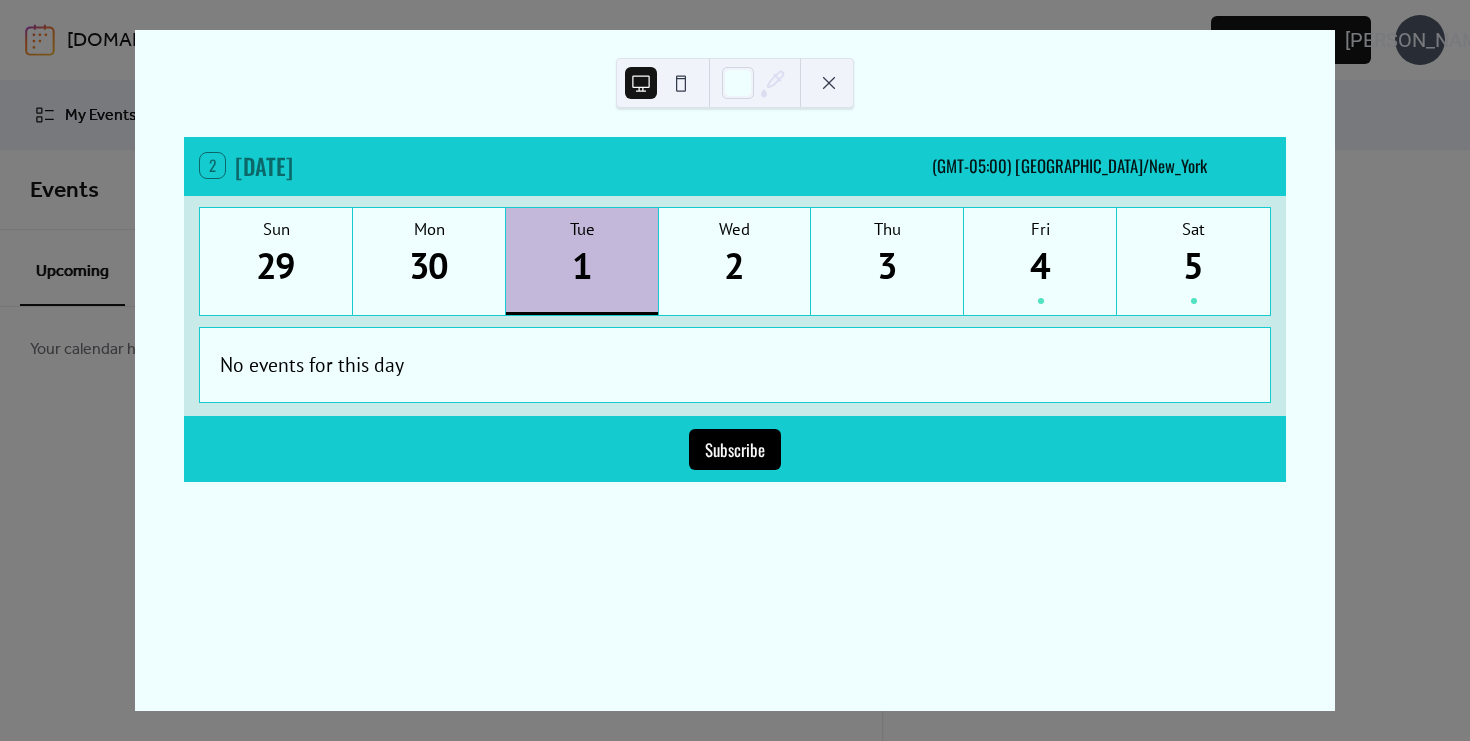 click on "No events for this day" at bounding box center [735, 364] 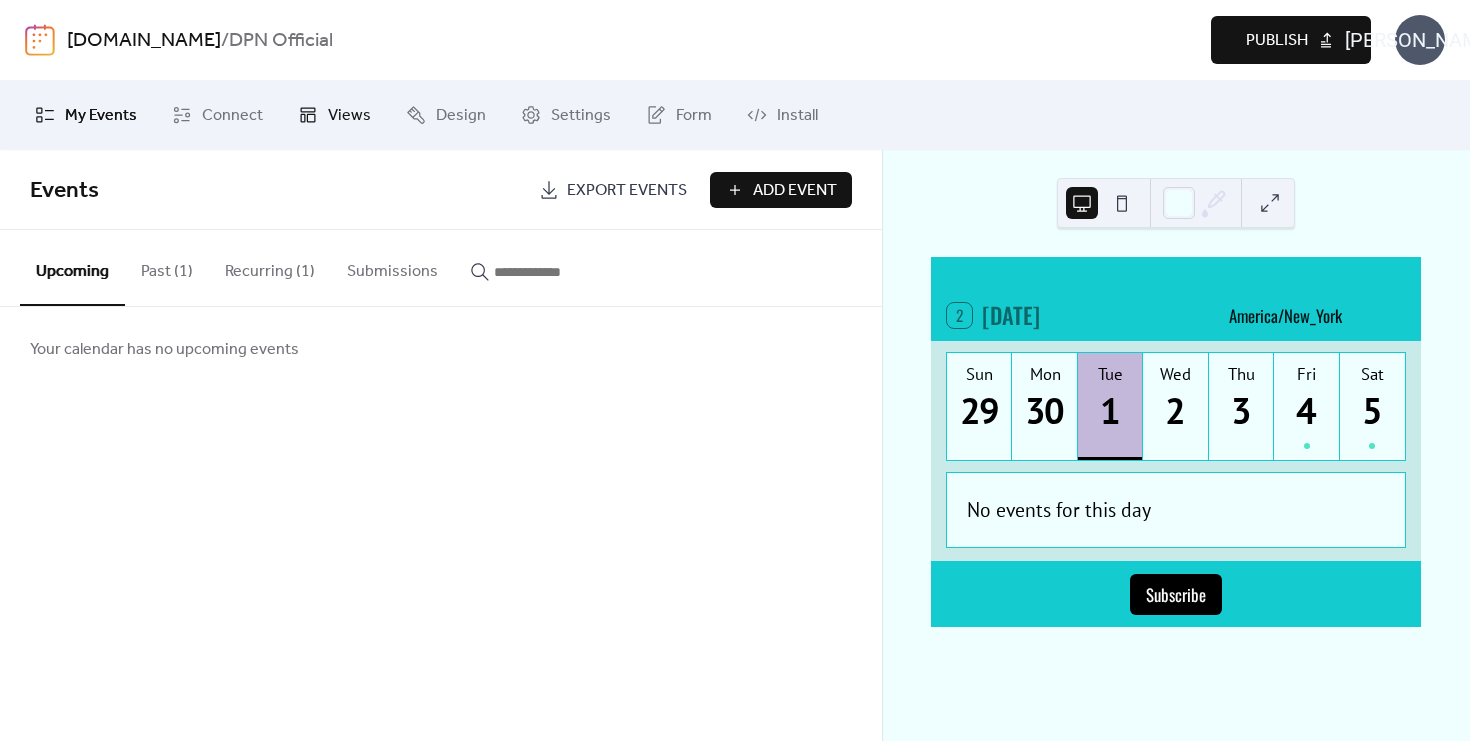 click 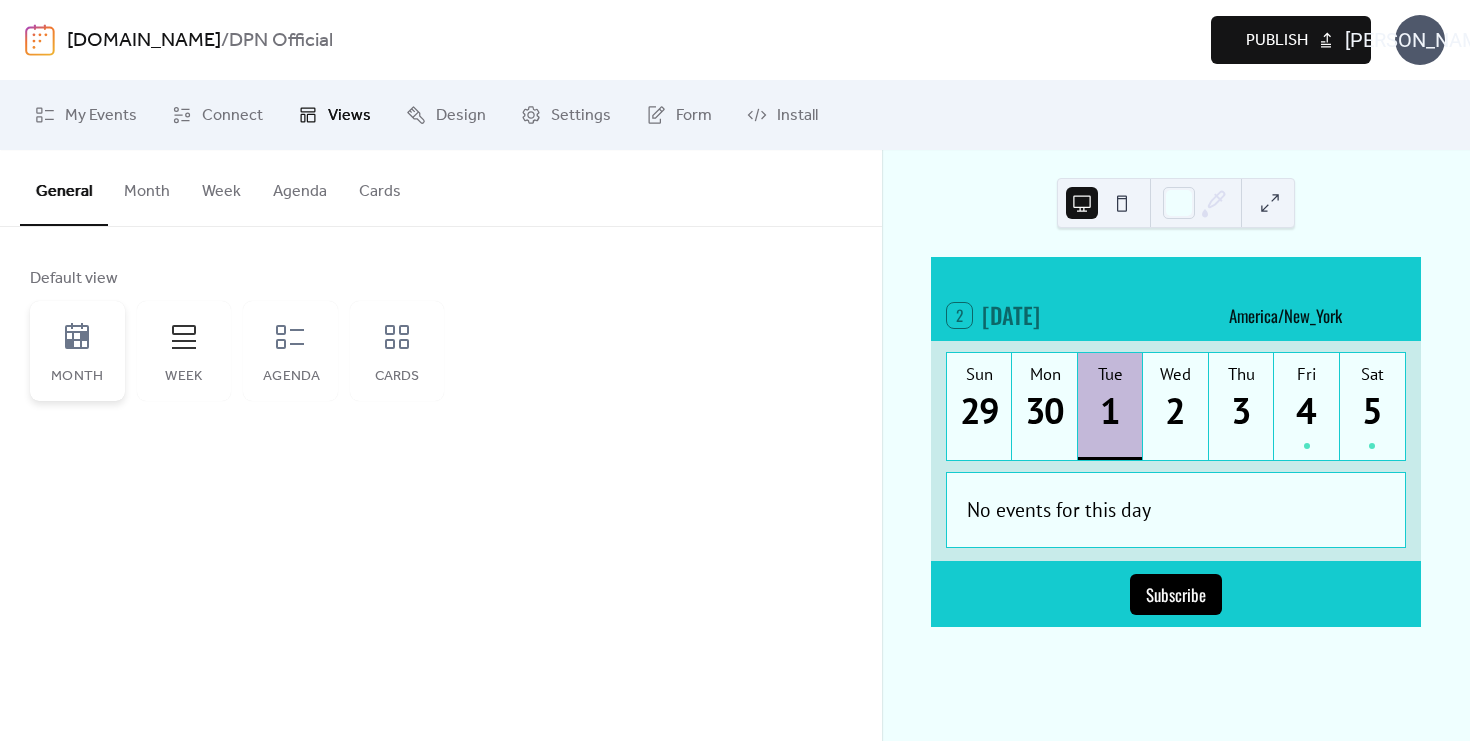 click on "Month" at bounding box center (77, 377) 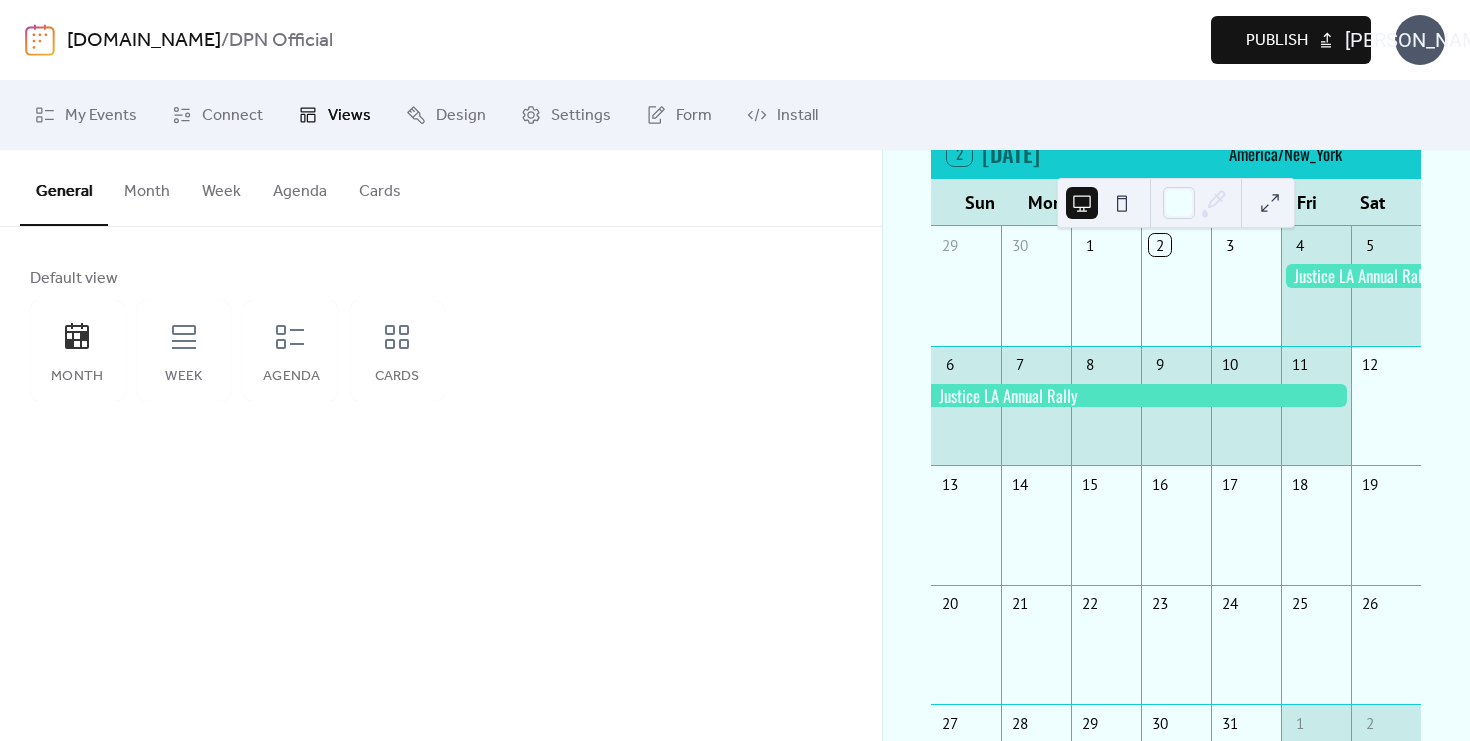 scroll, scrollTop: 181, scrollLeft: 0, axis: vertical 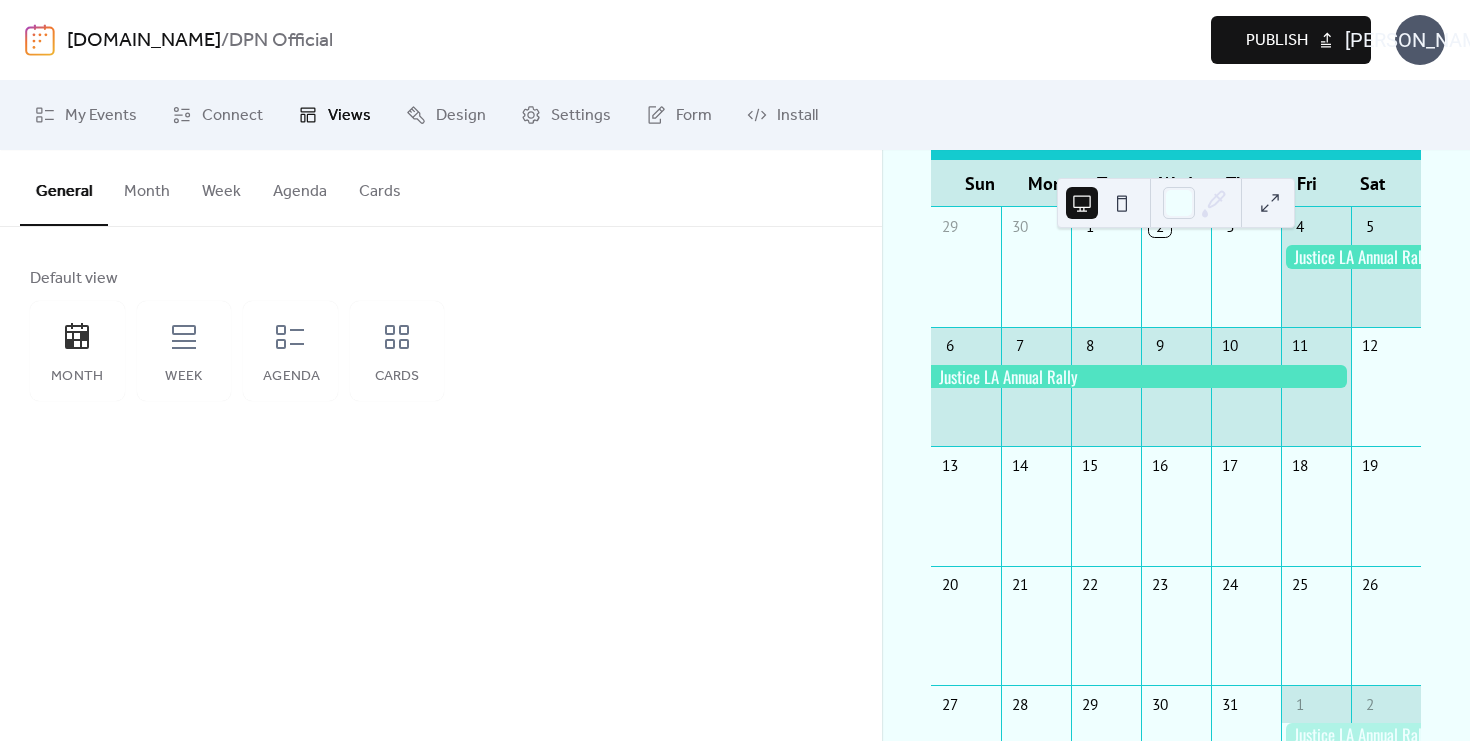click at bounding box center [1351, 257] 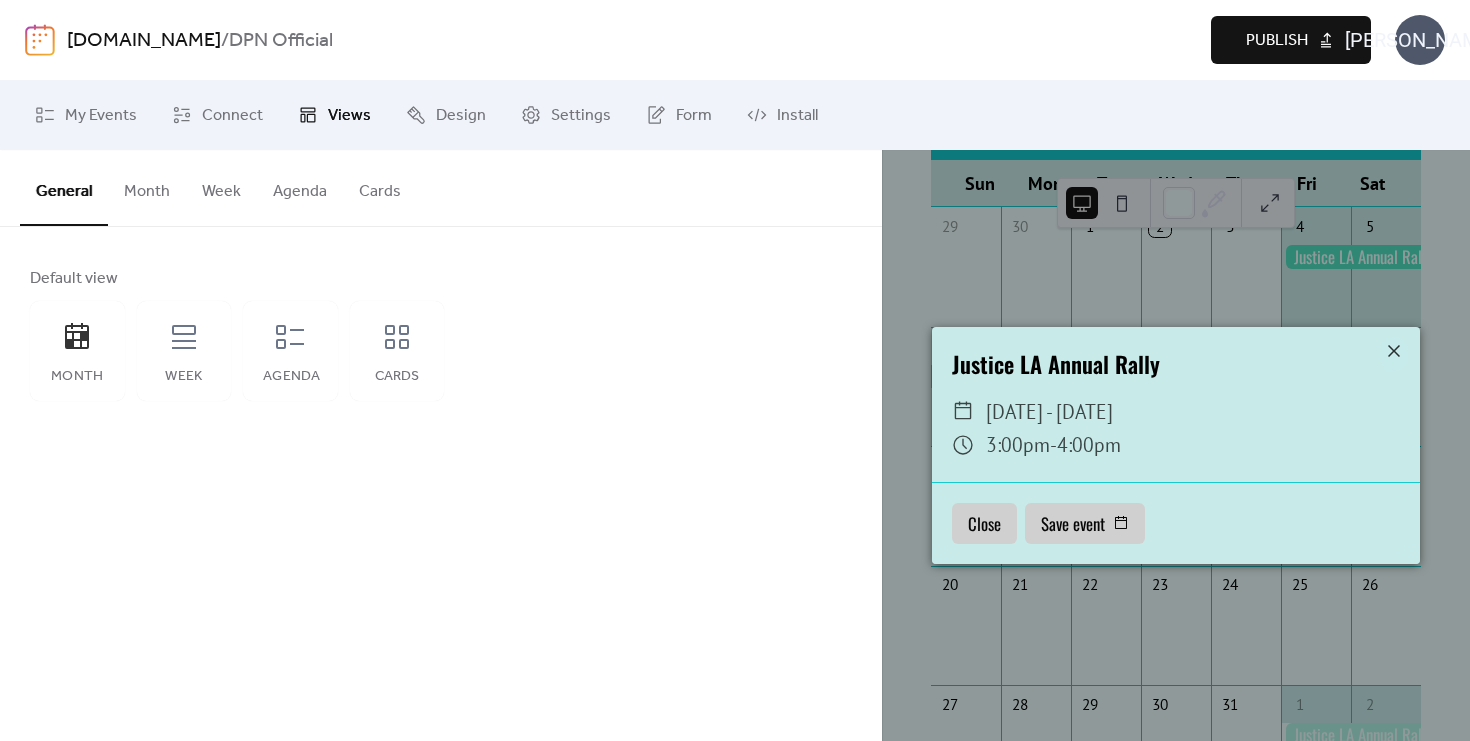 click on "Default view Month Week Agenda Cards" at bounding box center [441, 334] 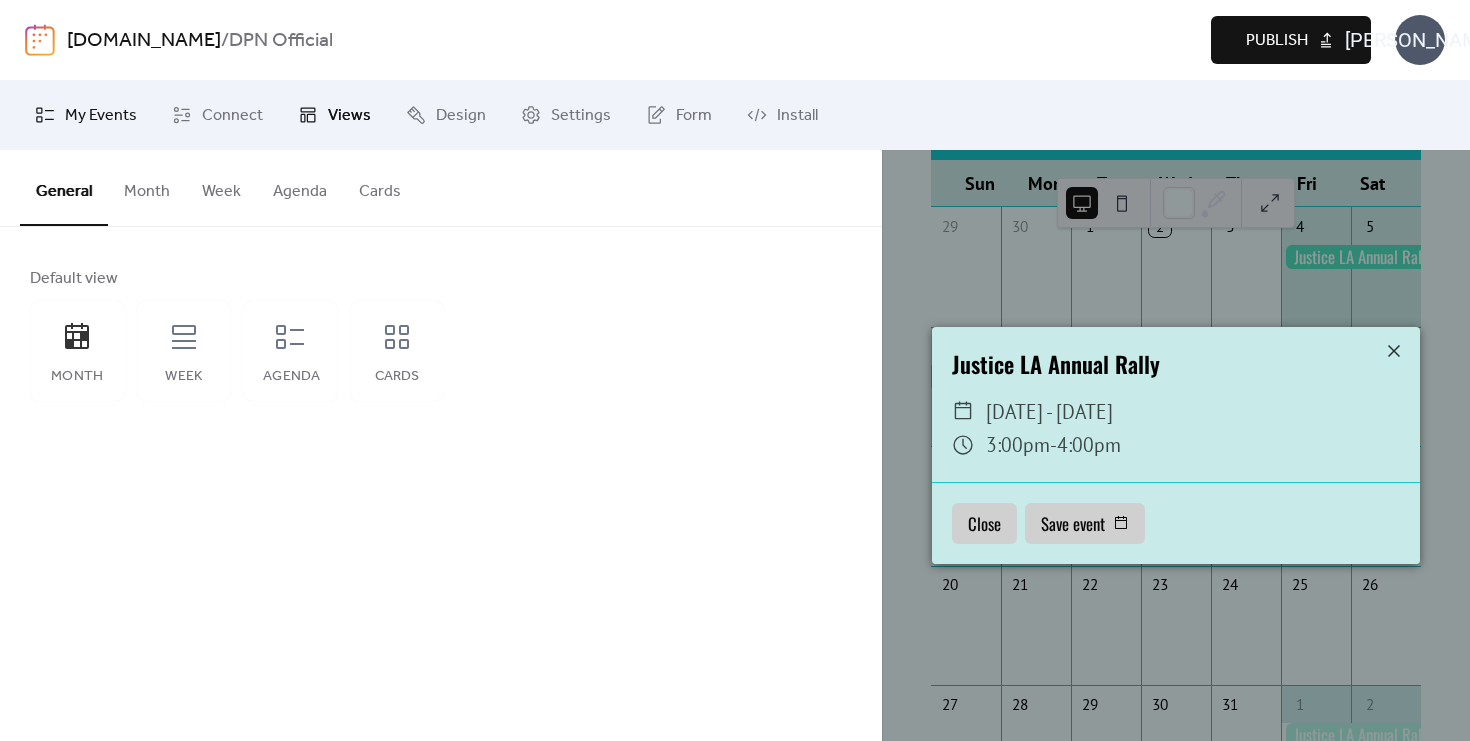 click on "My Events" at bounding box center (101, 116) 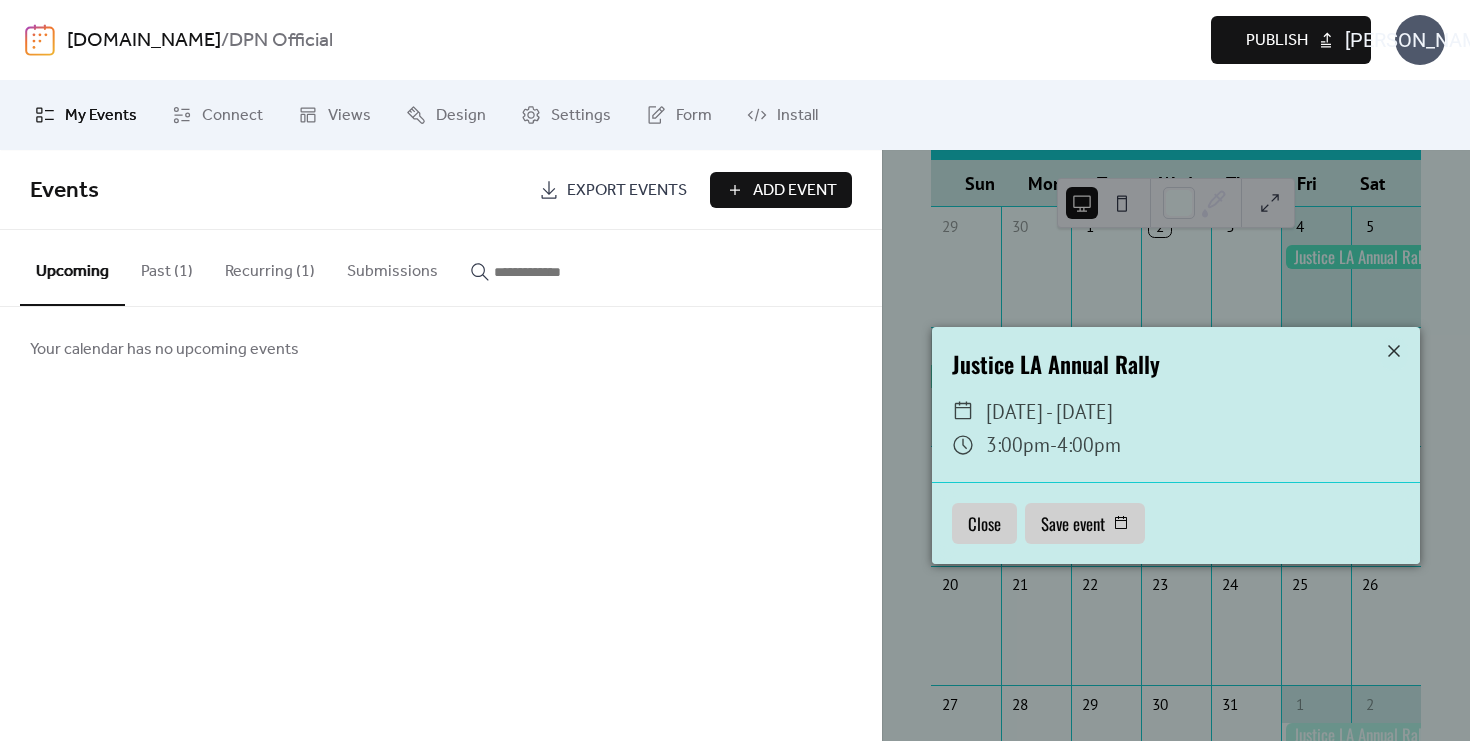 click on "Past  (1)" at bounding box center [167, 267] 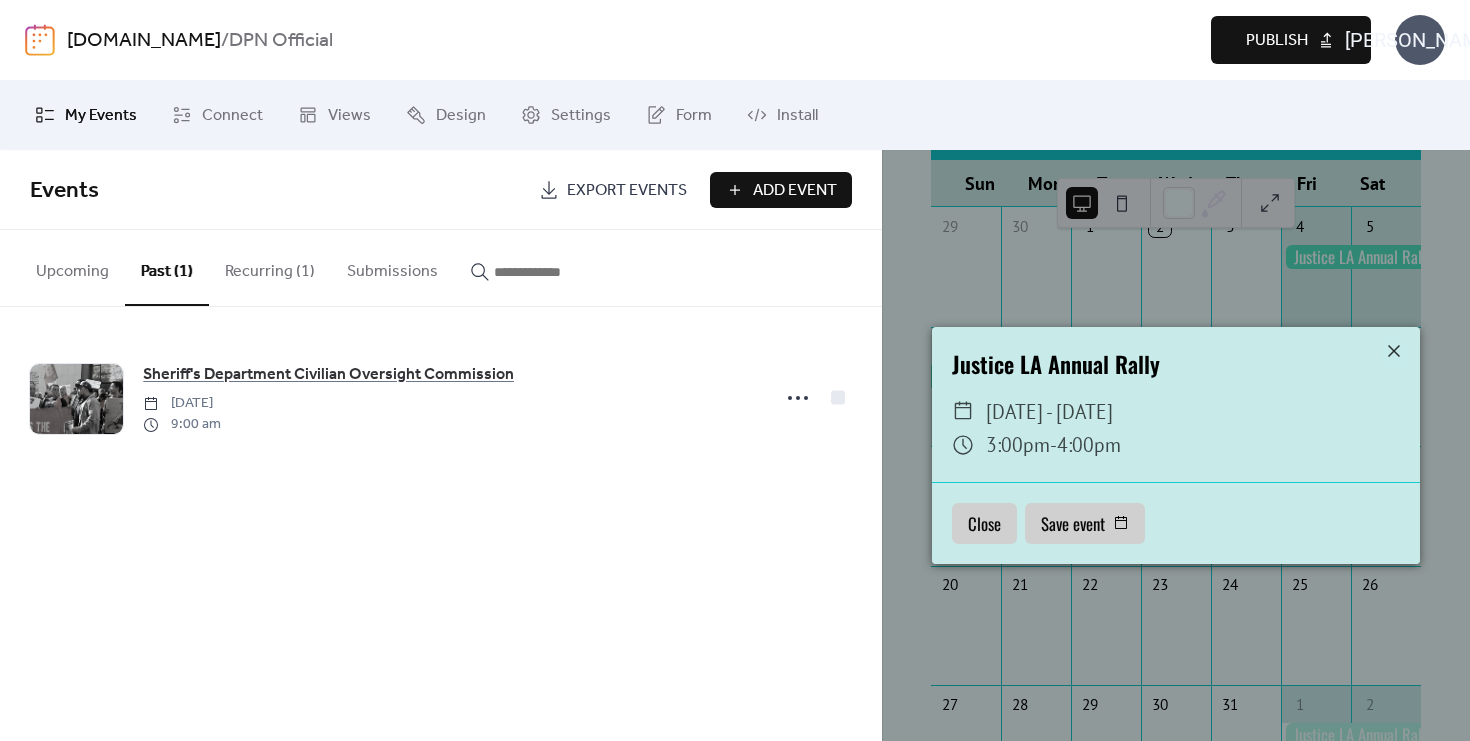click on "Upcoming" at bounding box center [72, 267] 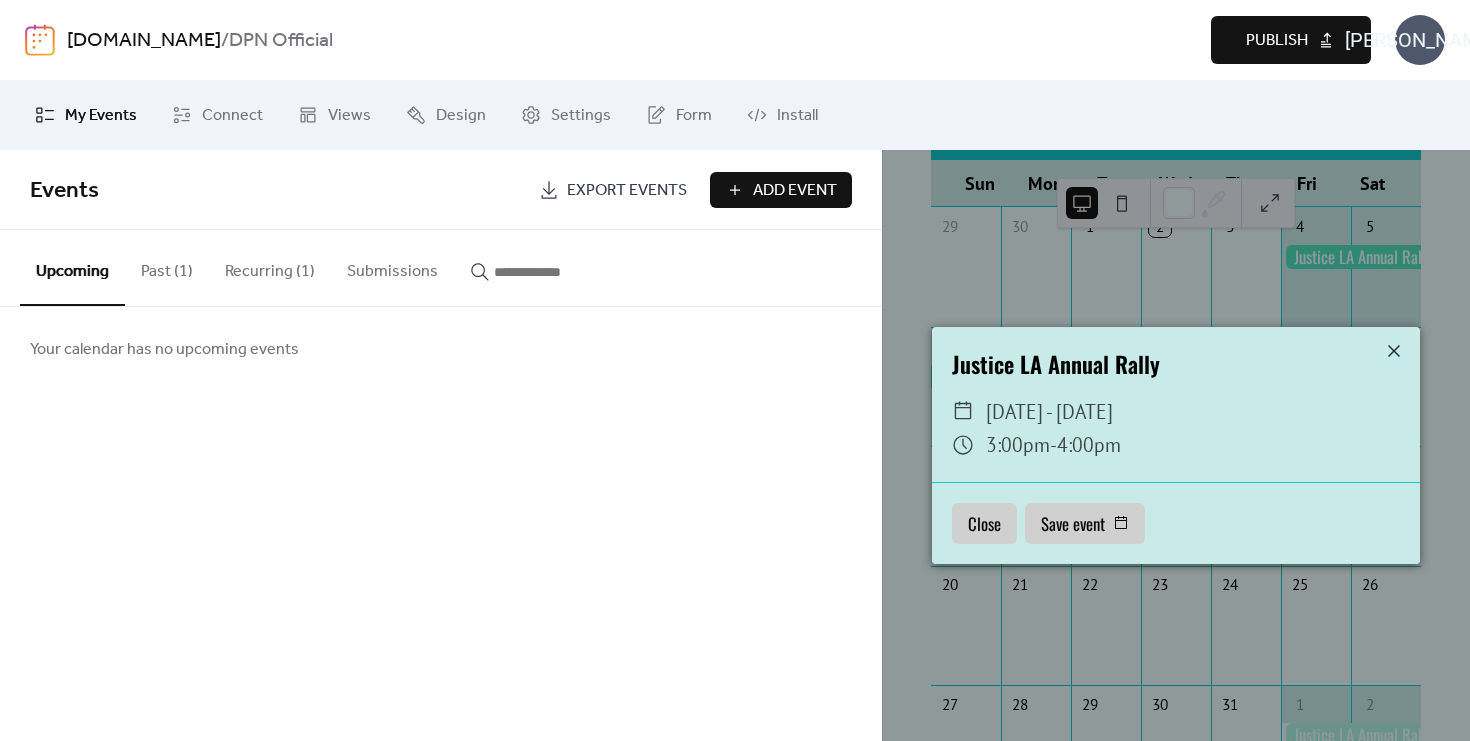 click on "Recurring  (1)" at bounding box center (270, 267) 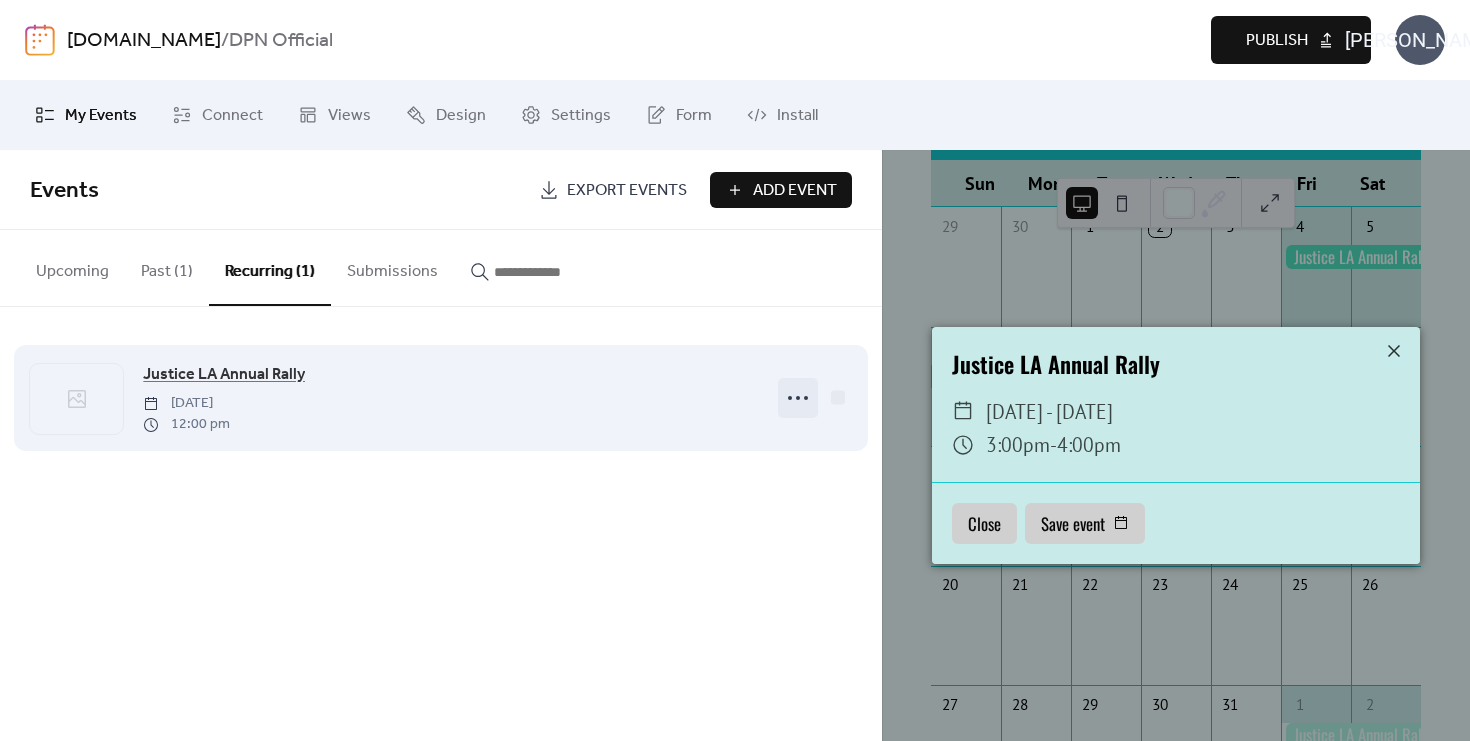 click at bounding box center [798, 398] 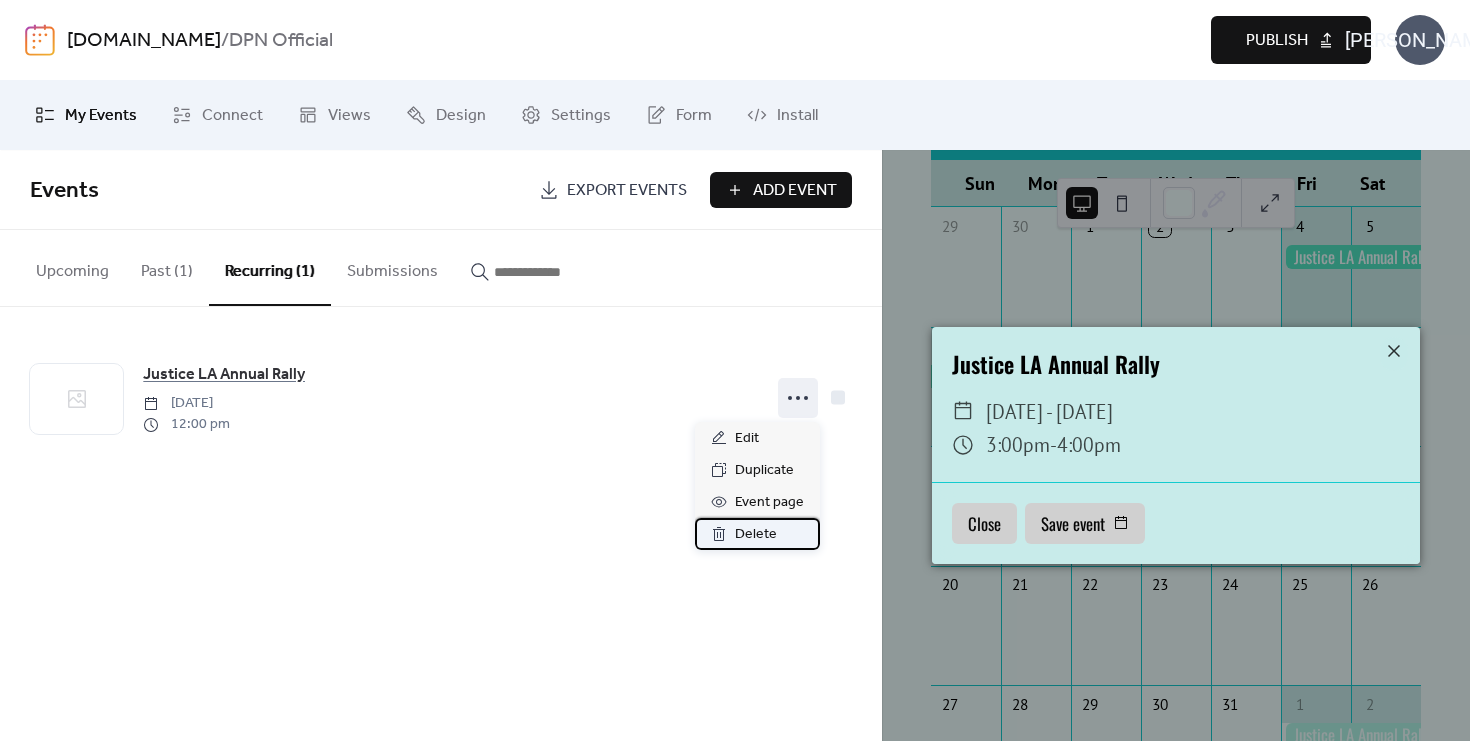 click on "Delete" at bounding box center (756, 535) 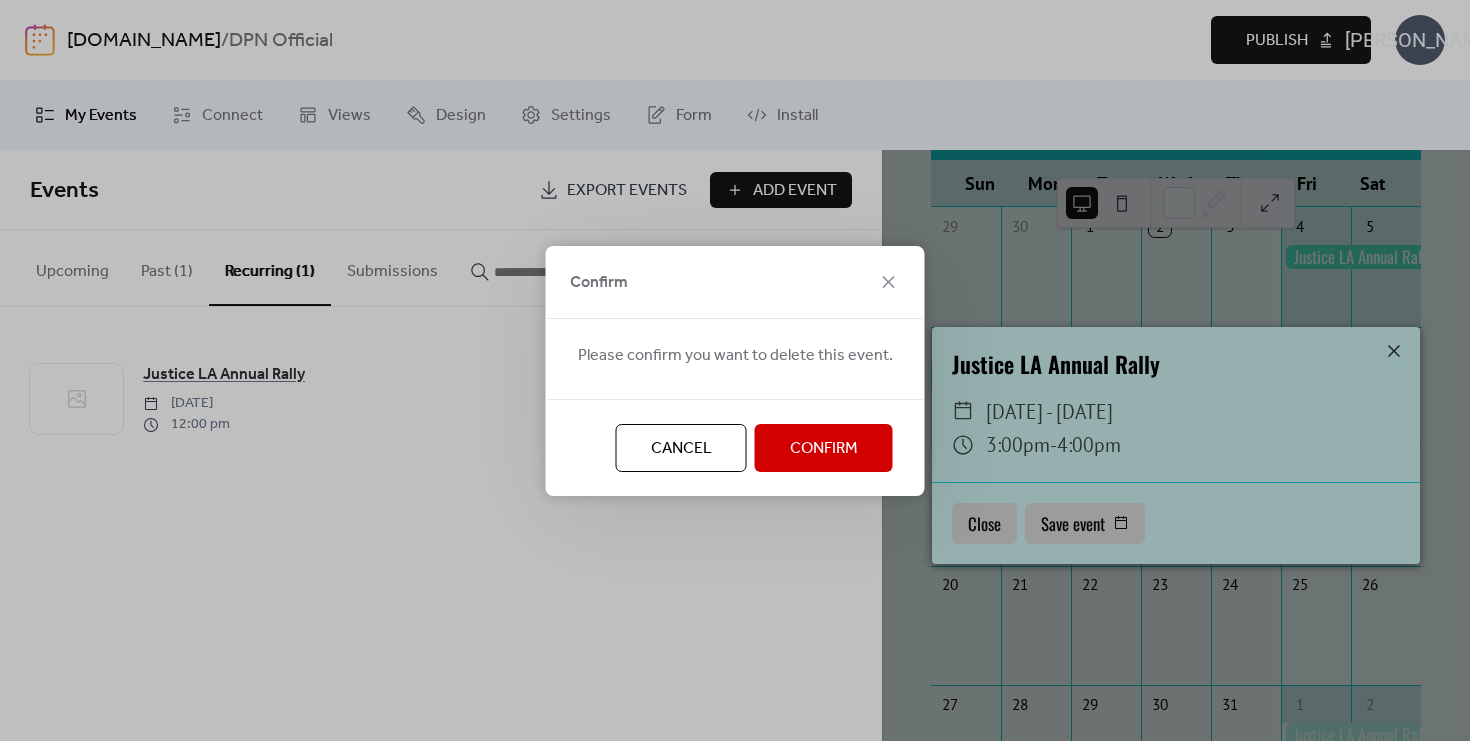 click on "Confirm" at bounding box center [824, 449] 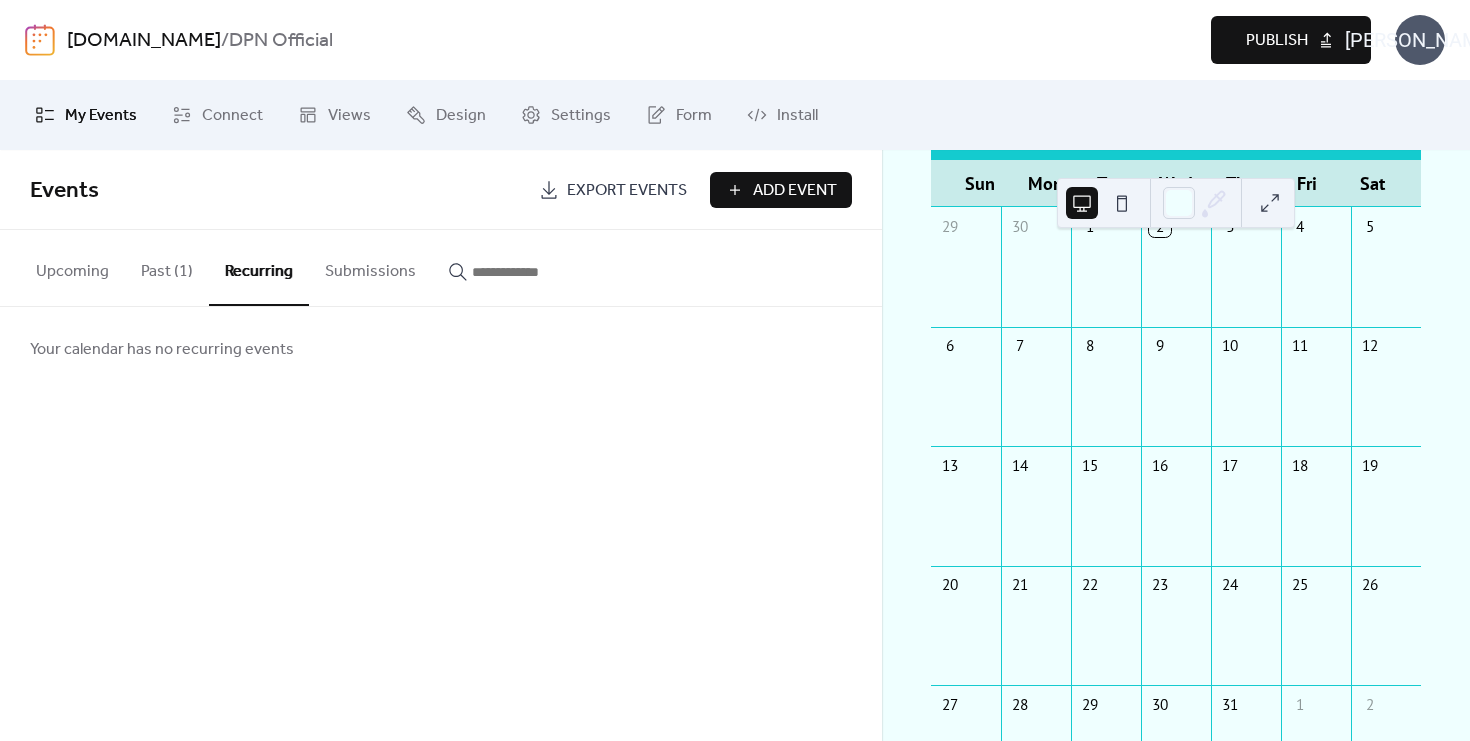 click on "Past  (1)" at bounding box center [167, 267] 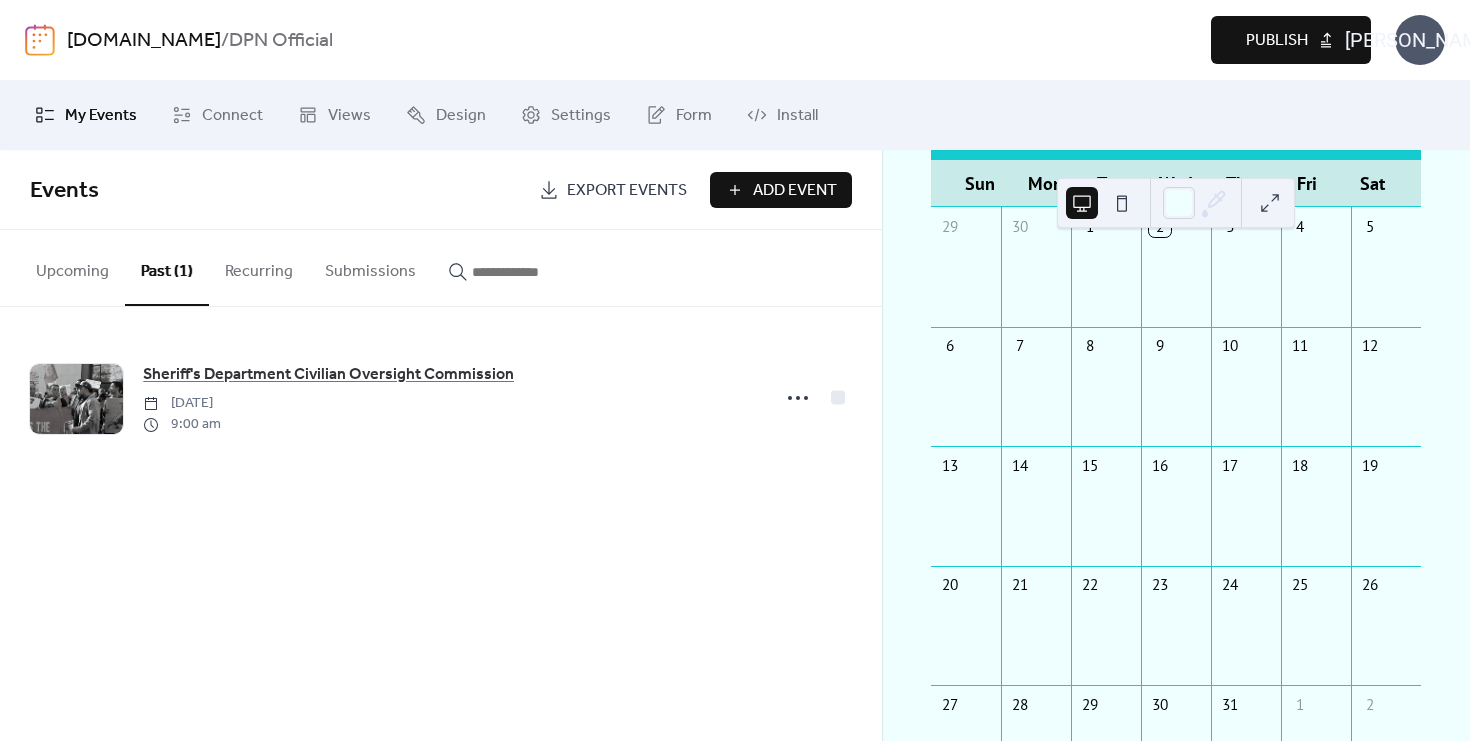 click on "Upcoming" at bounding box center [72, 267] 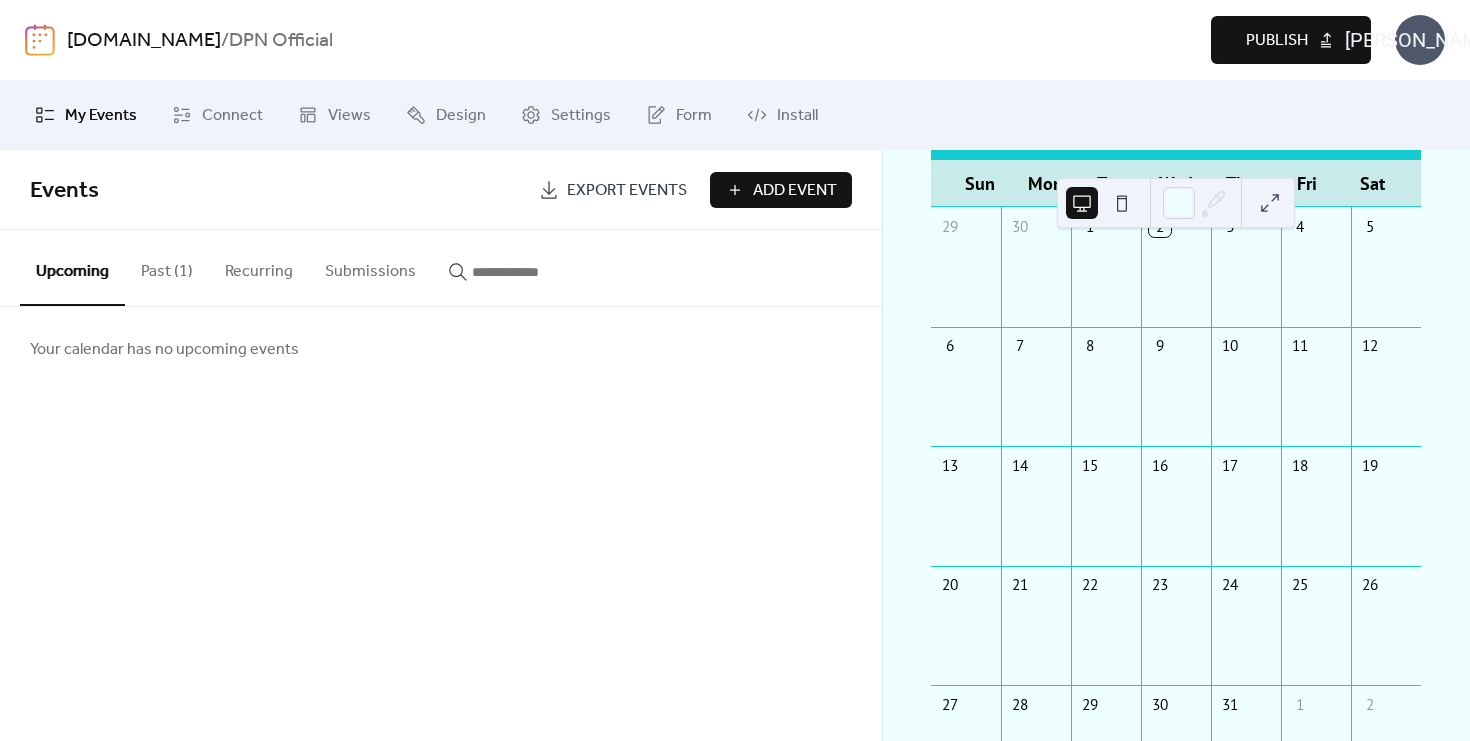 click on "11" at bounding box center [1316, 346] 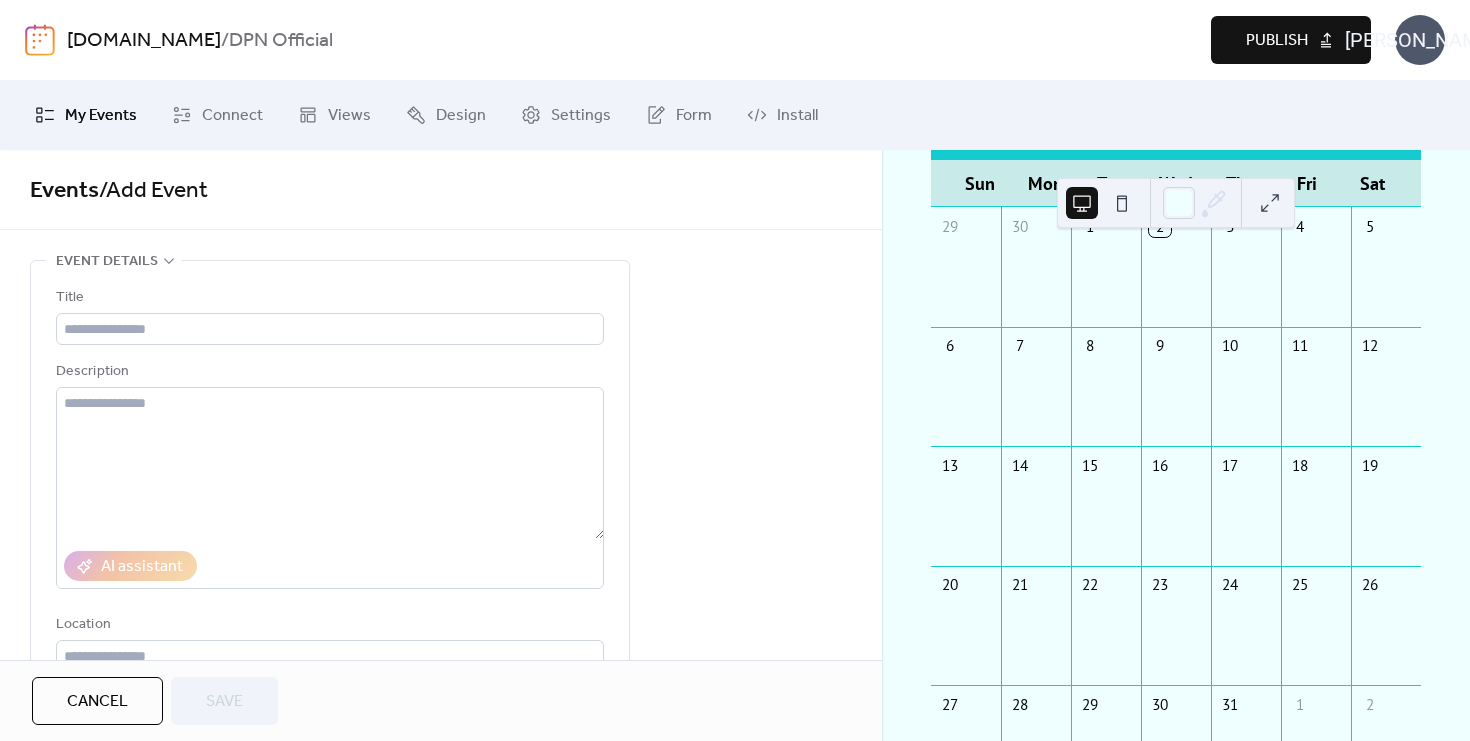 click on "Title" at bounding box center [330, 315] 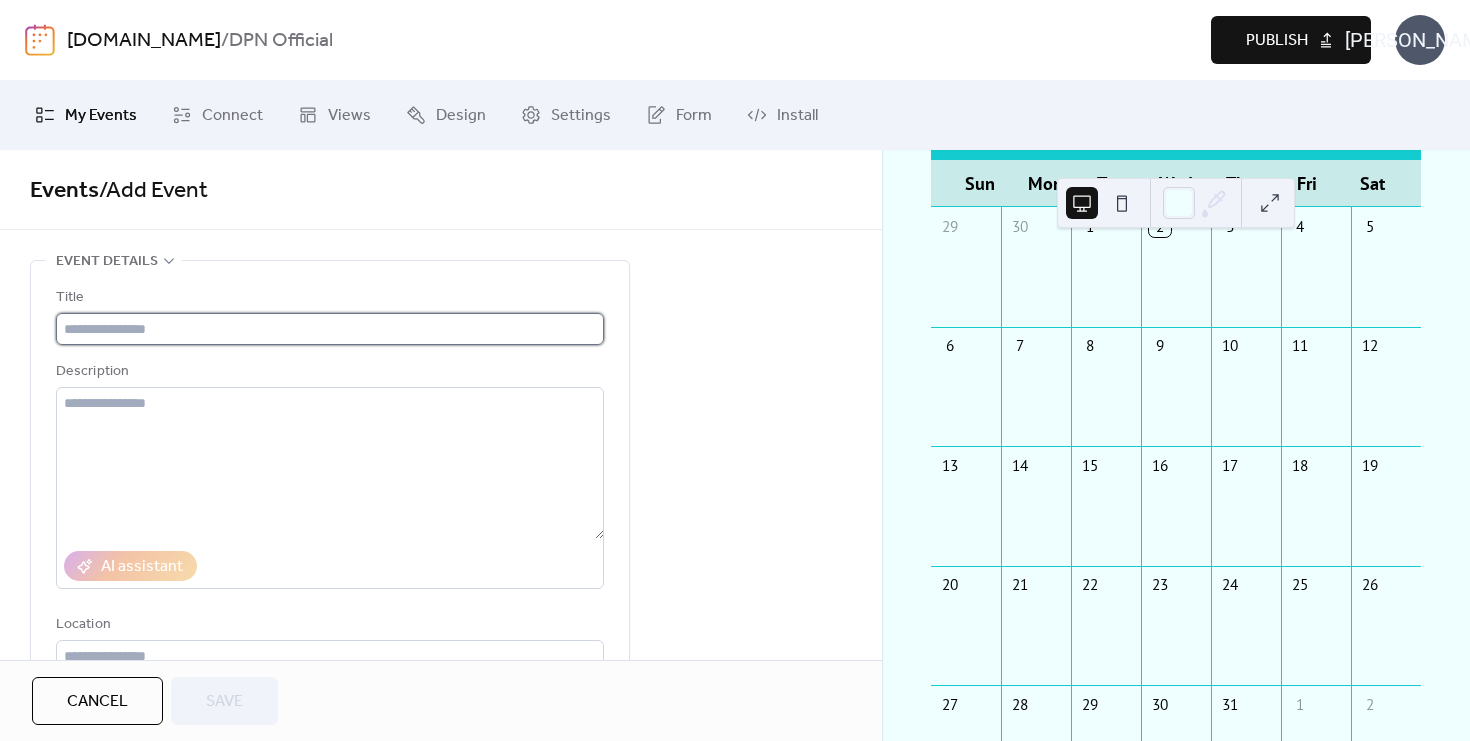 click at bounding box center (330, 329) 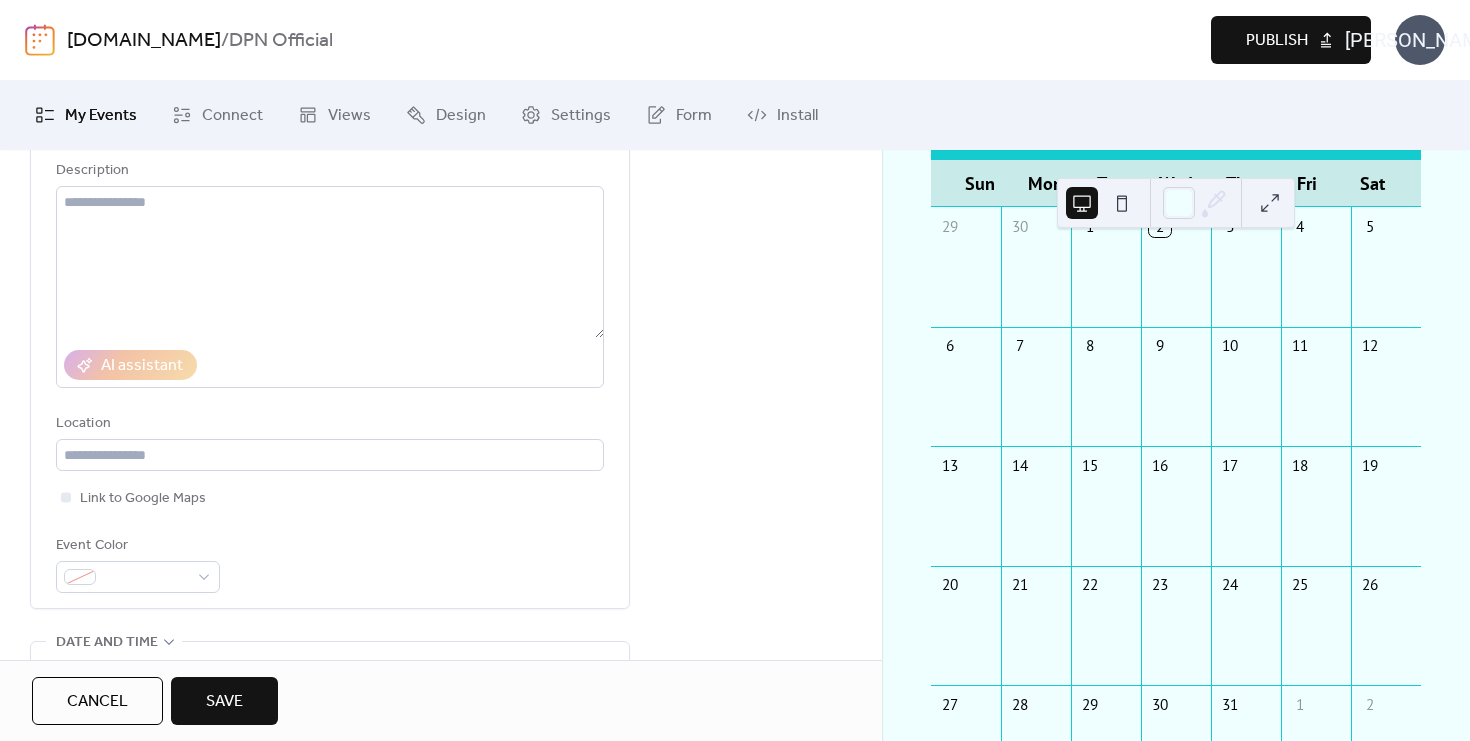 scroll, scrollTop: 373, scrollLeft: 0, axis: vertical 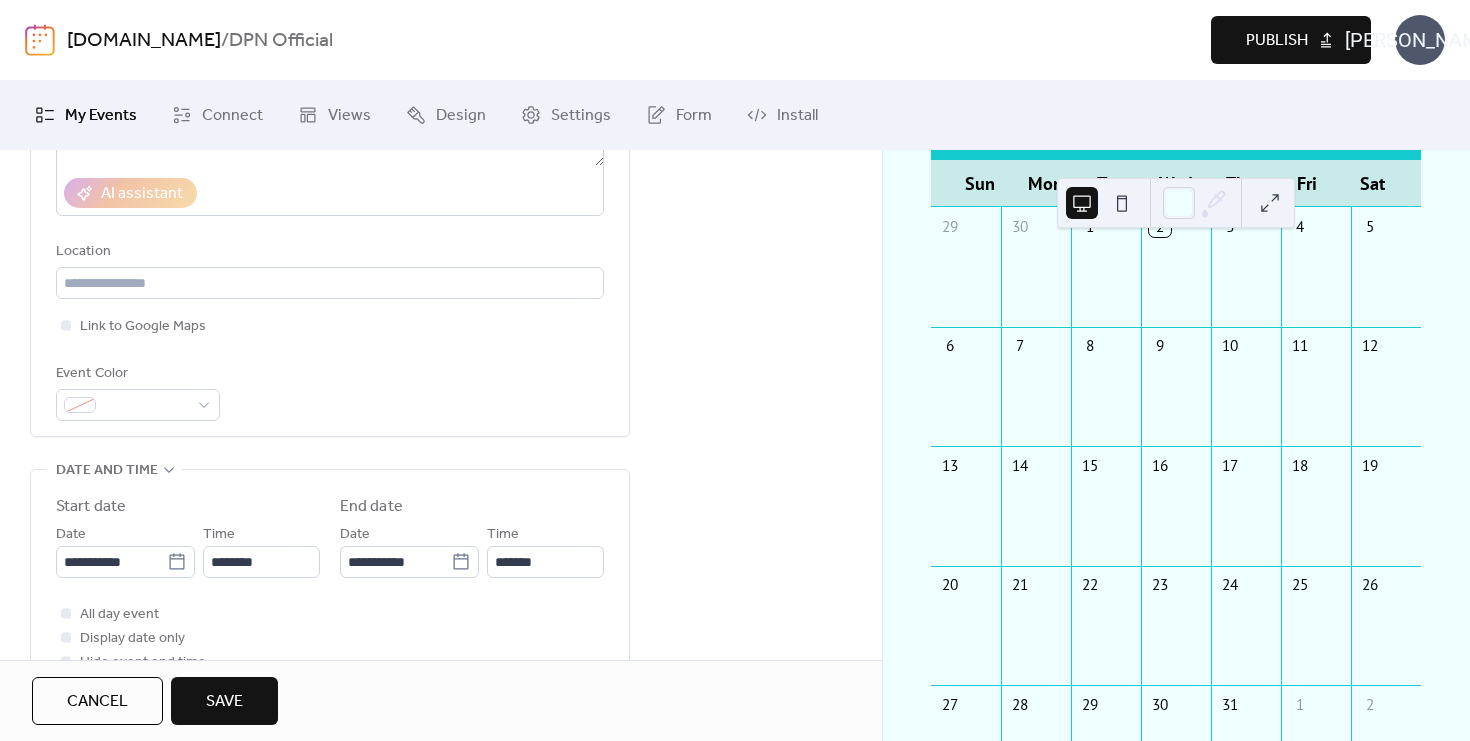 type on "**********" 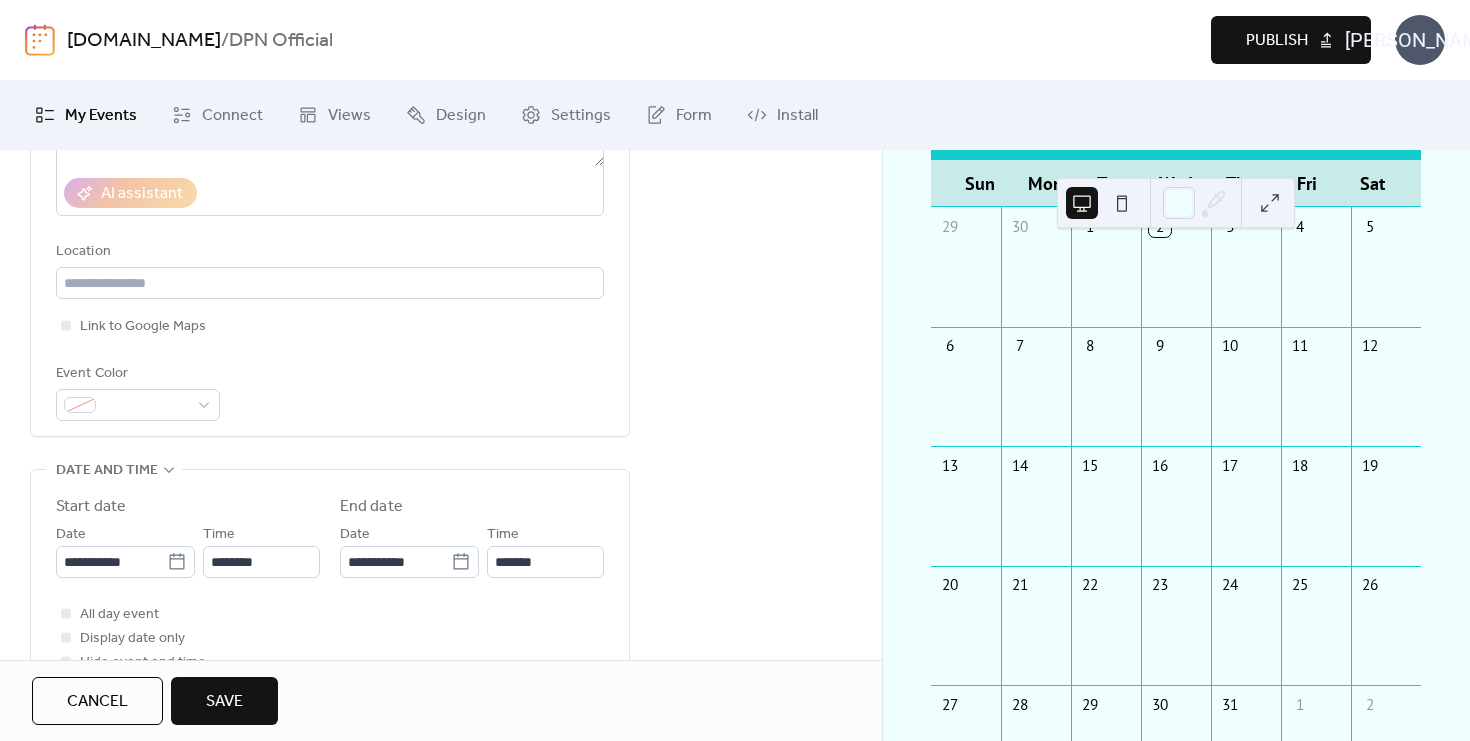 click on "**********" at bounding box center [330, 162] 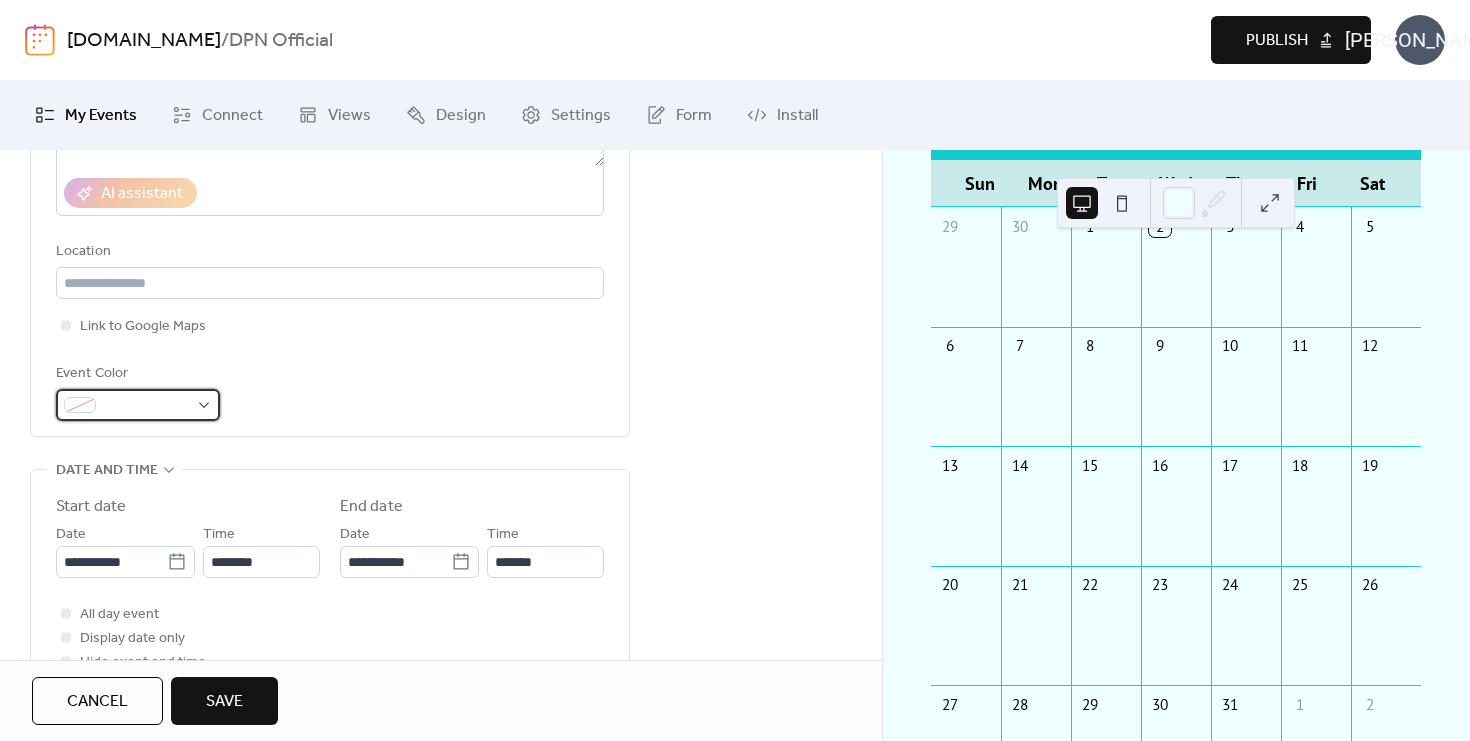 click at bounding box center [138, 405] 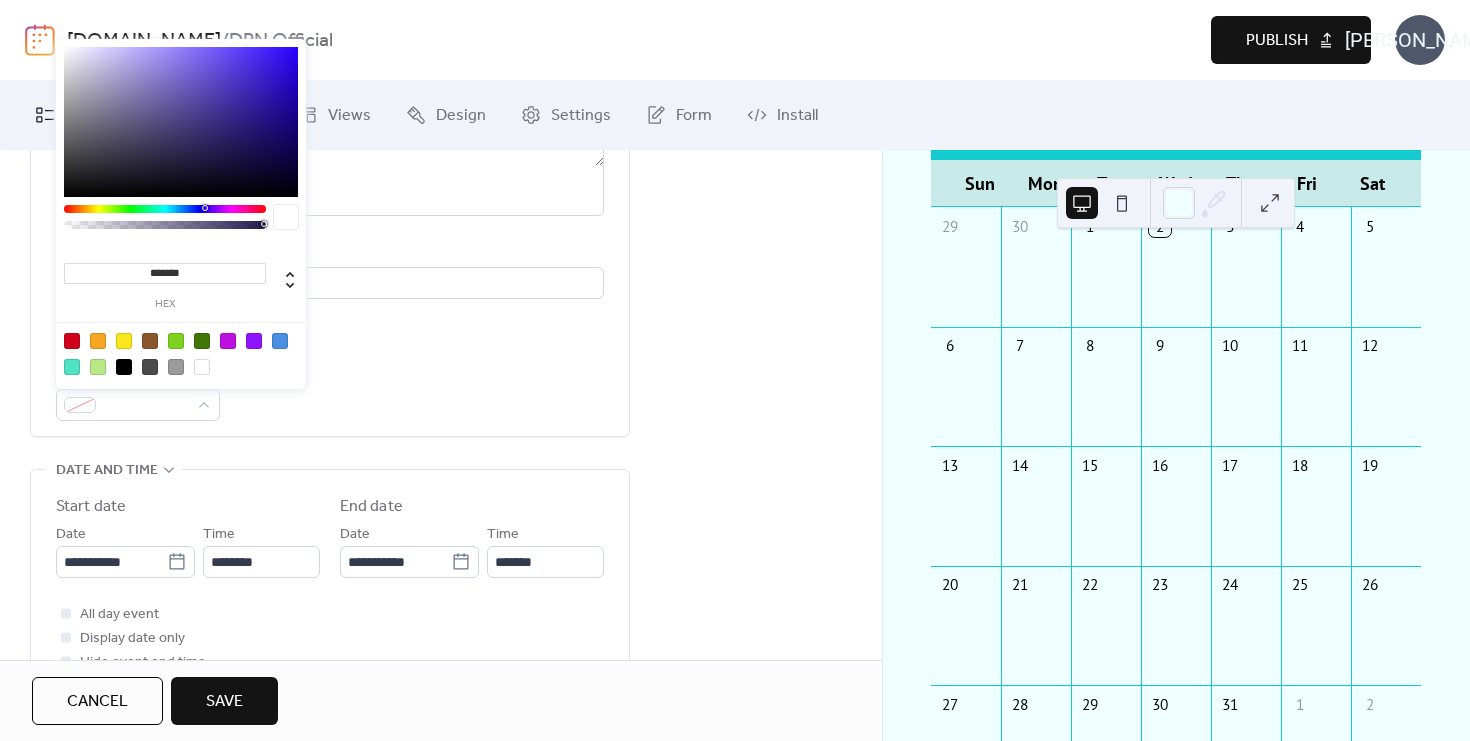 click at bounding box center (72, 367) 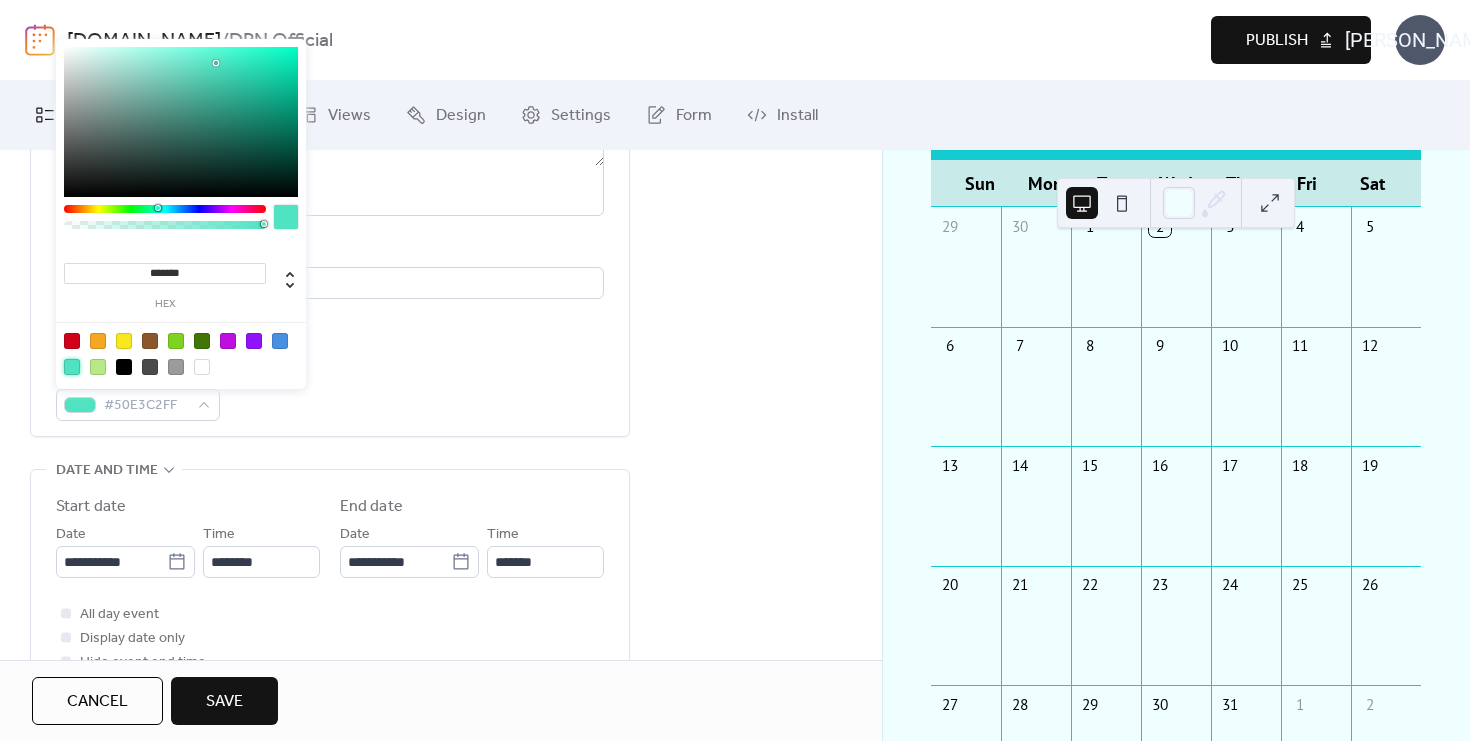 click on "**********" at bounding box center [330, 579] 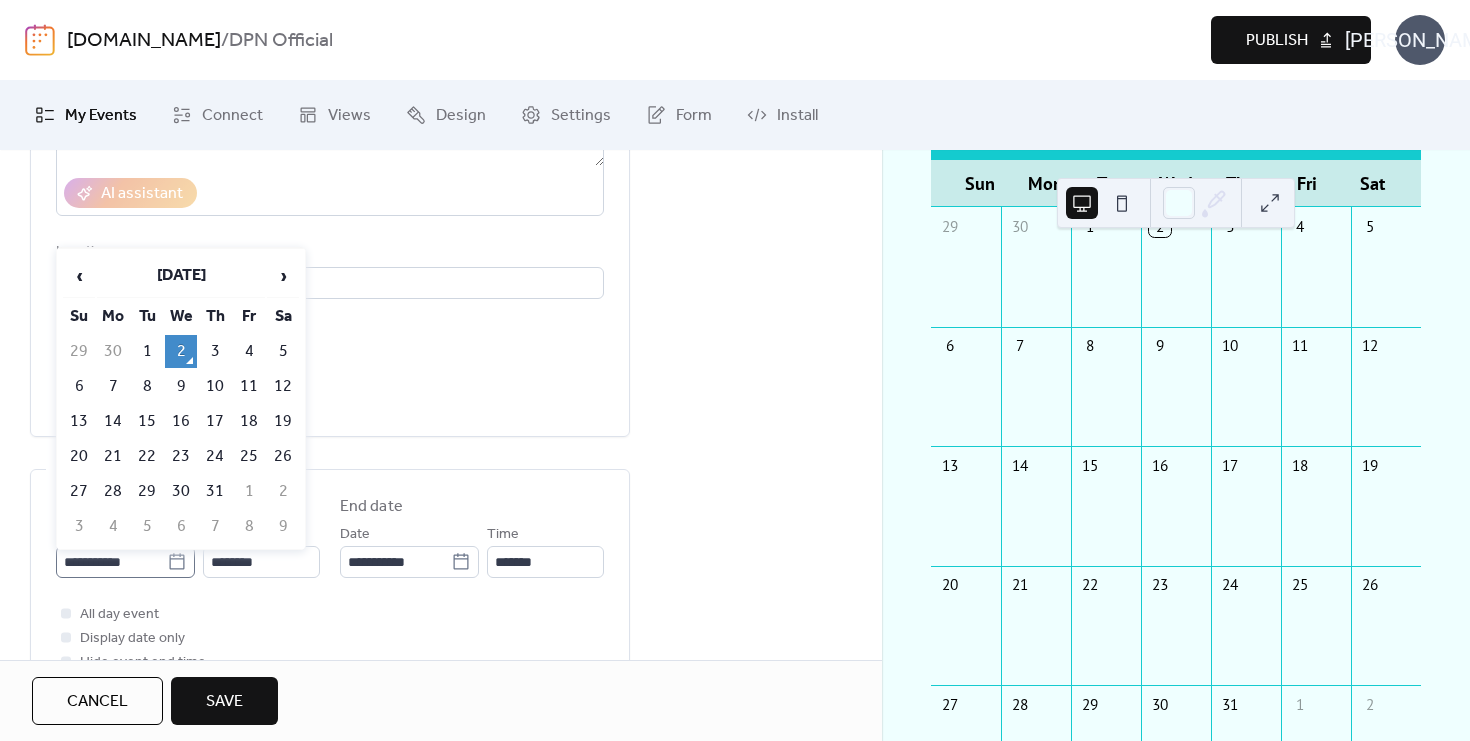 click 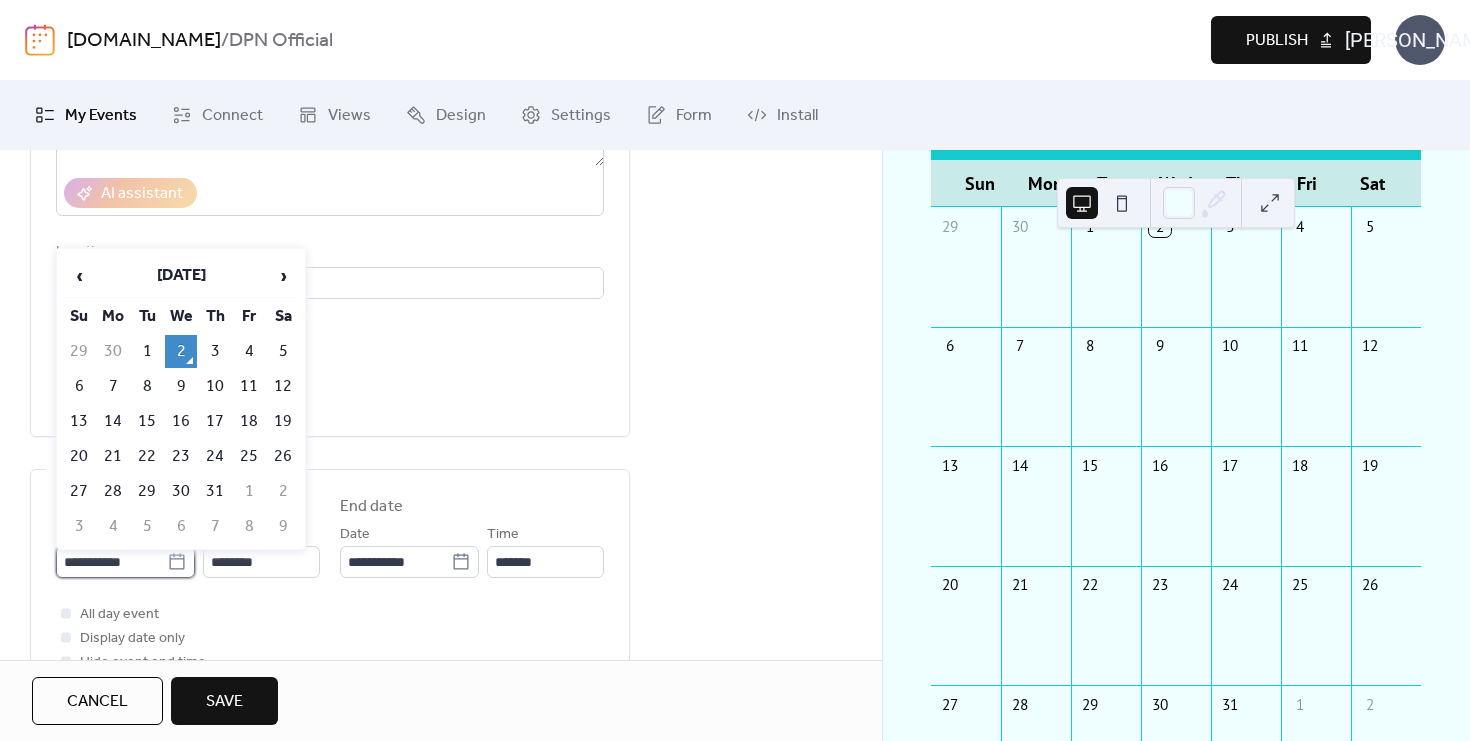 click on "**********" at bounding box center [111, 562] 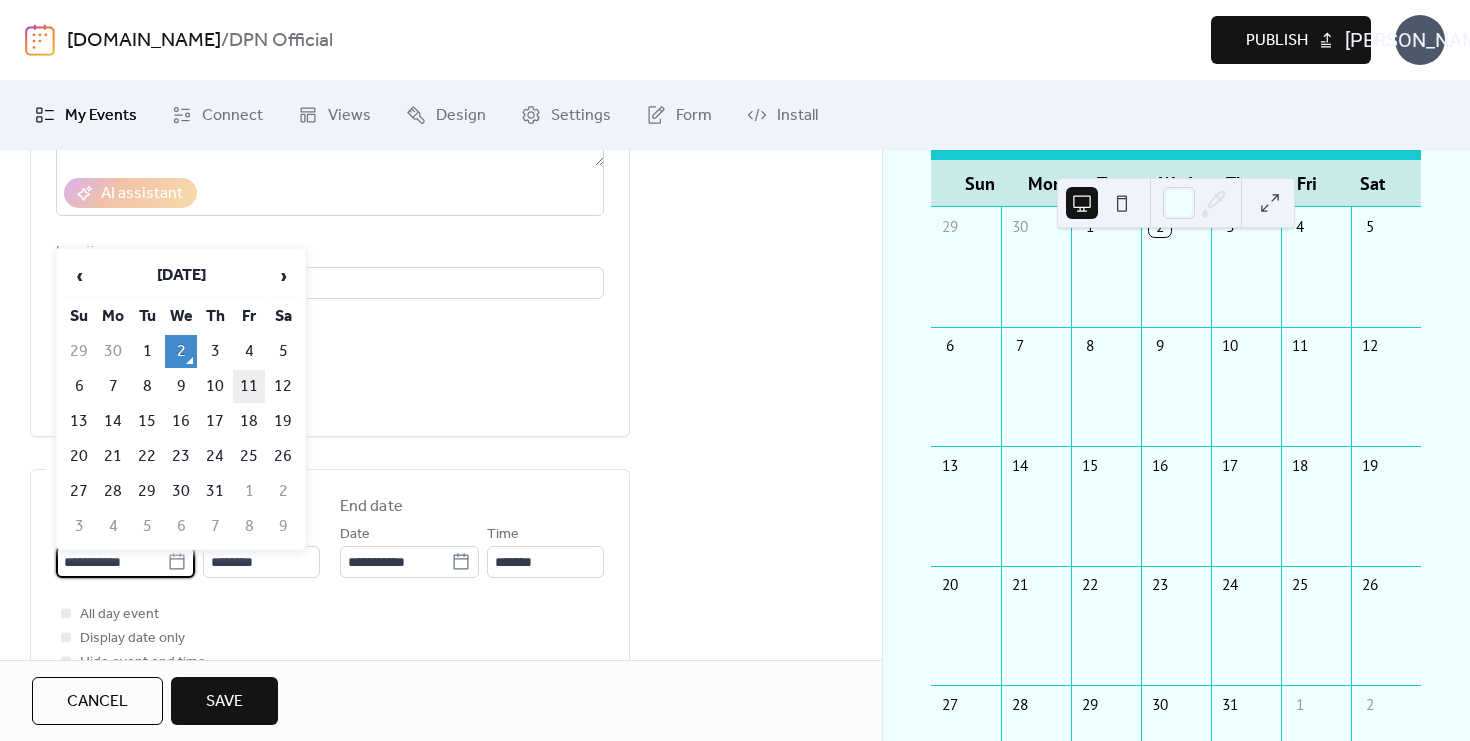 click on "11" at bounding box center (249, 386) 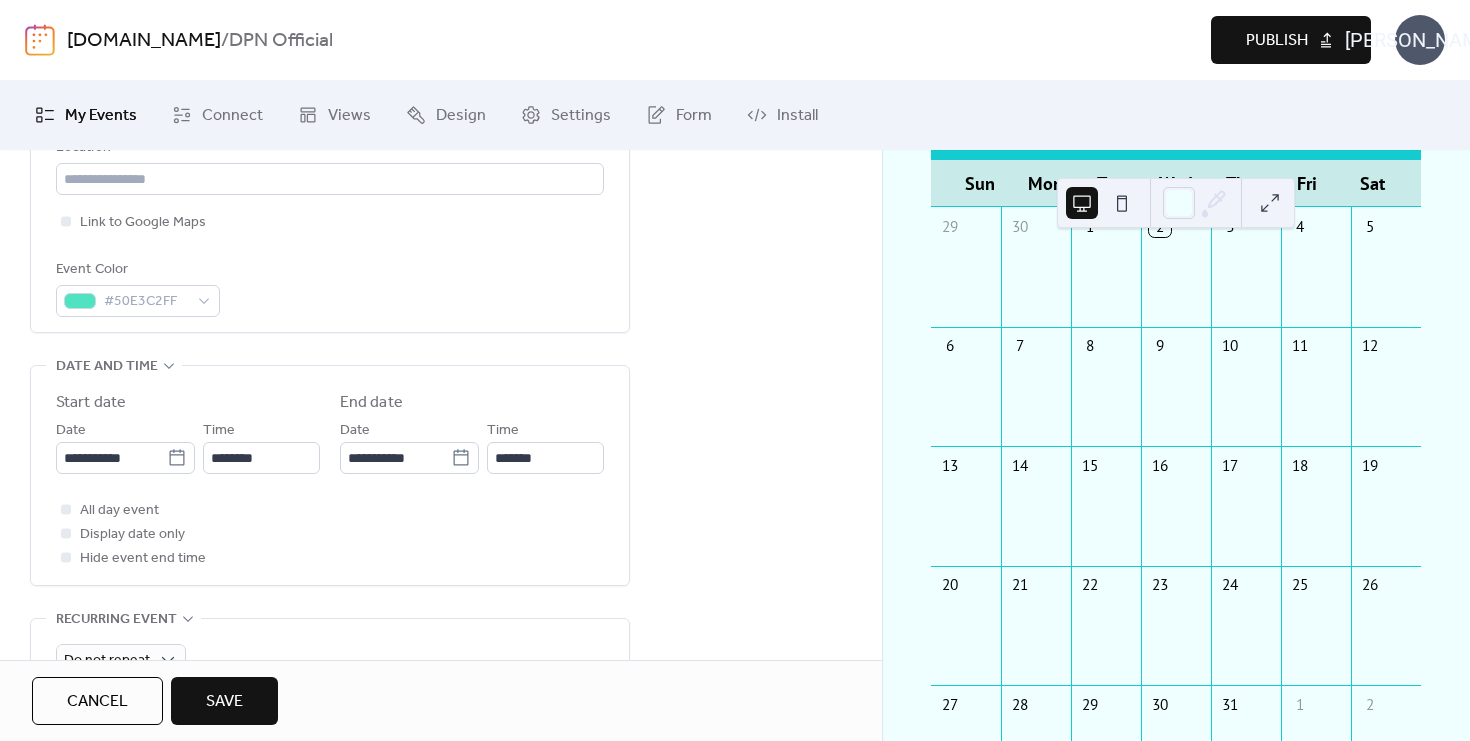 scroll, scrollTop: 504, scrollLeft: 0, axis: vertical 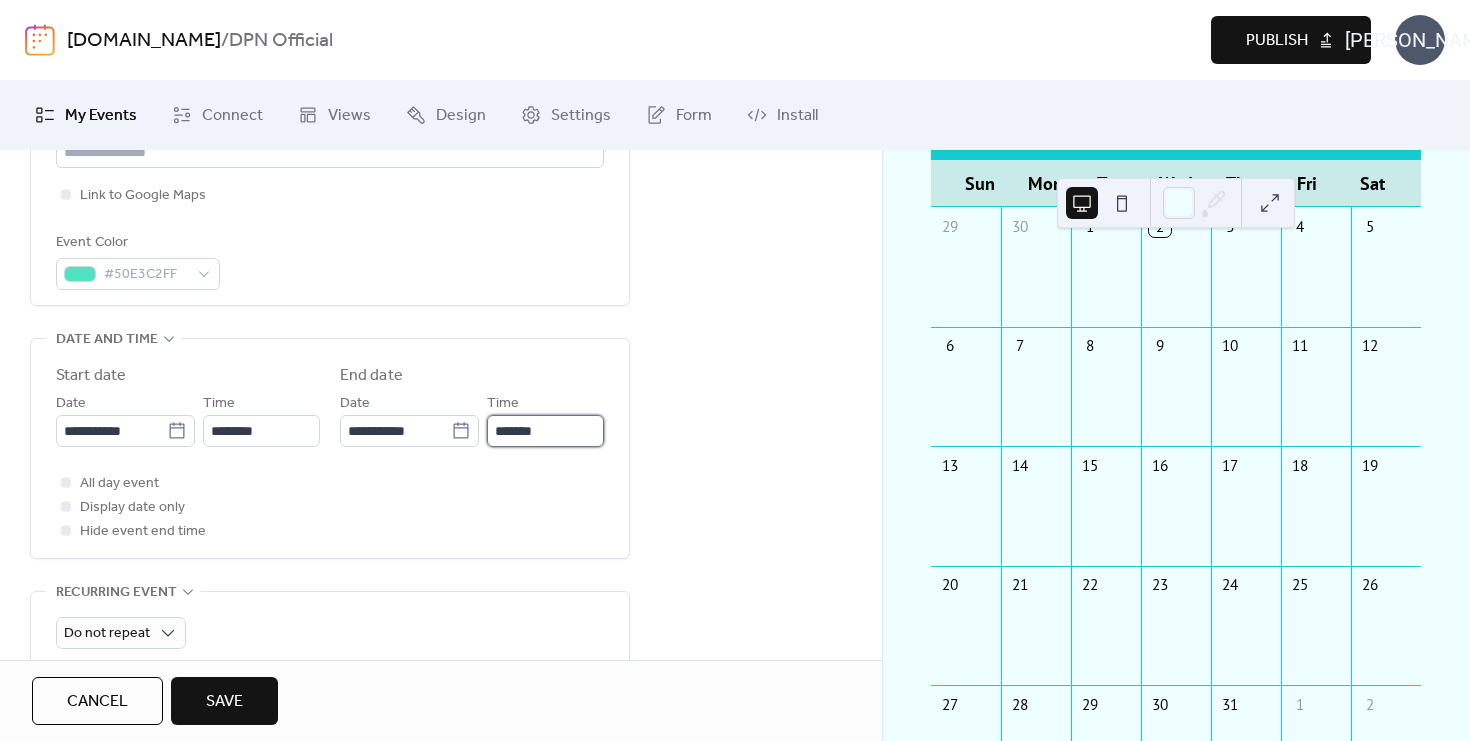click on "*******" at bounding box center [545, 431] 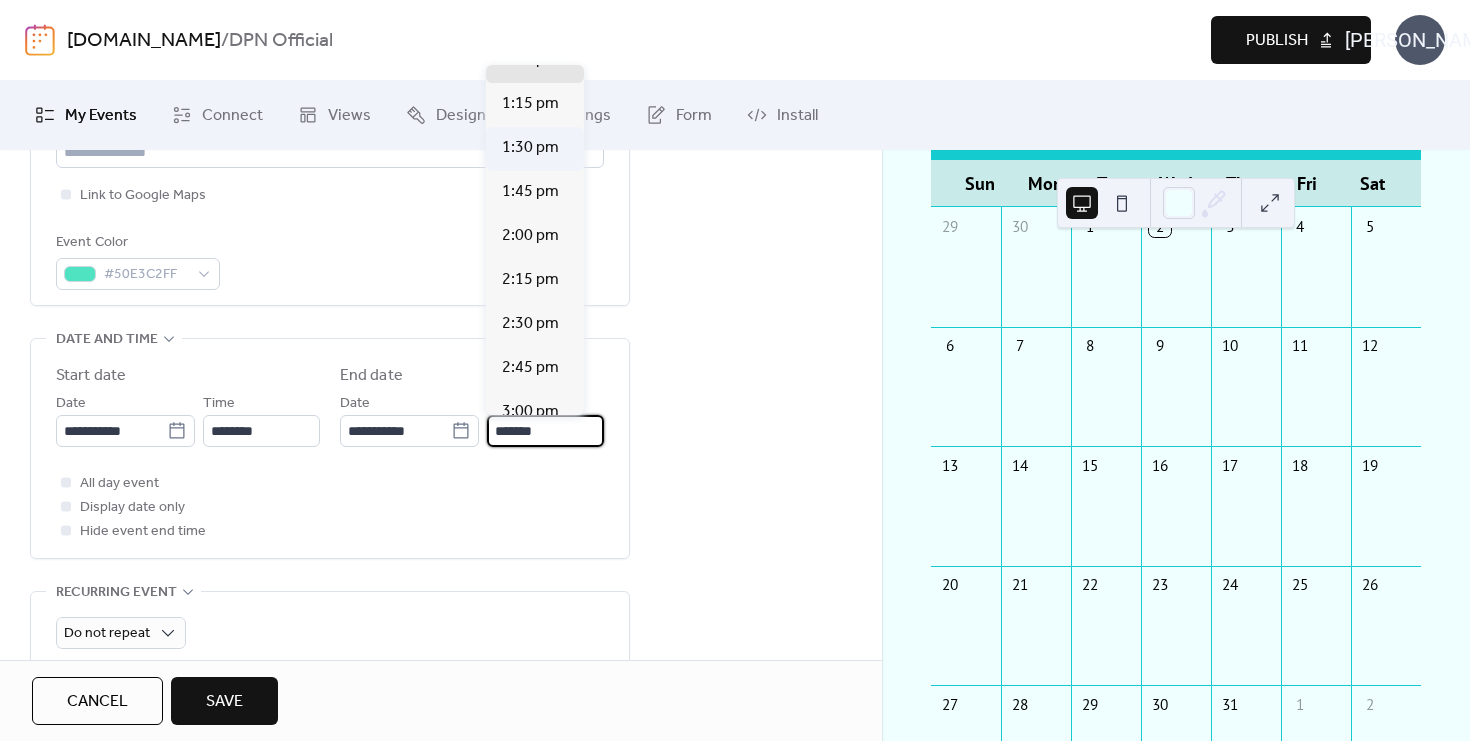 scroll, scrollTop: 180, scrollLeft: 0, axis: vertical 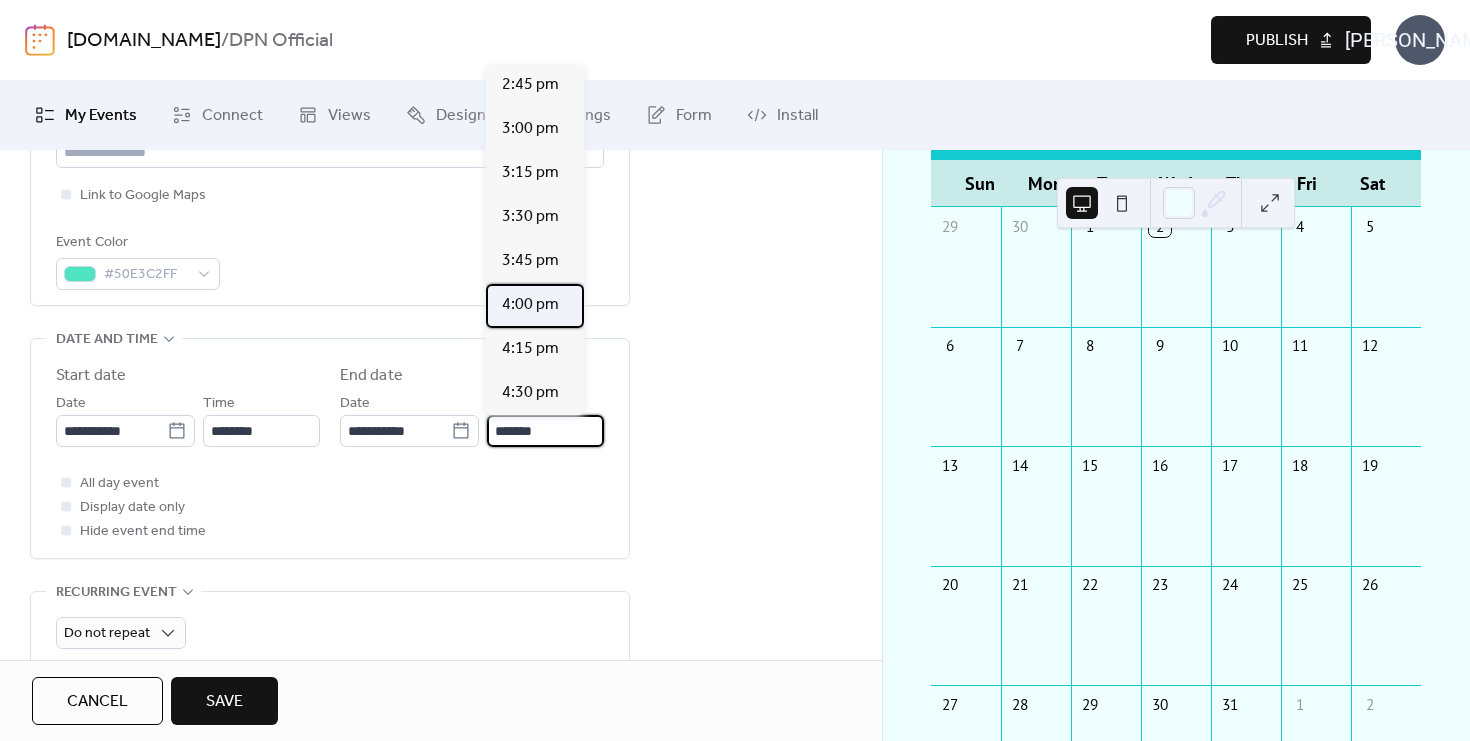click on "4:00 pm" at bounding box center [530, 305] 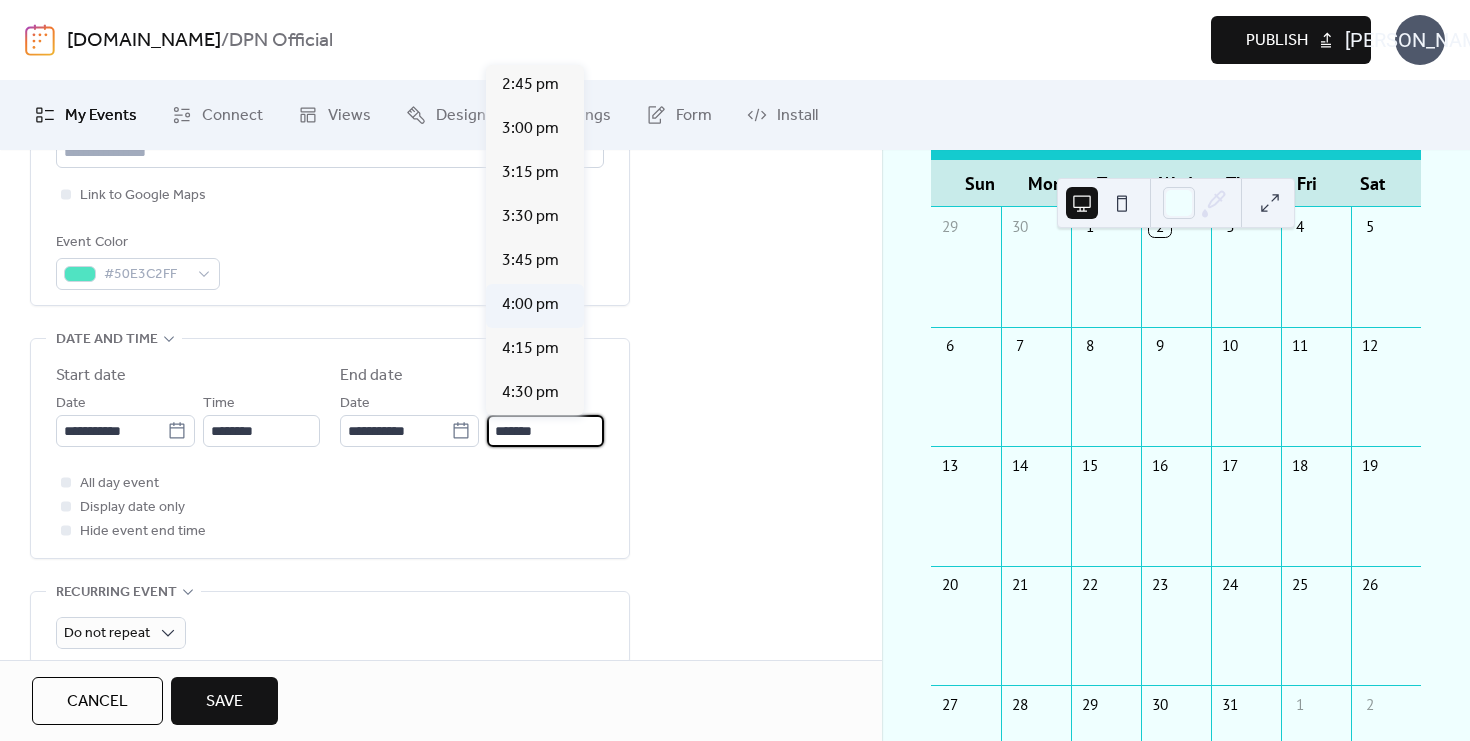 type on "*******" 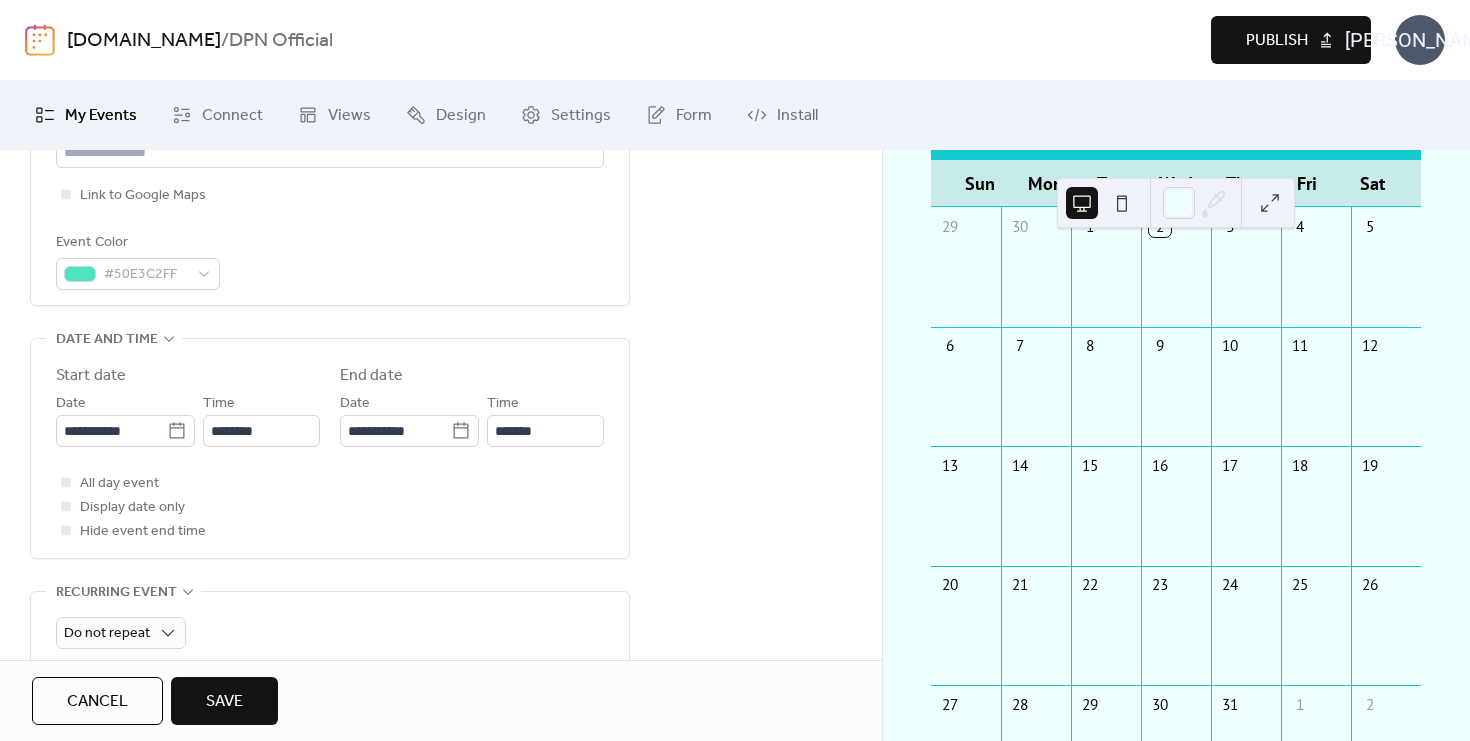 click on "All day event Display date only Hide event end time" at bounding box center (330, 507) 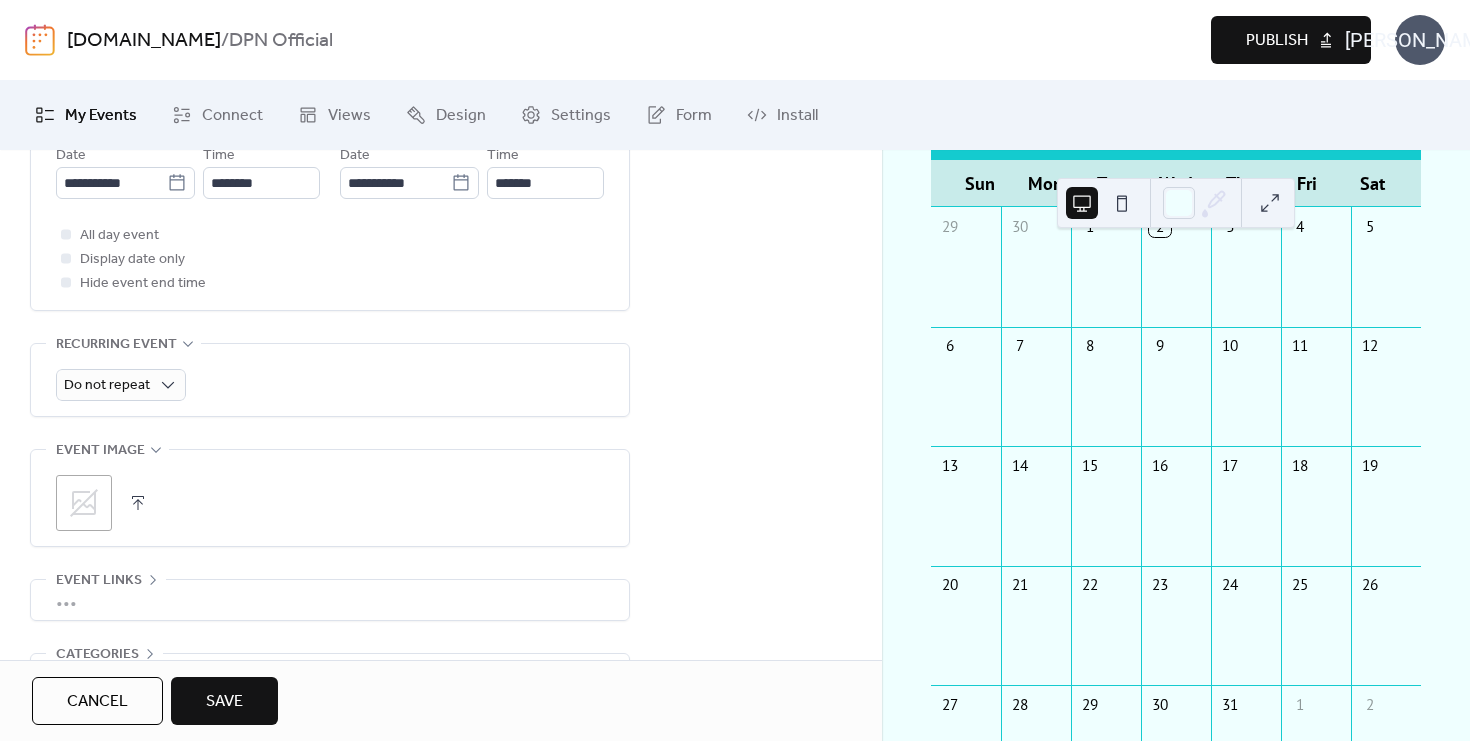 scroll, scrollTop: 786, scrollLeft: 0, axis: vertical 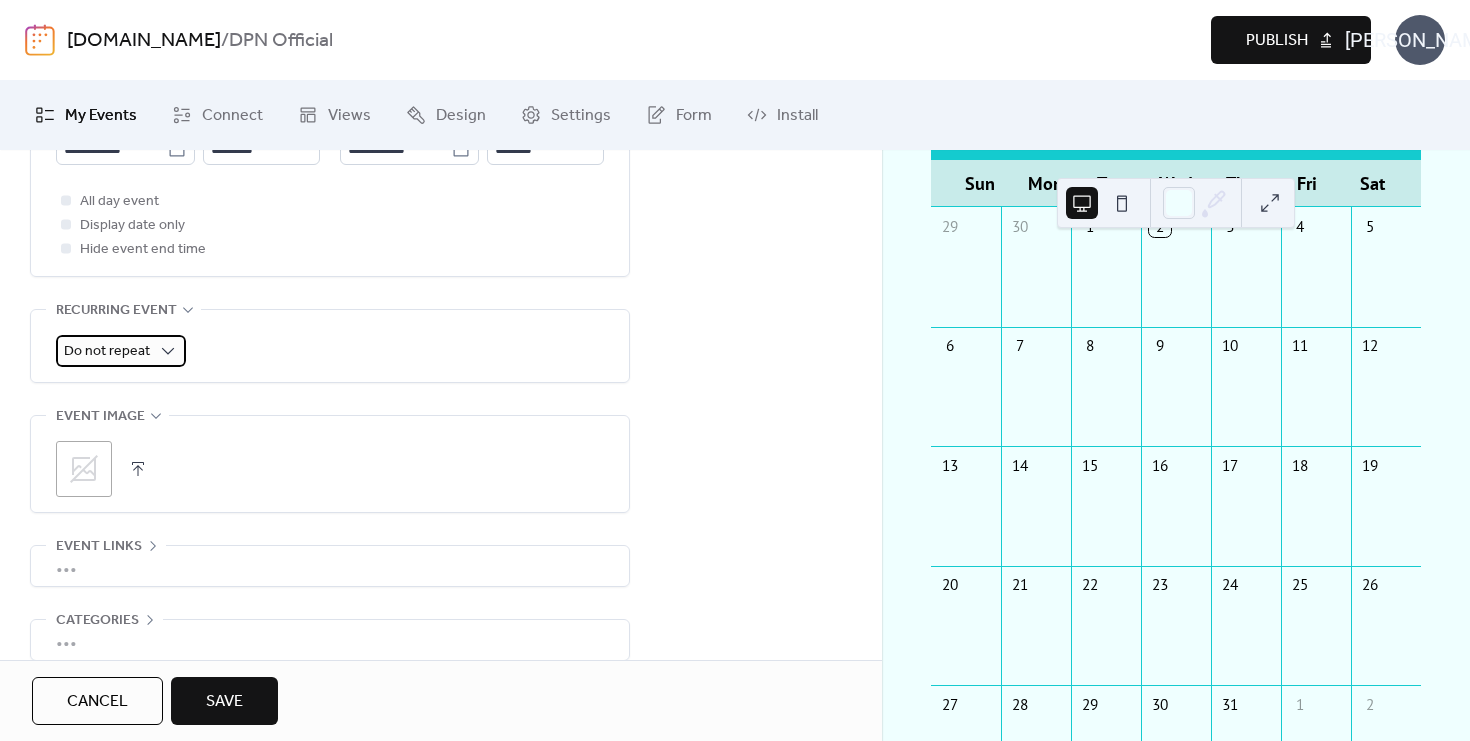 click on "Do not repeat" at bounding box center [107, 351] 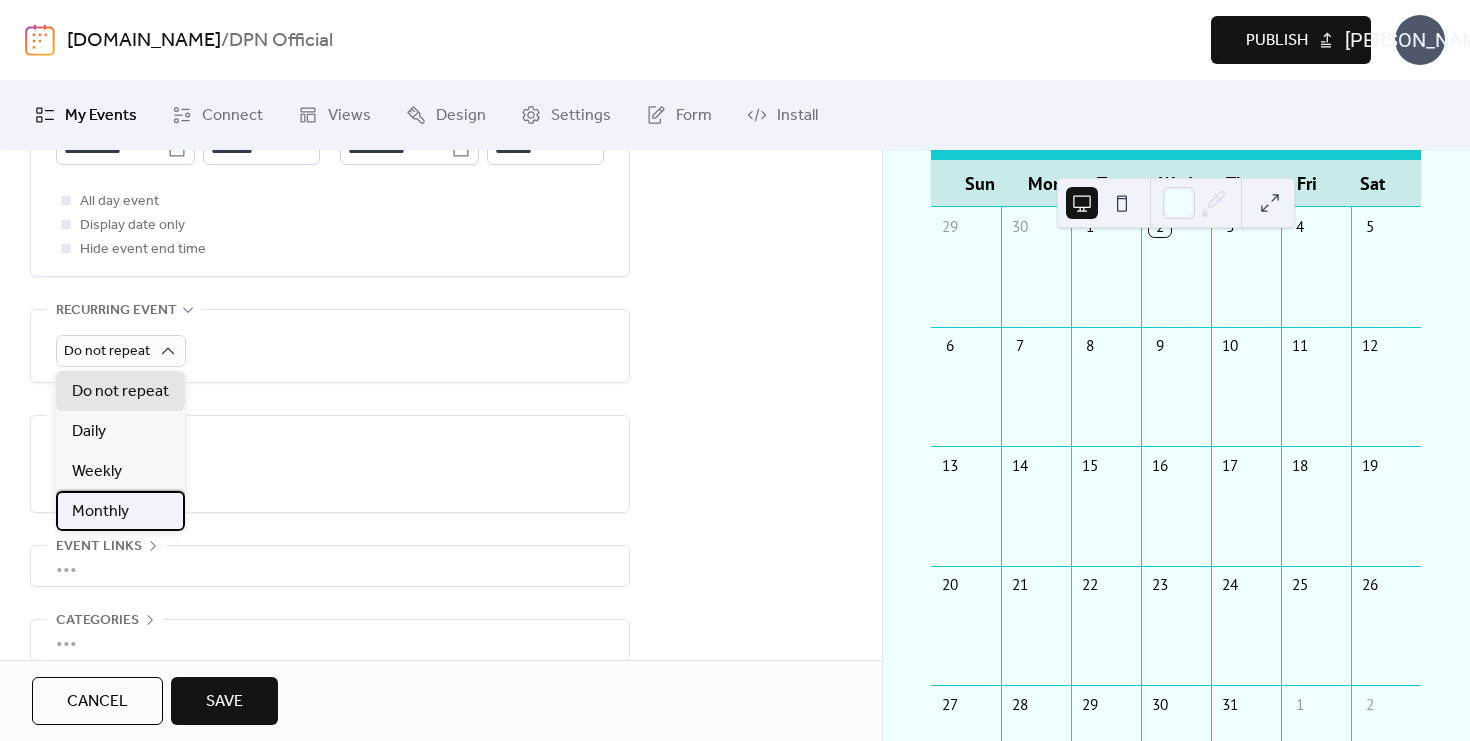 click on "Monthly" at bounding box center (100, 512) 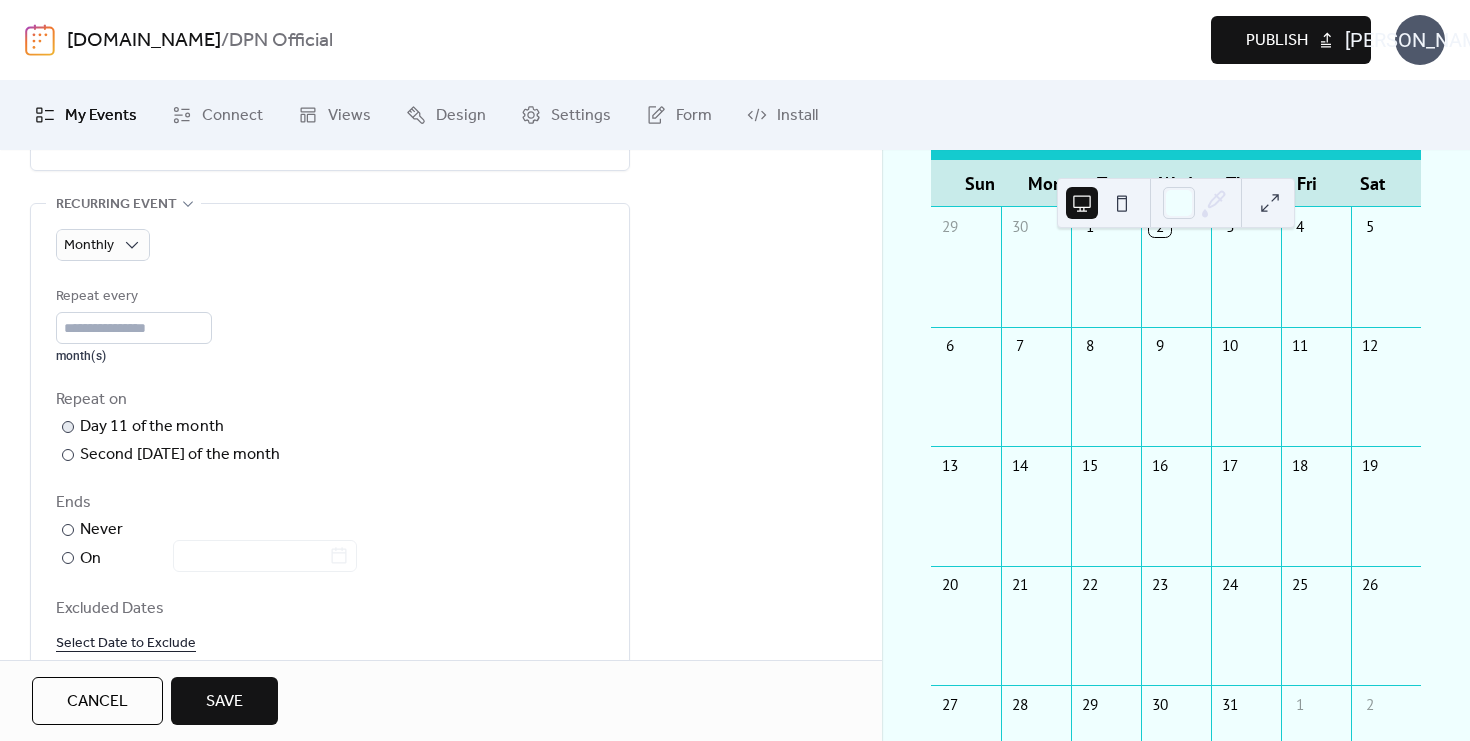 scroll, scrollTop: 943, scrollLeft: 0, axis: vertical 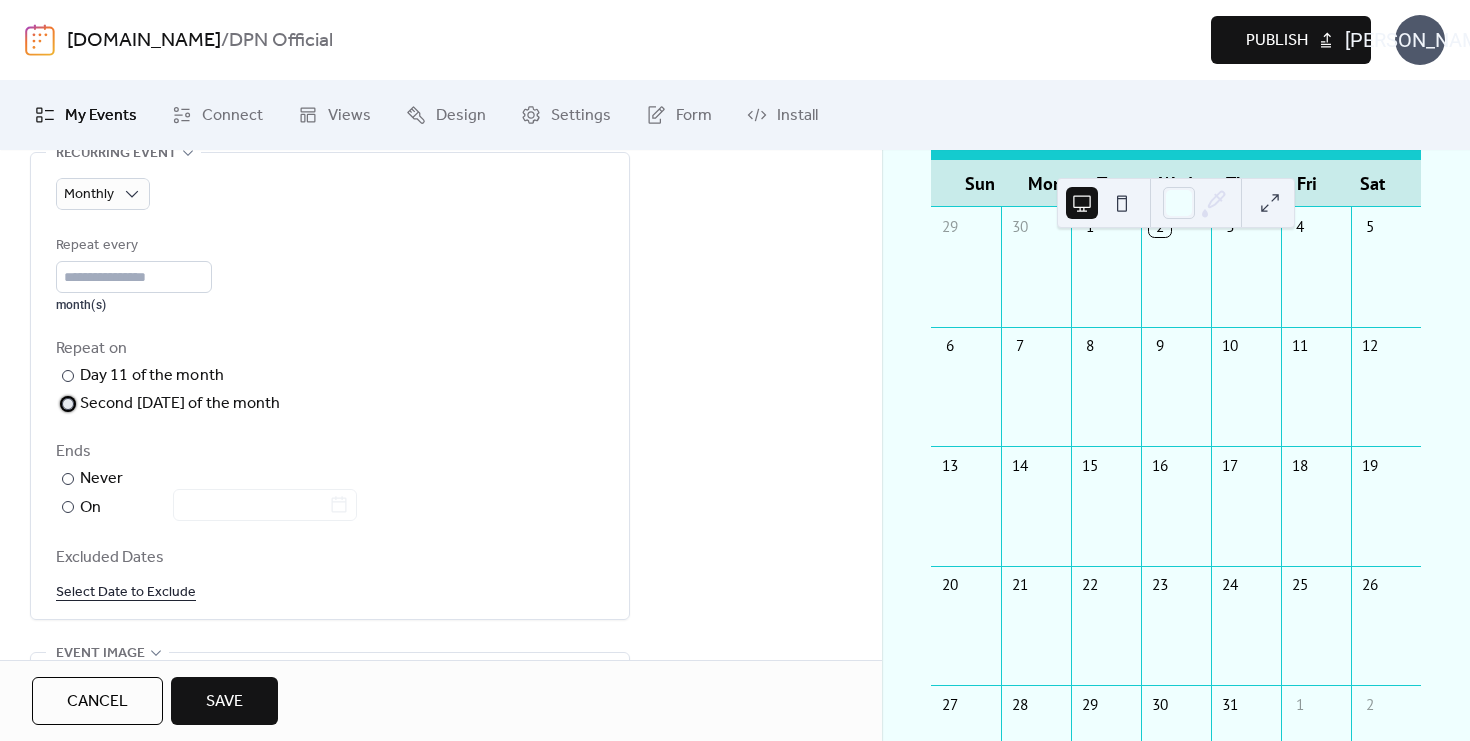 click on "Second [DATE] of the month" at bounding box center (180, 404) 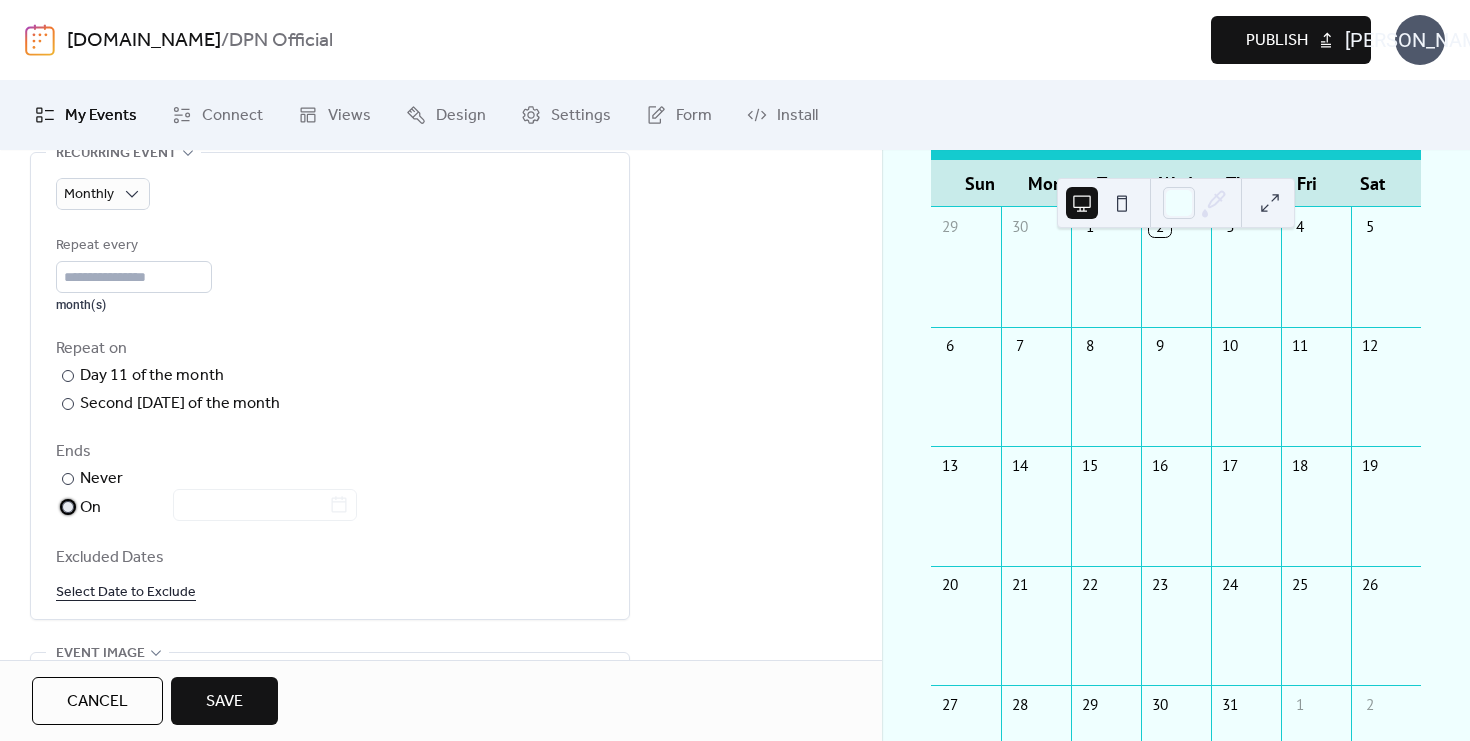 click on "​ On" at bounding box center [208, 508] 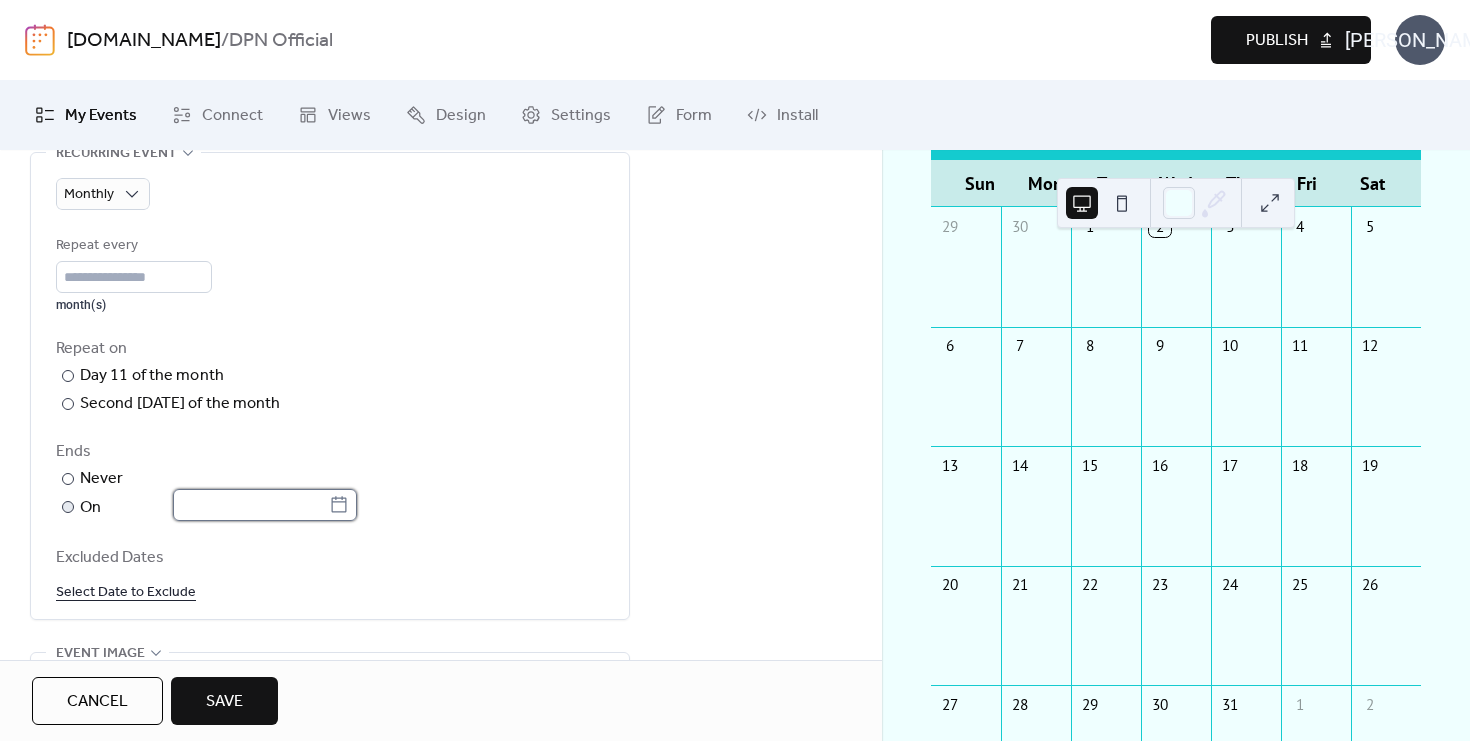 click at bounding box center (251, 505) 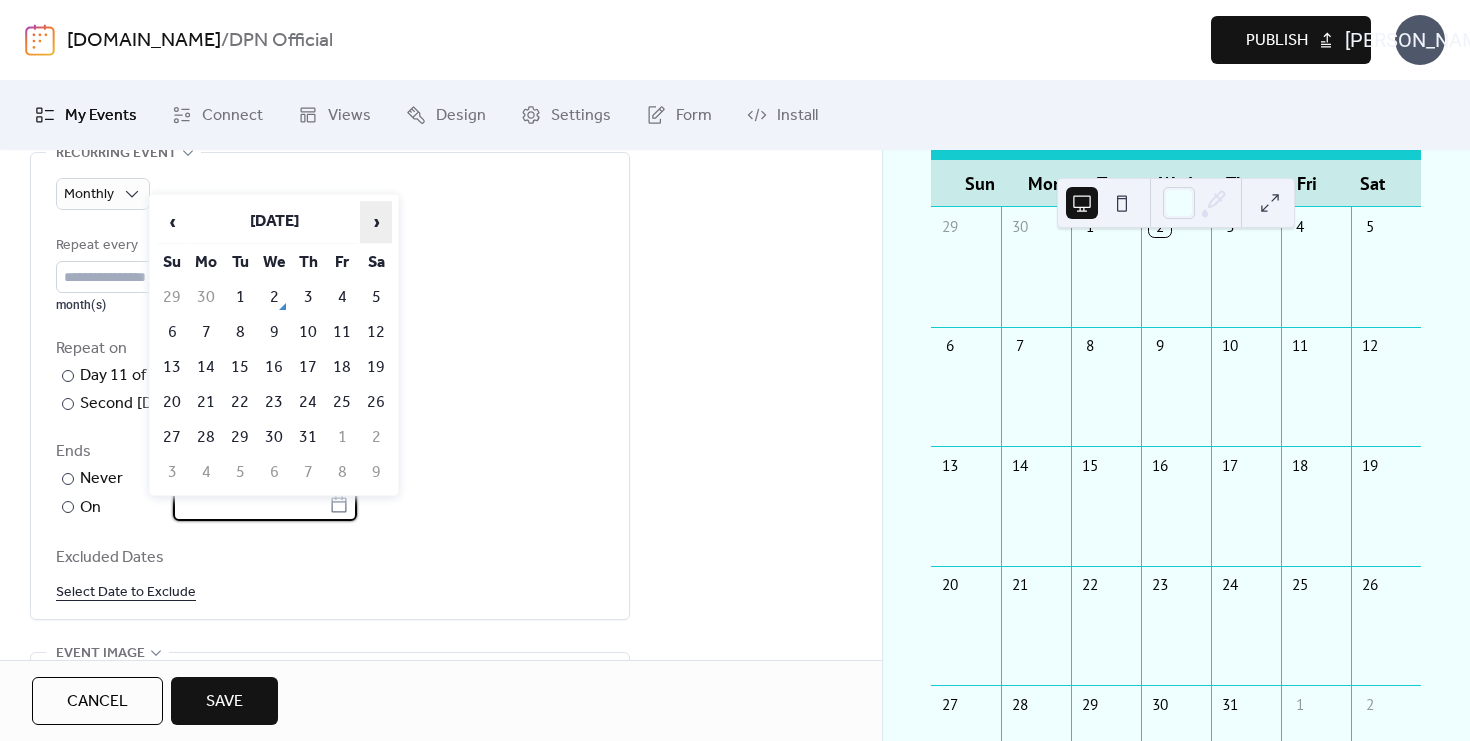 click on "›" at bounding box center [376, 222] 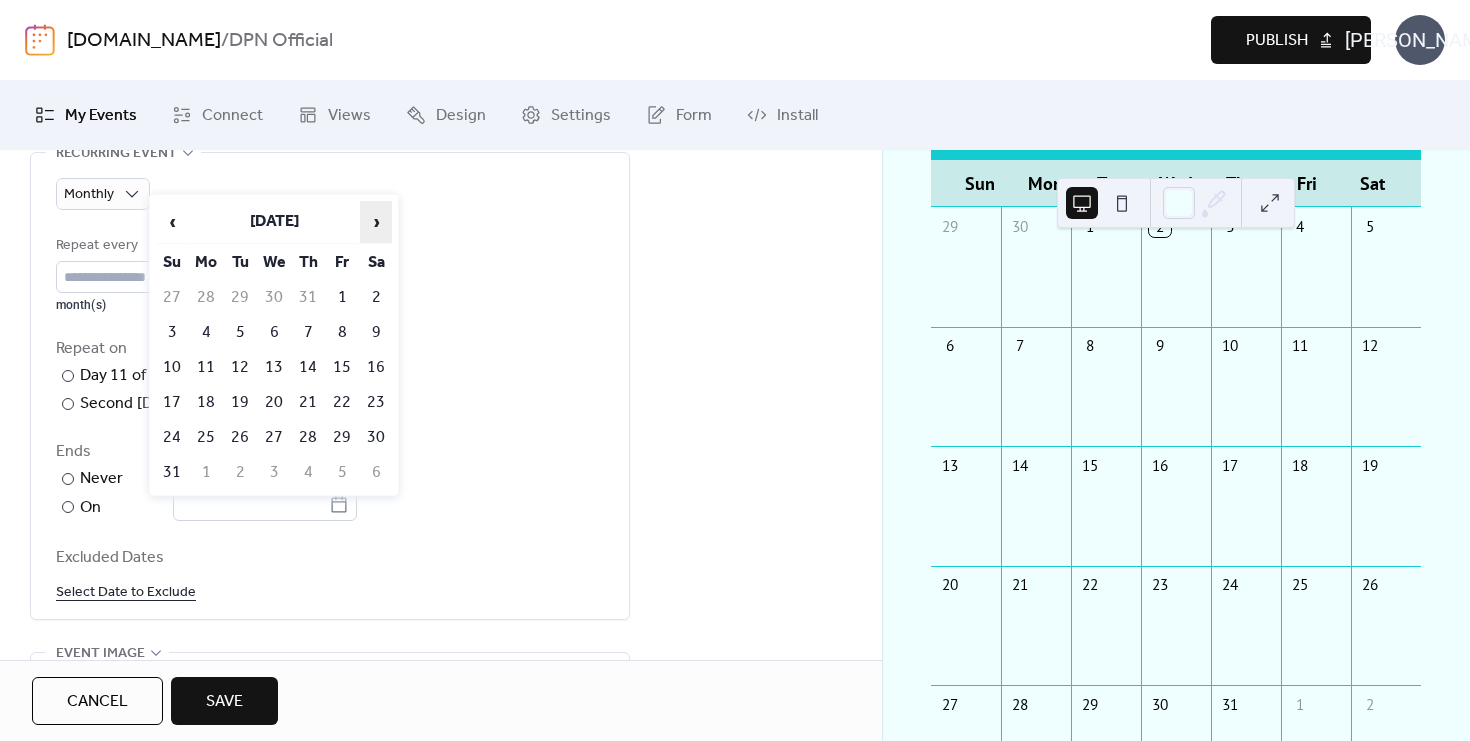 click on "›" at bounding box center [376, 222] 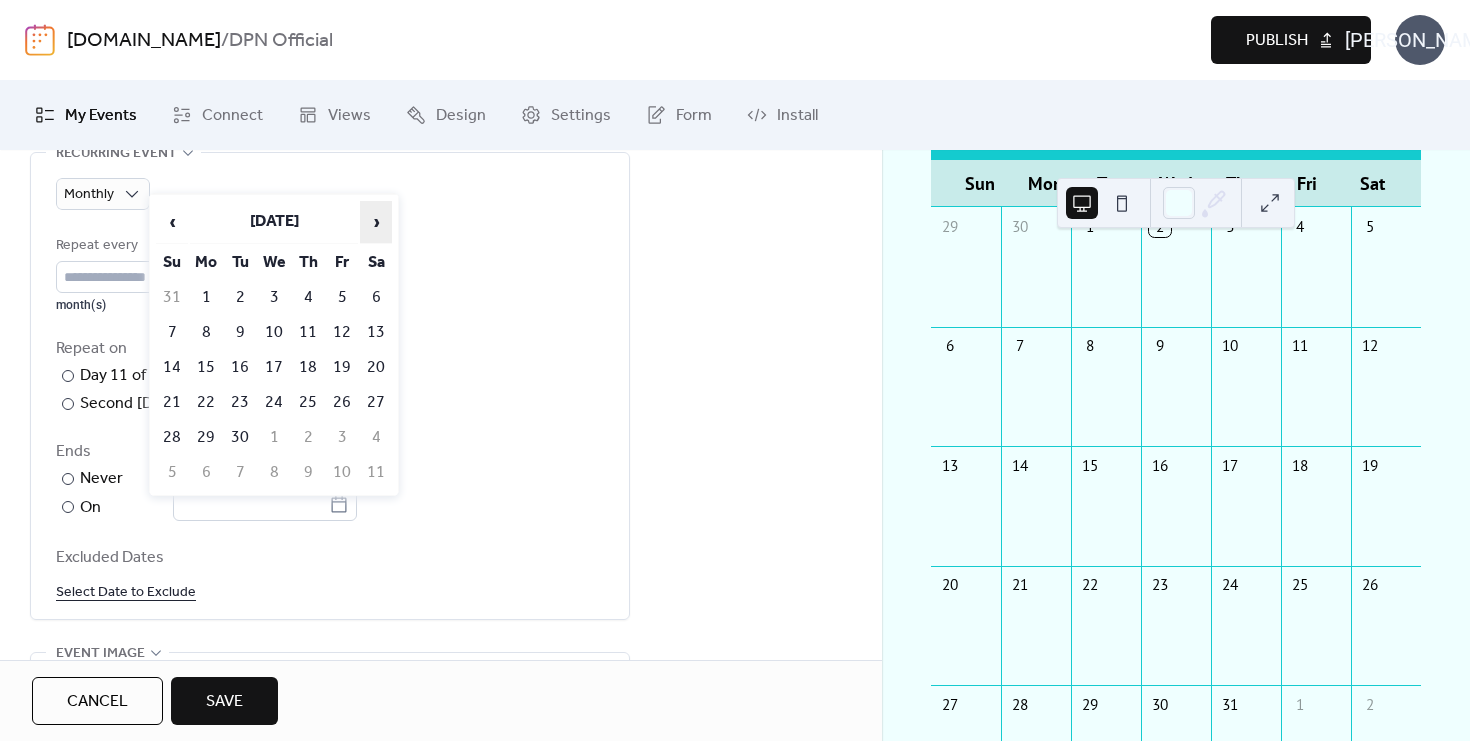 click on "›" at bounding box center [376, 222] 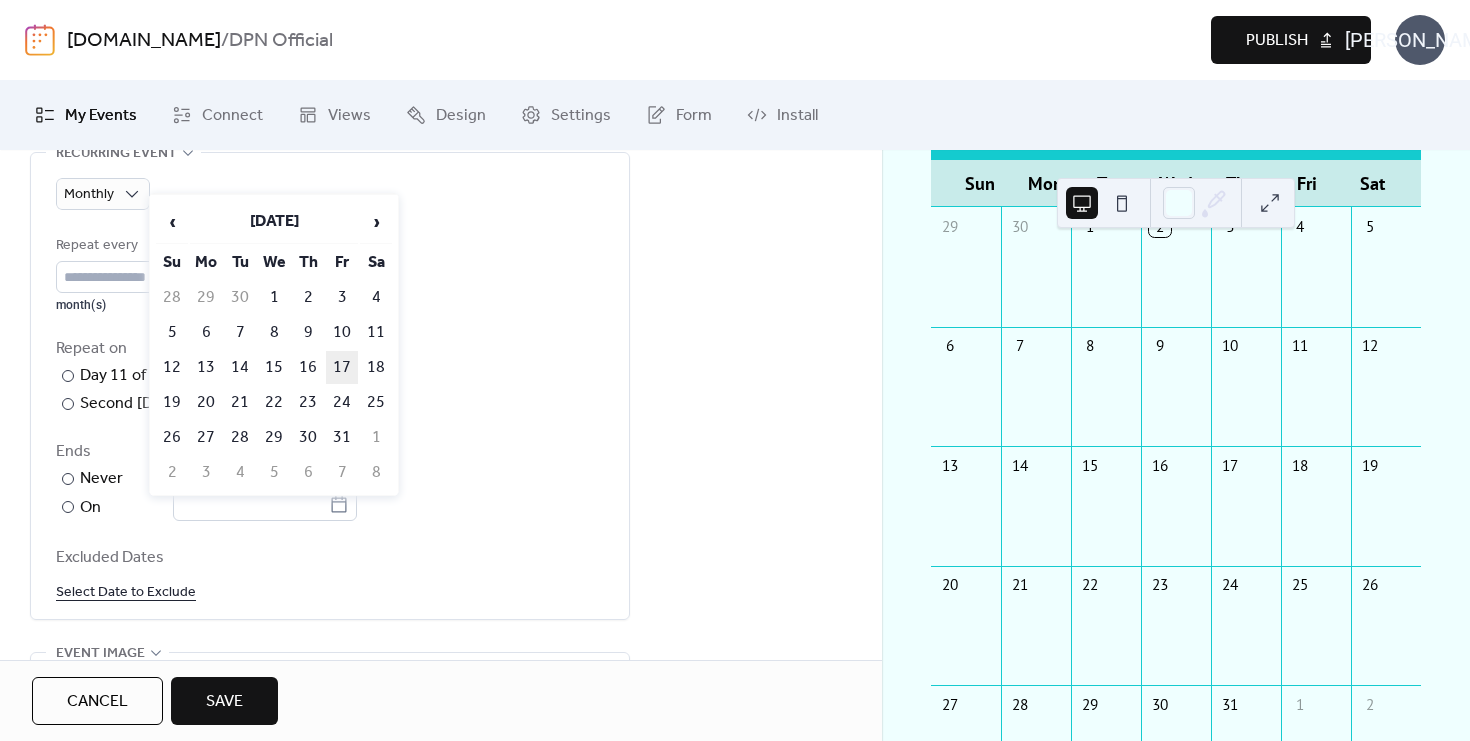 click on "17" at bounding box center [342, 367] 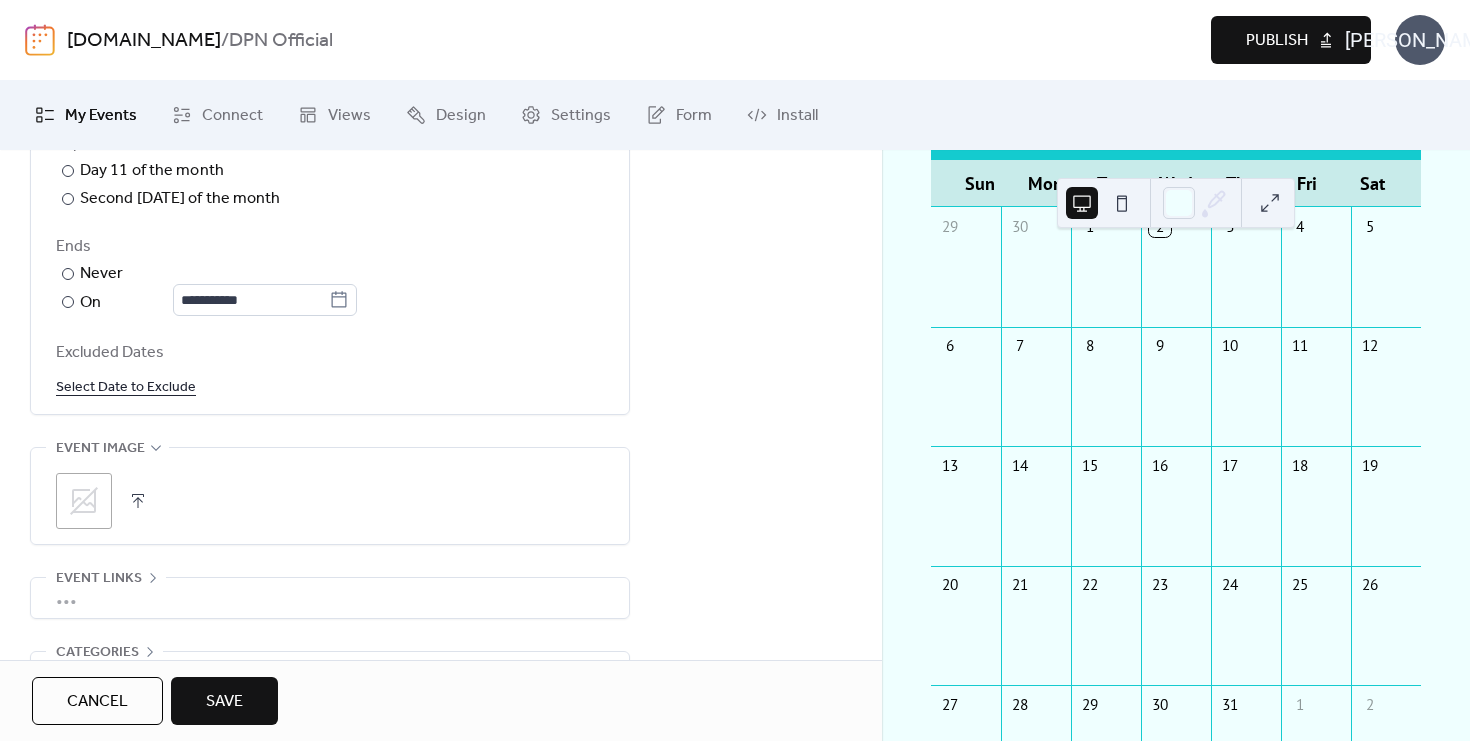 scroll, scrollTop: 1264, scrollLeft: 0, axis: vertical 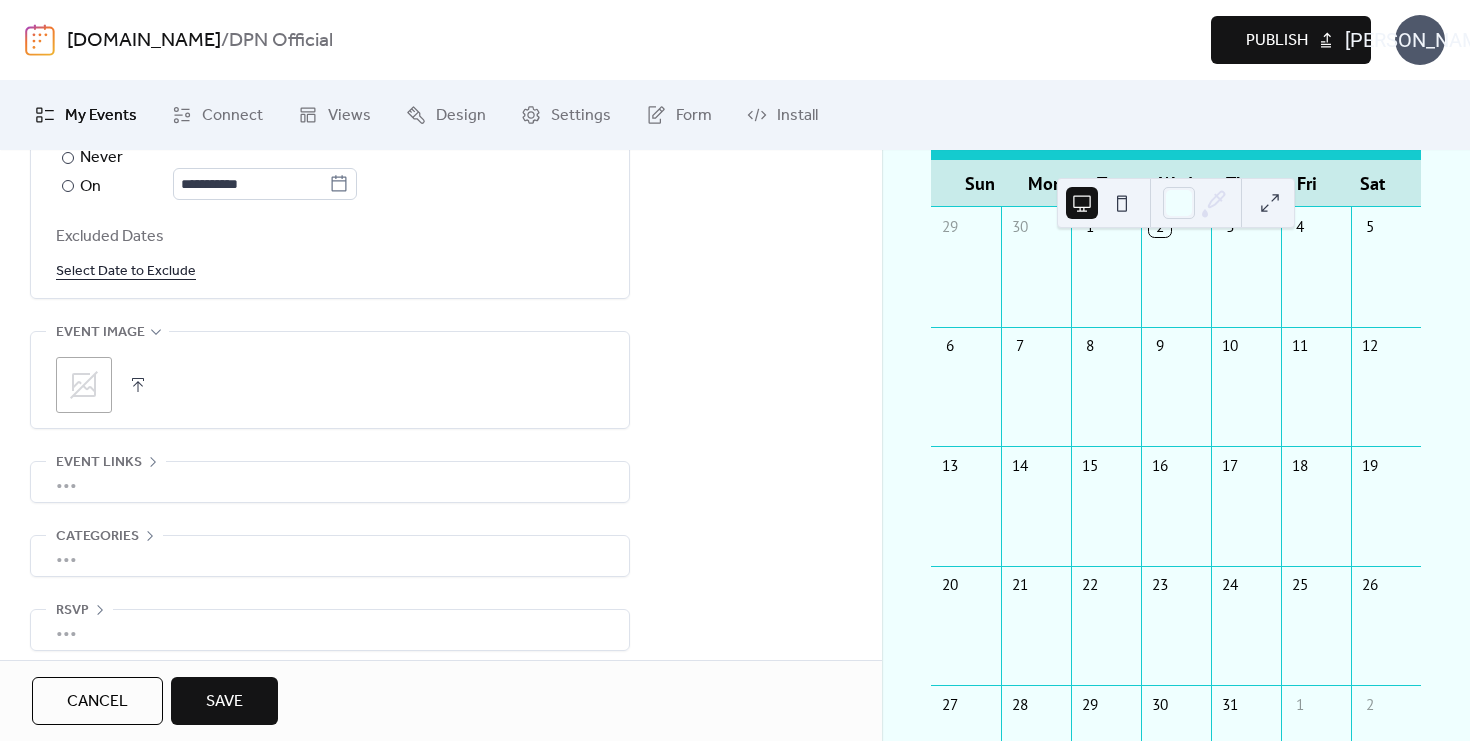 click on "Save" at bounding box center [224, 702] 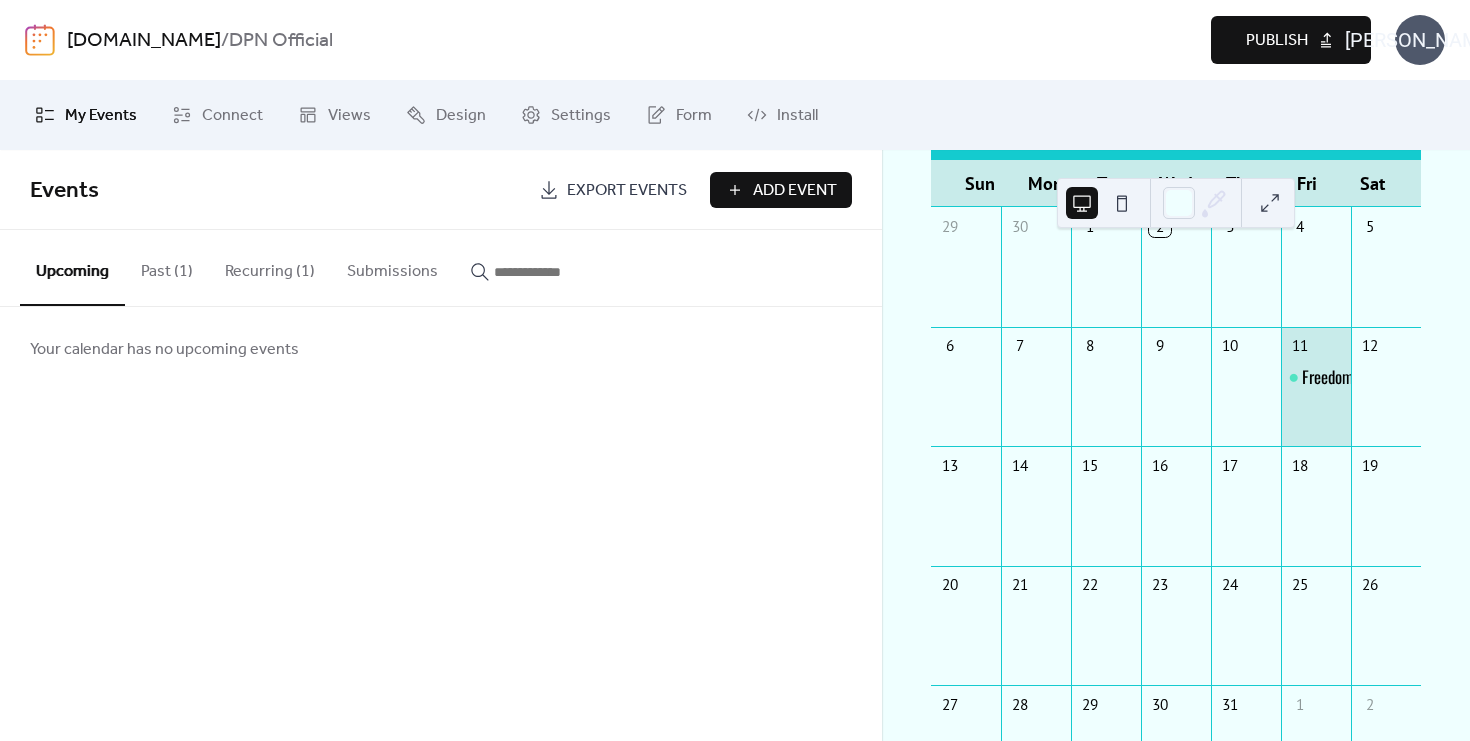 click at bounding box center [1270, 203] 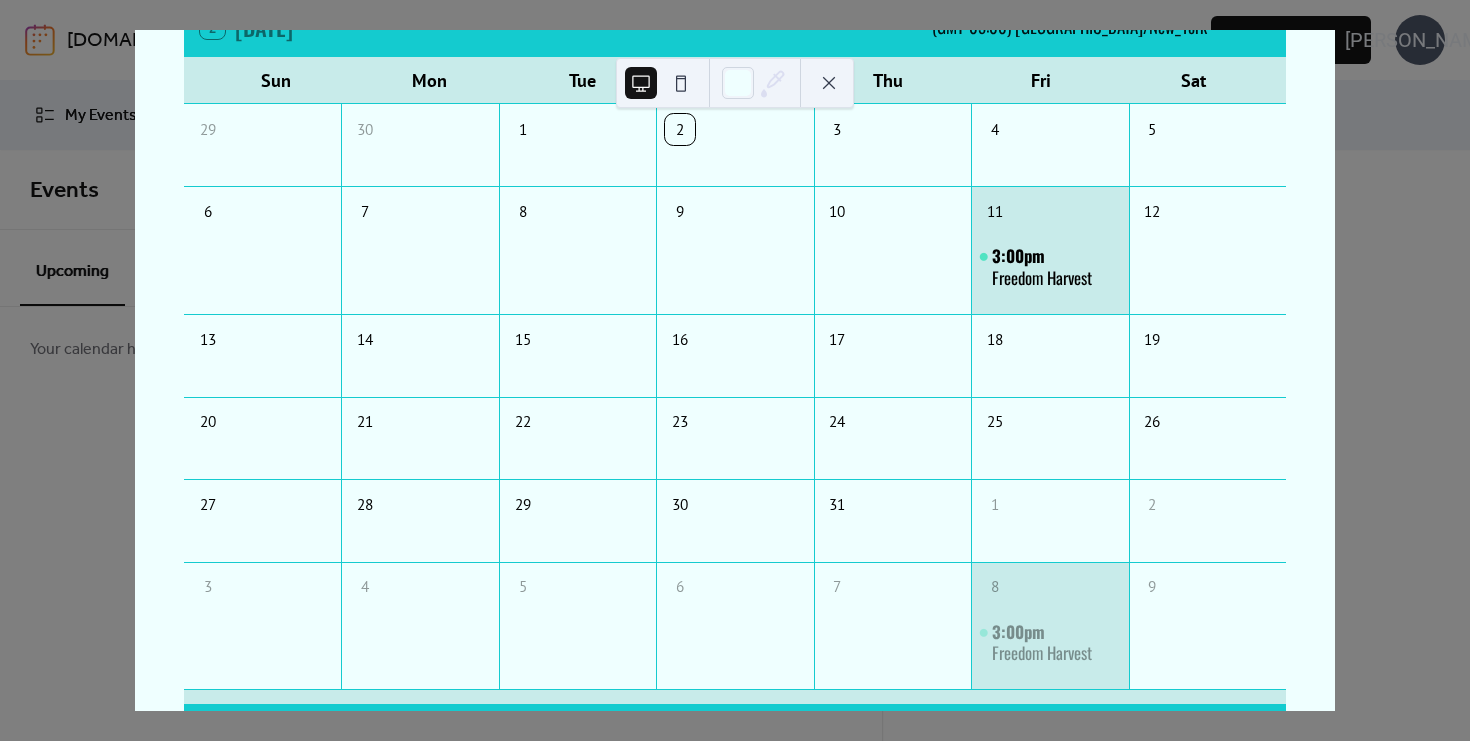 scroll, scrollTop: 0, scrollLeft: 0, axis: both 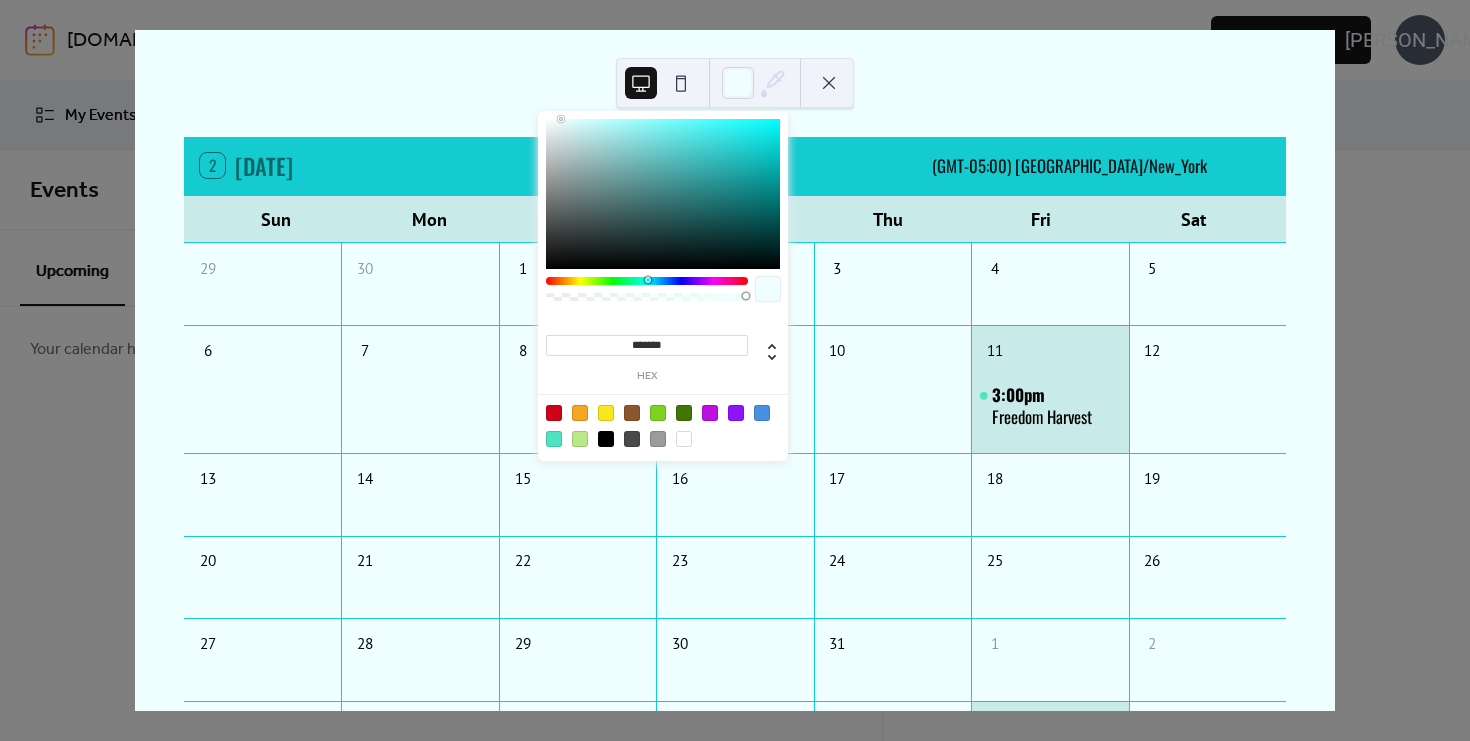 click 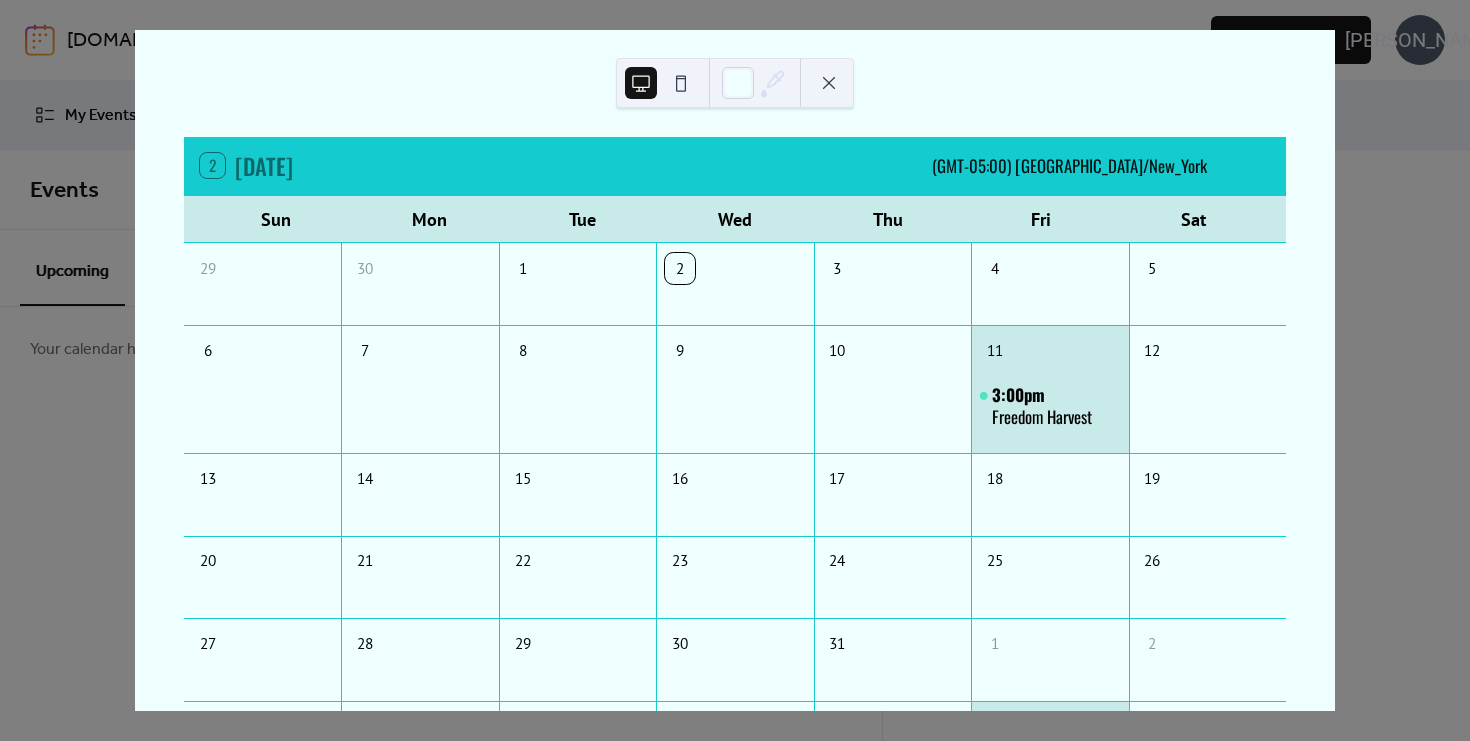 click on "2 [DATE] [DATE] (GMT-05:00) [GEOGRAPHIC_DATA]/New_York Sun Mon Tue Wed Thu Fri Sat 29 30 1 2 3 4 5 6 7 8 9 10 11 3:00pm Freedom Harvest 12 13 14 15 16 17 18 19 20 21 22 23 24 25 26 27 28 29 30 31 1 2 3 4 5 6 7 8 3:00pm Freedom Harvest 9 Subscribe" at bounding box center [735, 370] 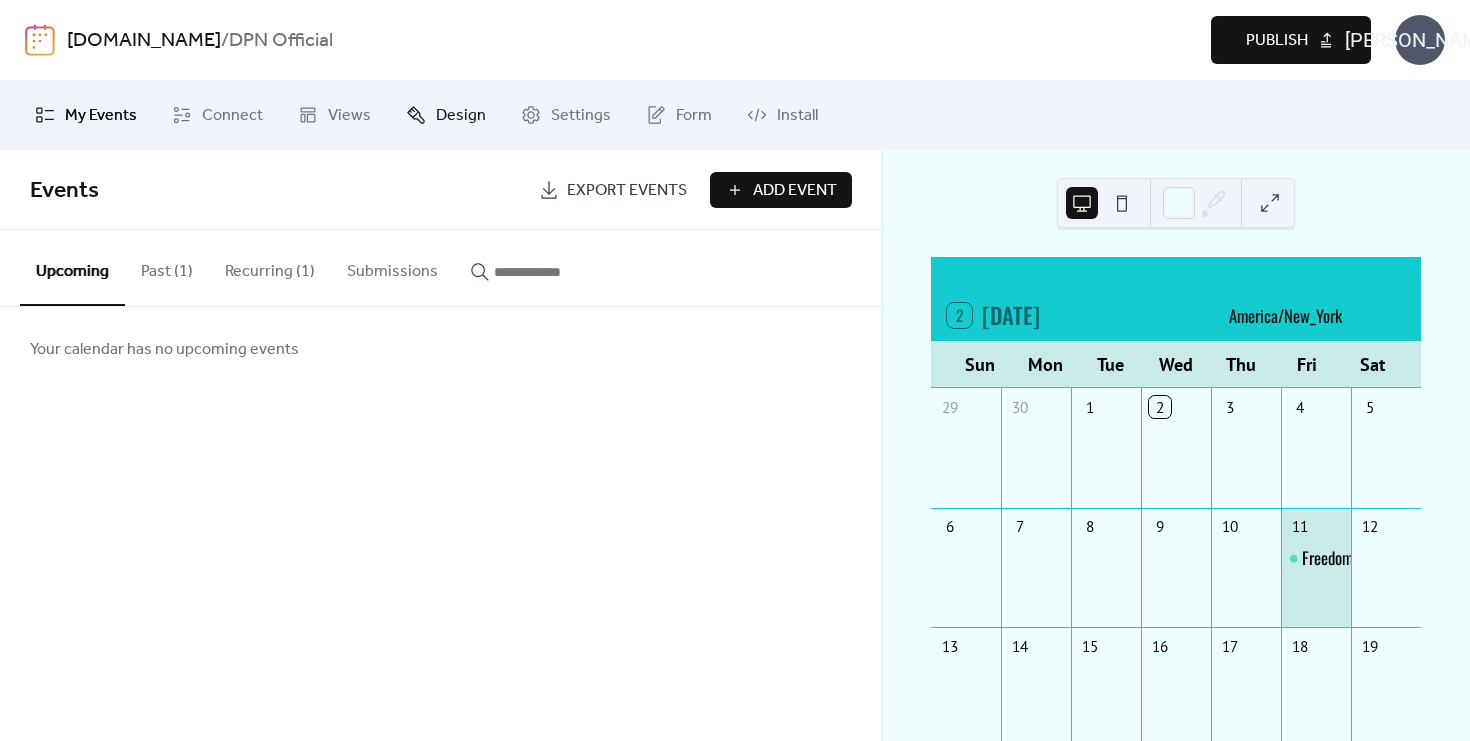 click on "Design" at bounding box center [461, 116] 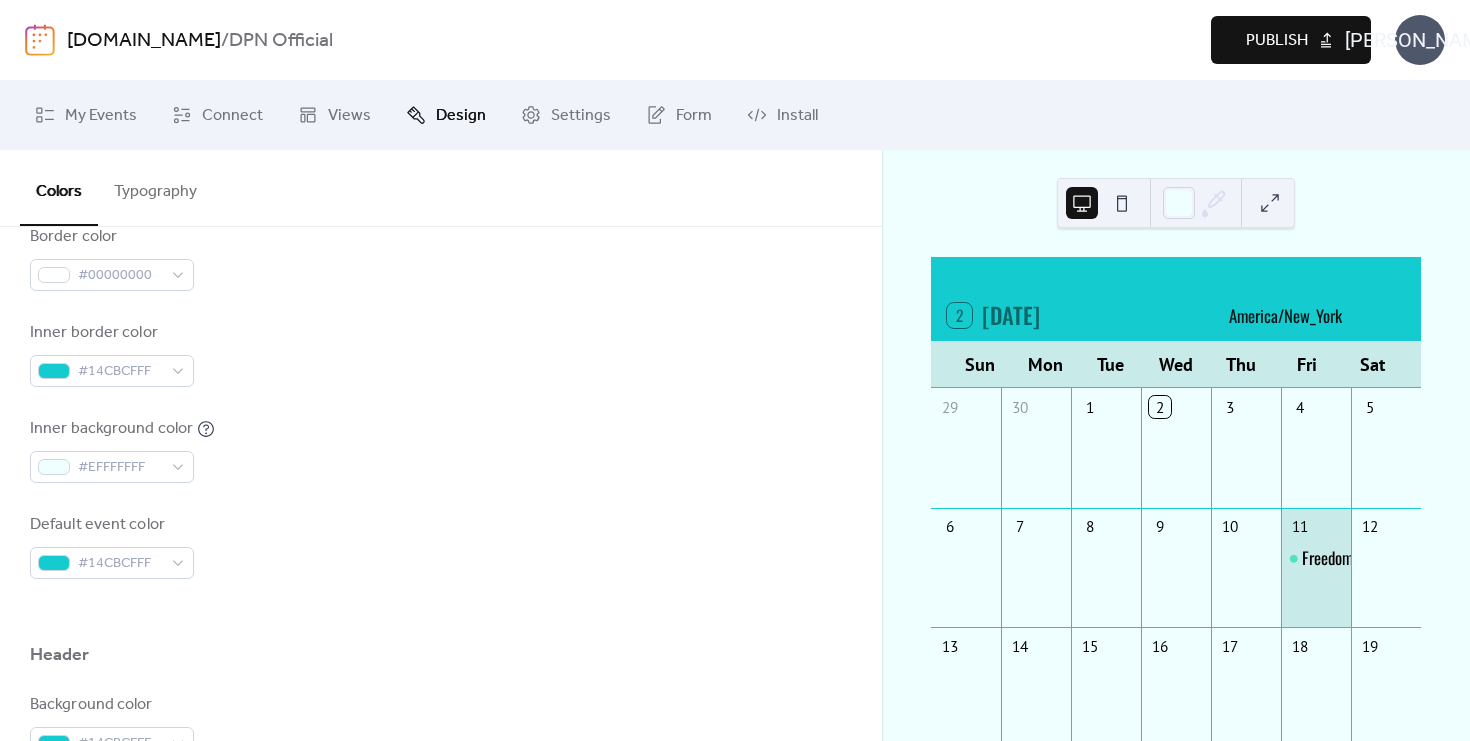 scroll, scrollTop: 7, scrollLeft: 0, axis: vertical 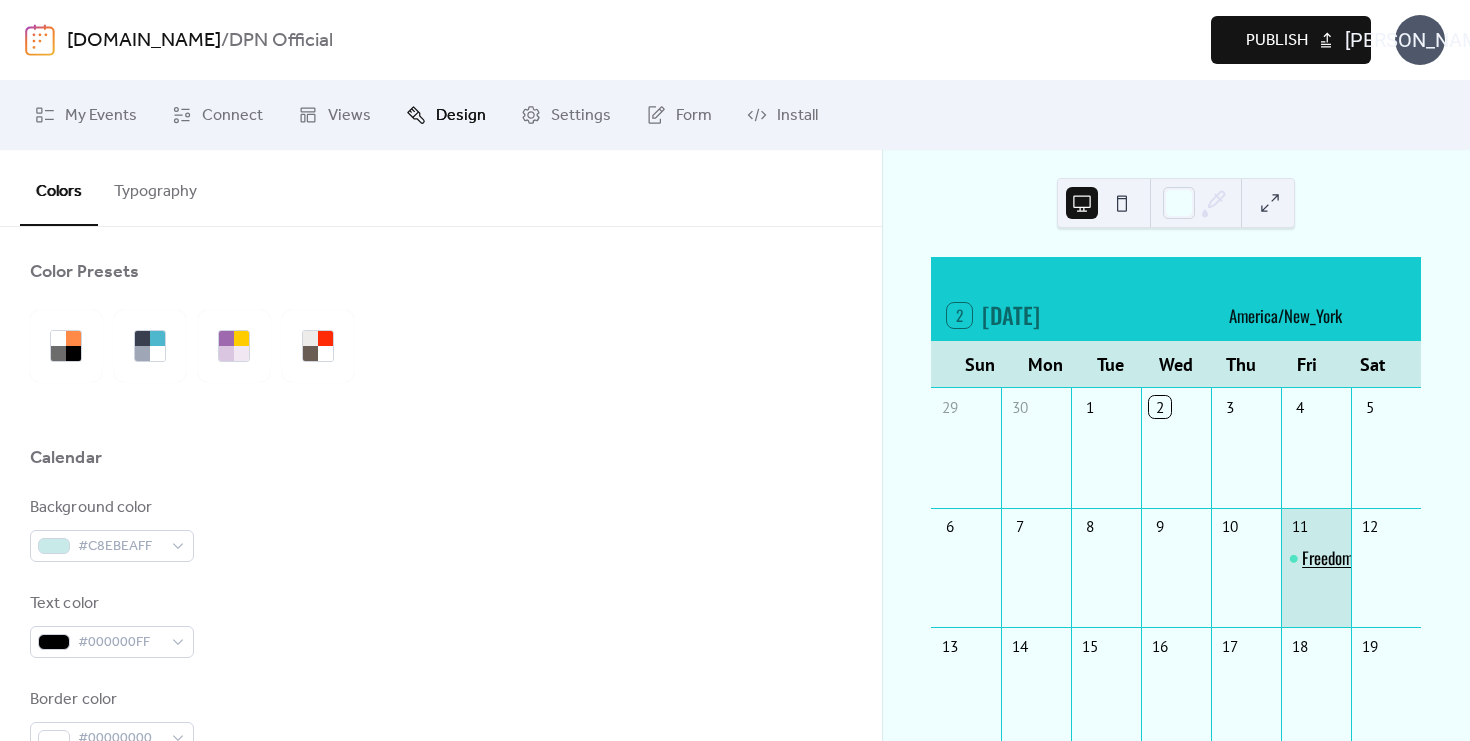 click on "Freedom Harvest" at bounding box center (1352, 558) 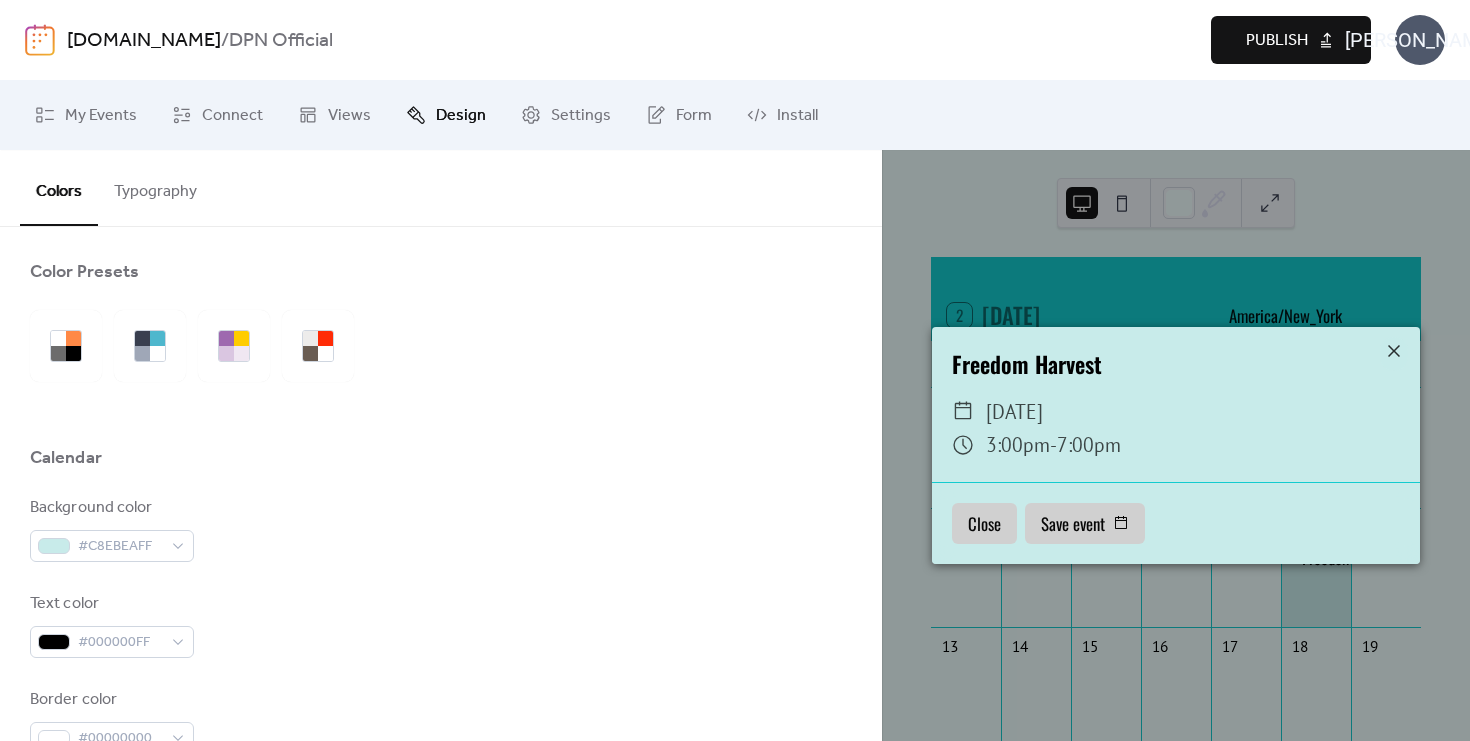 click on "Close" at bounding box center [984, 523] 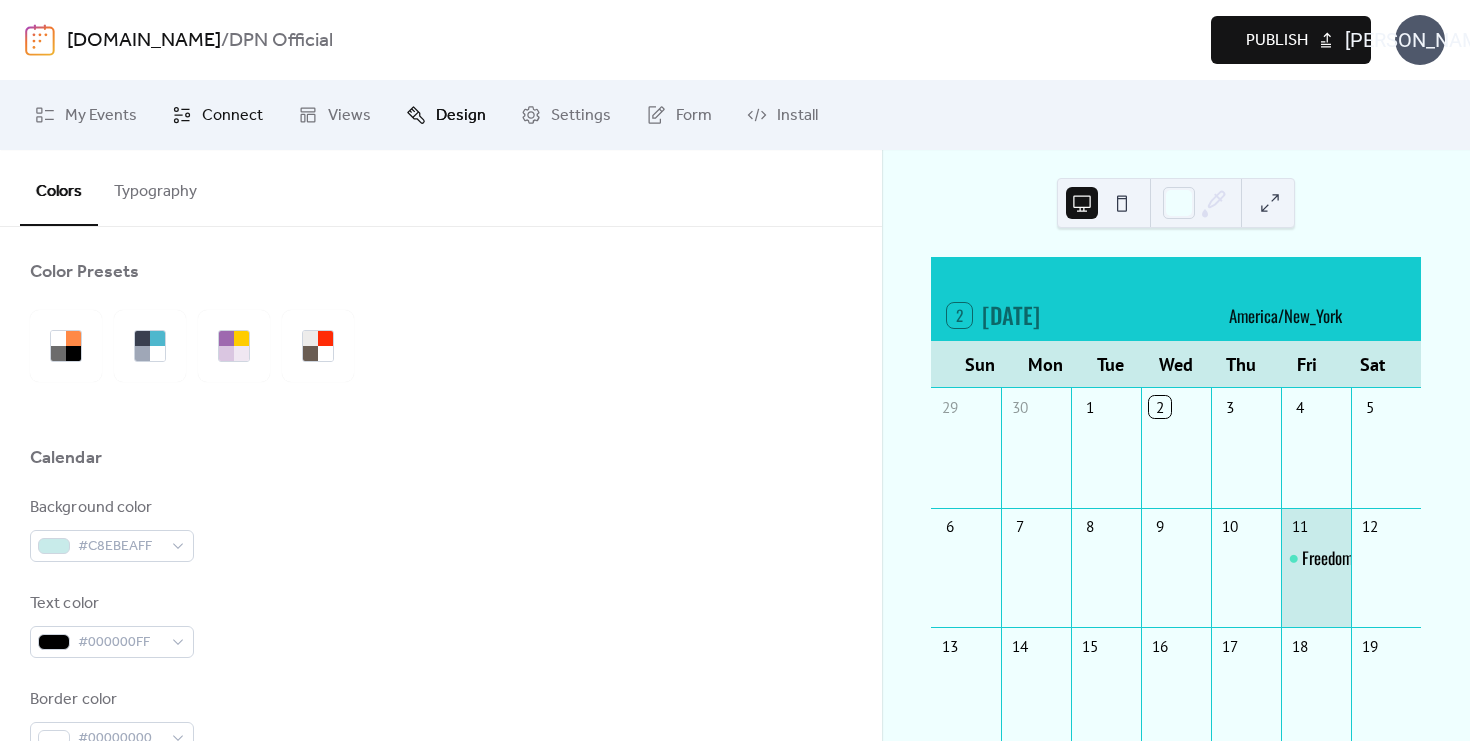 click on "Connect" at bounding box center (217, 115) 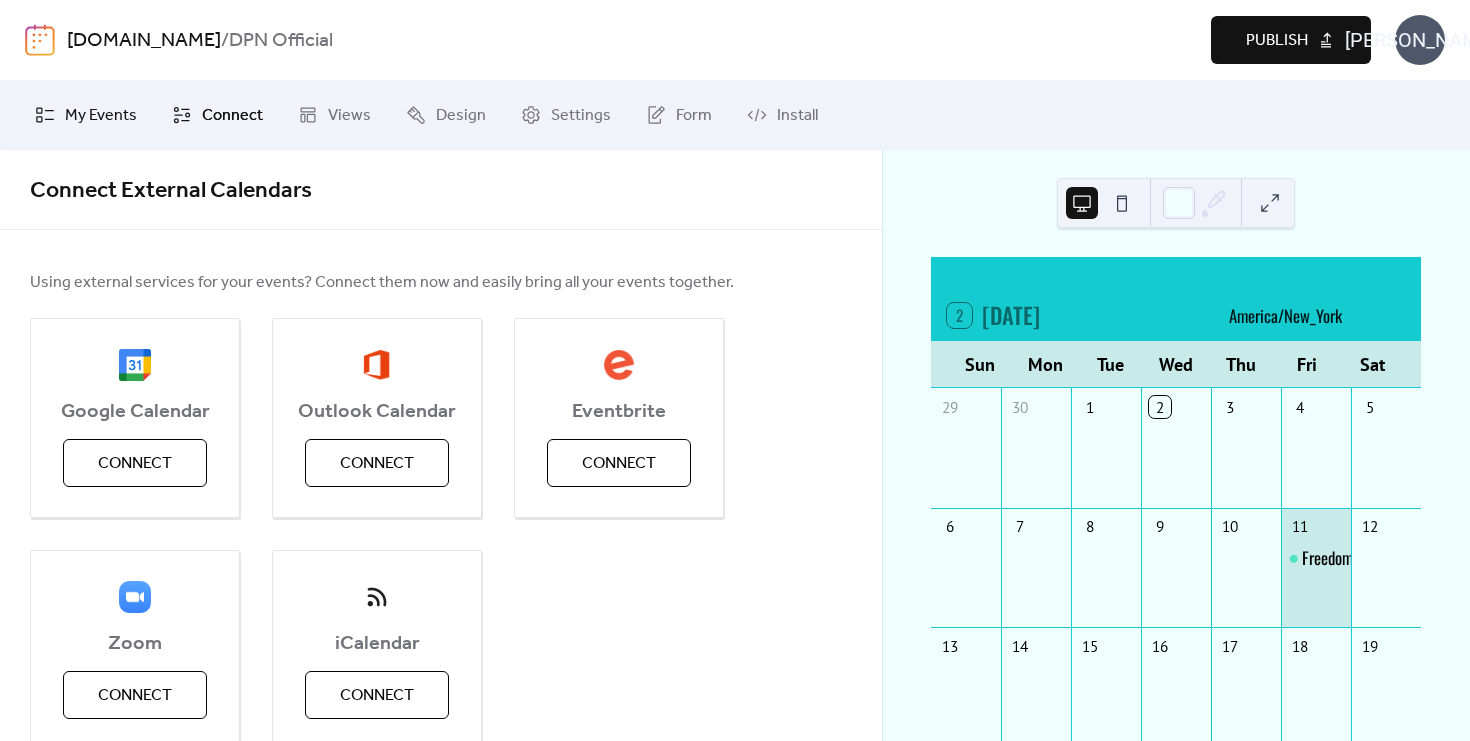 click on "My Events" at bounding box center (101, 116) 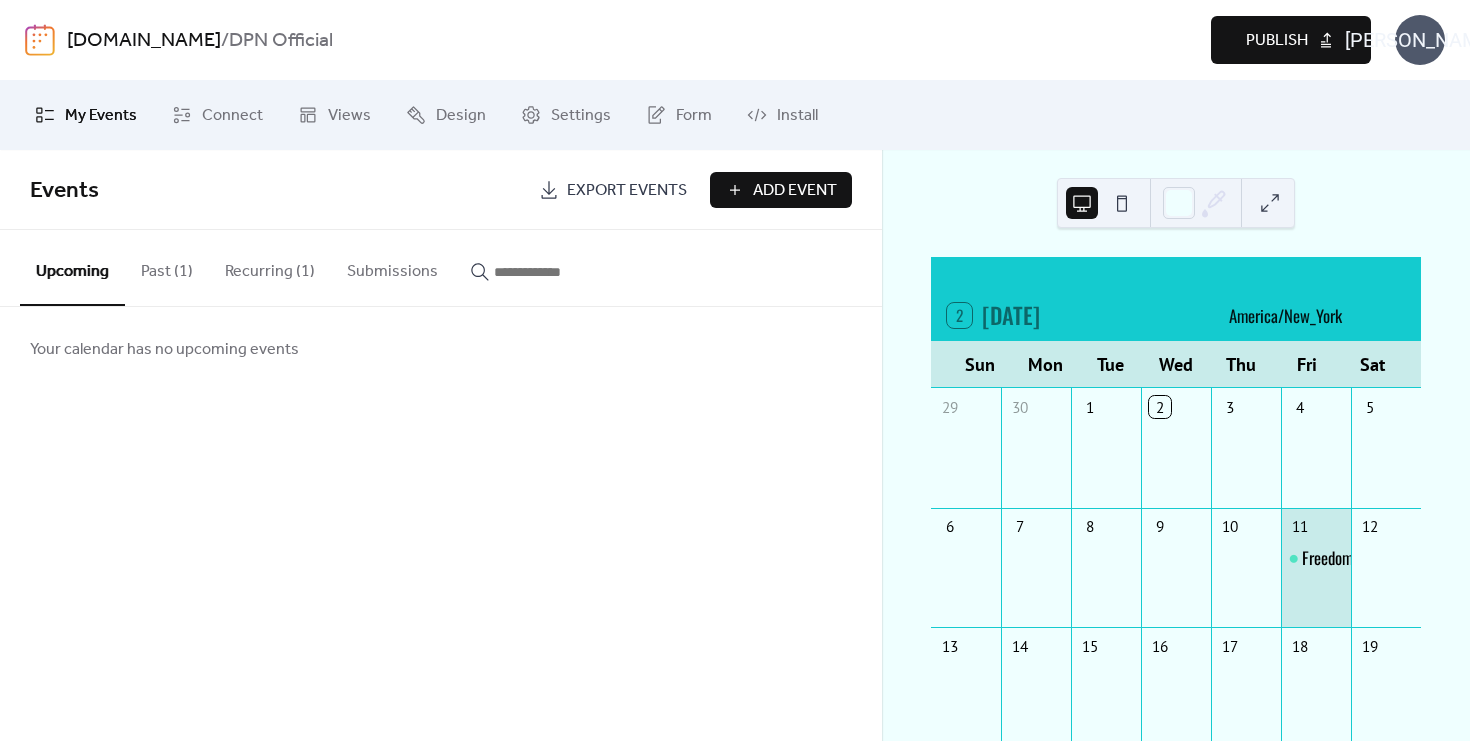 click on "Past  (1)" at bounding box center [167, 267] 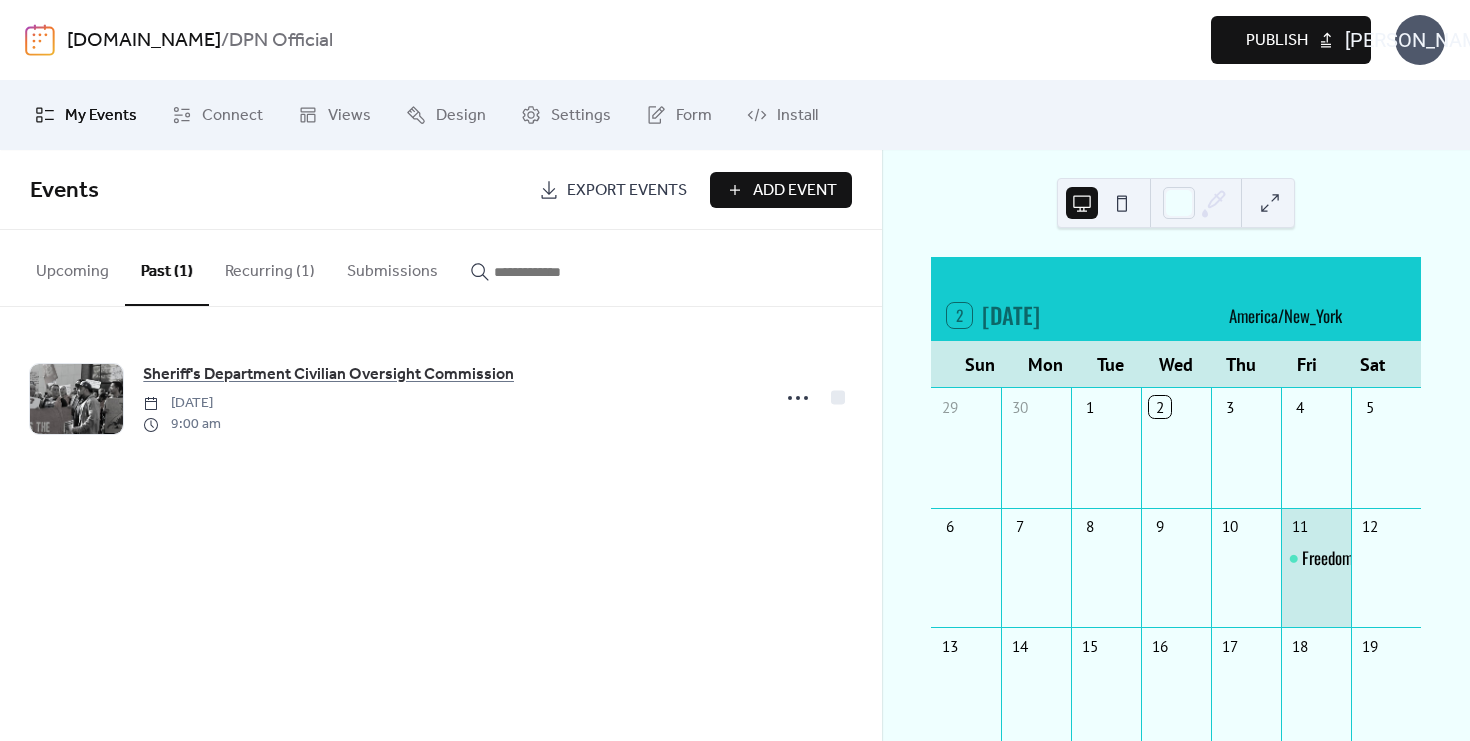 click on "Recurring  (1)" at bounding box center (270, 267) 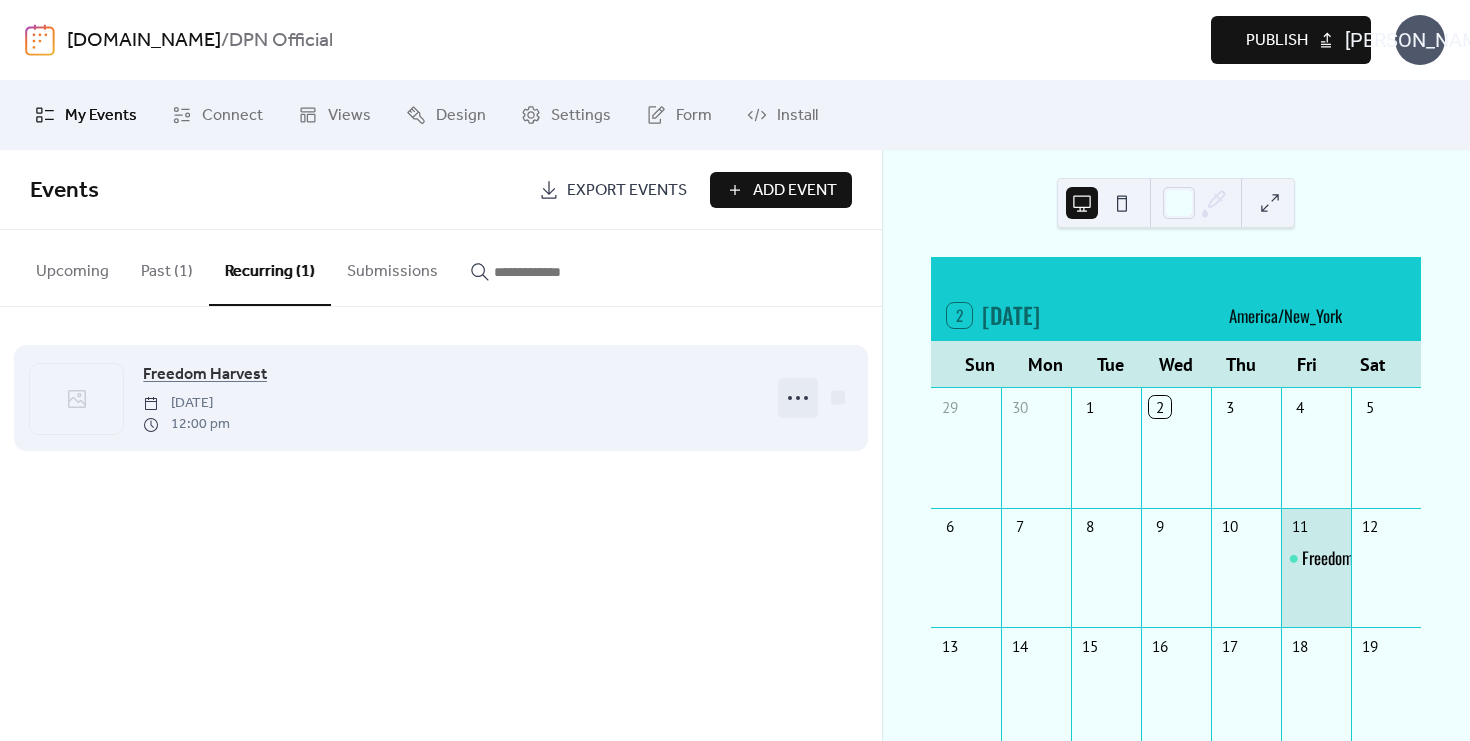 click 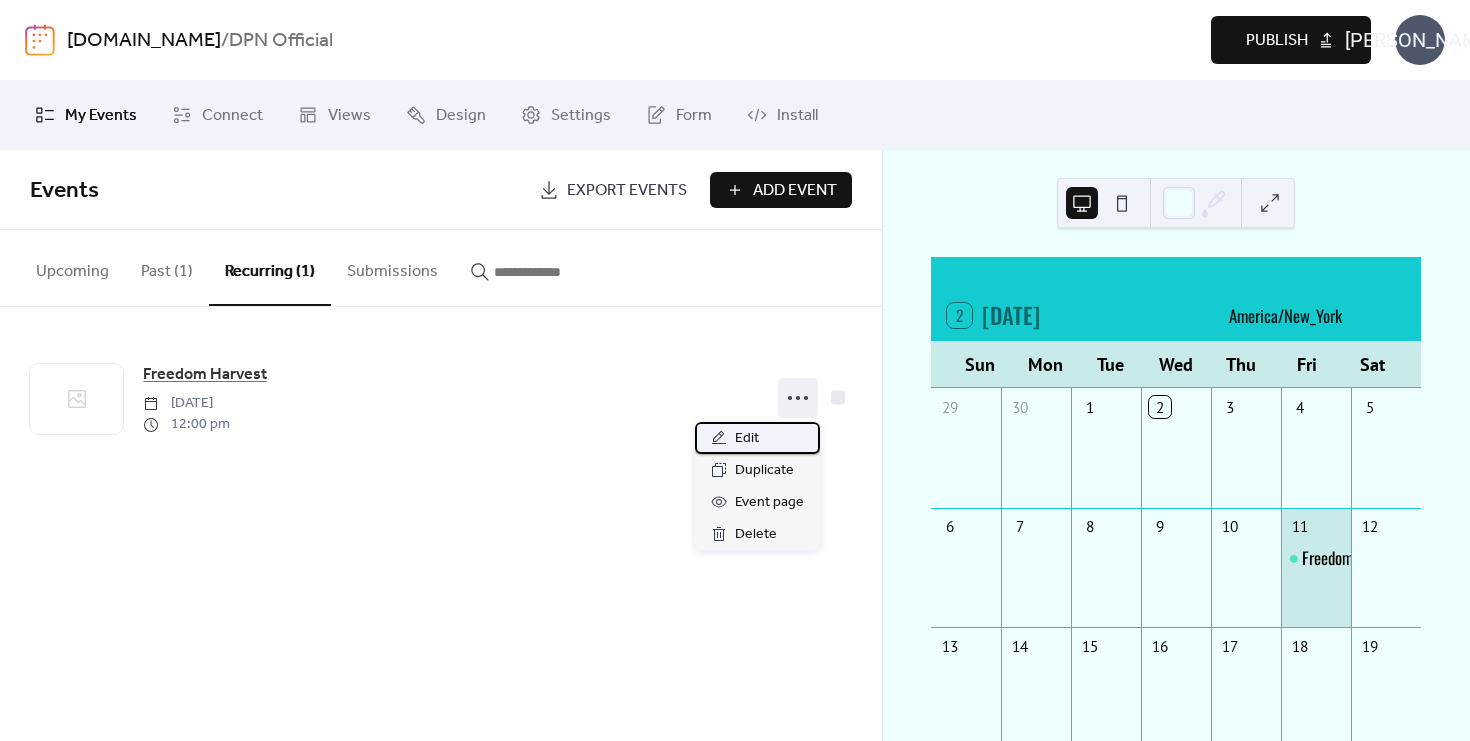 click on "Edit" at bounding box center [747, 439] 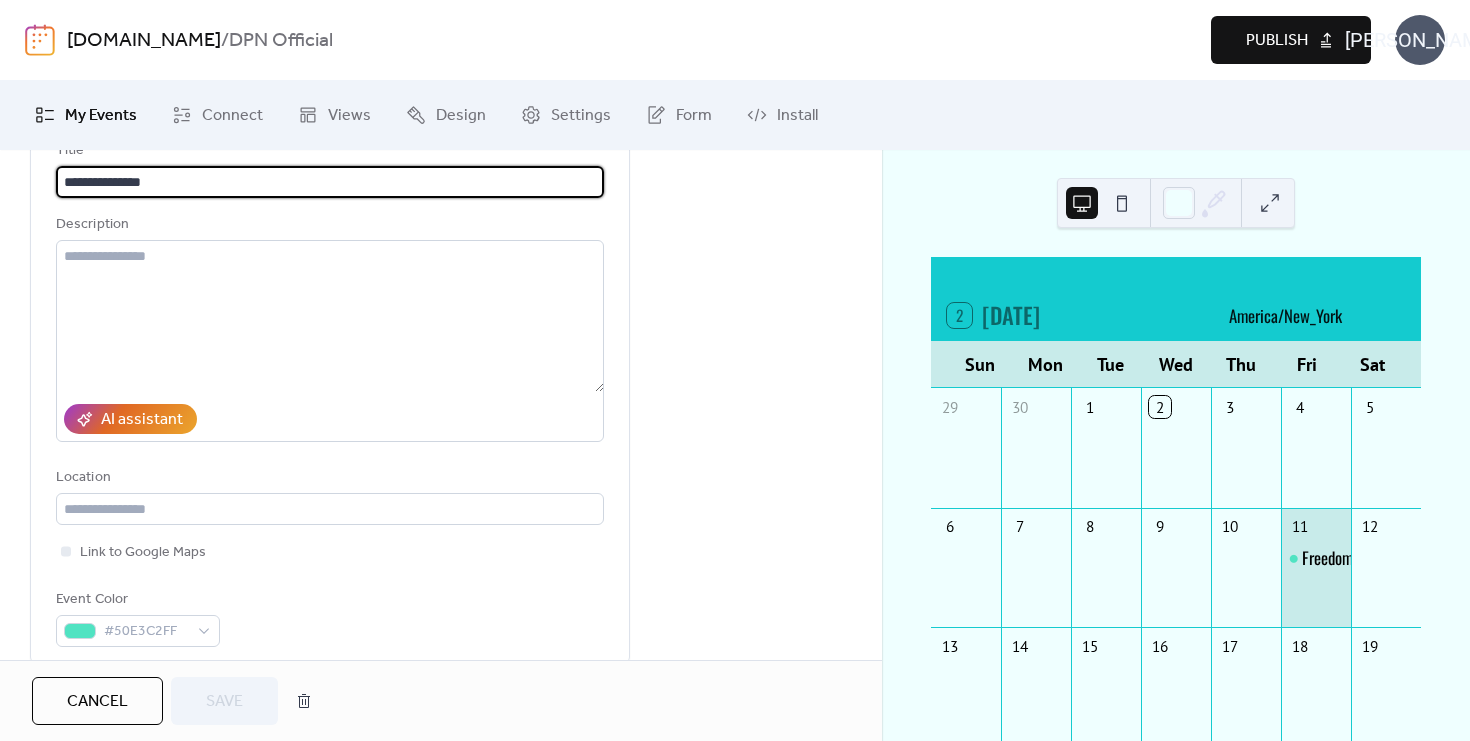 scroll, scrollTop: 0, scrollLeft: 0, axis: both 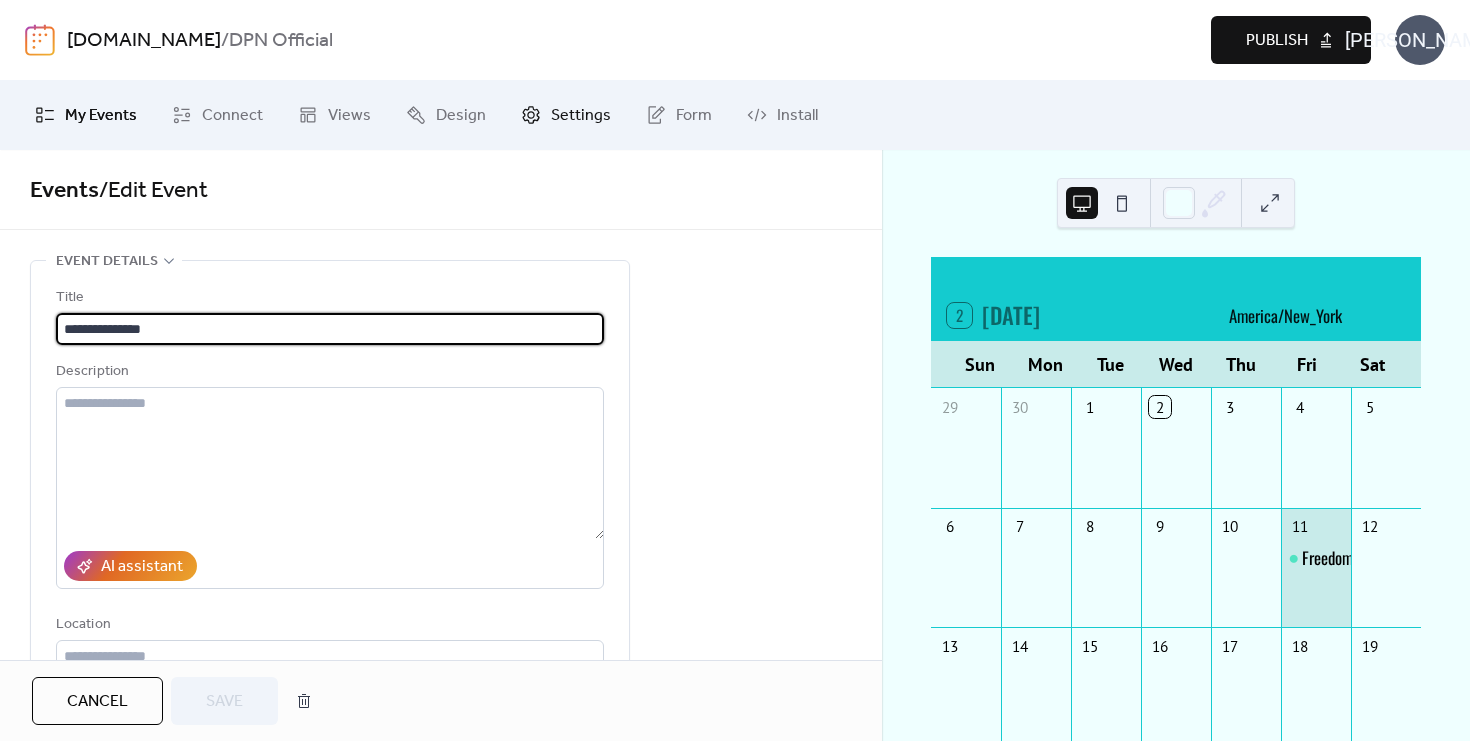 click on "Settings" at bounding box center [566, 115] 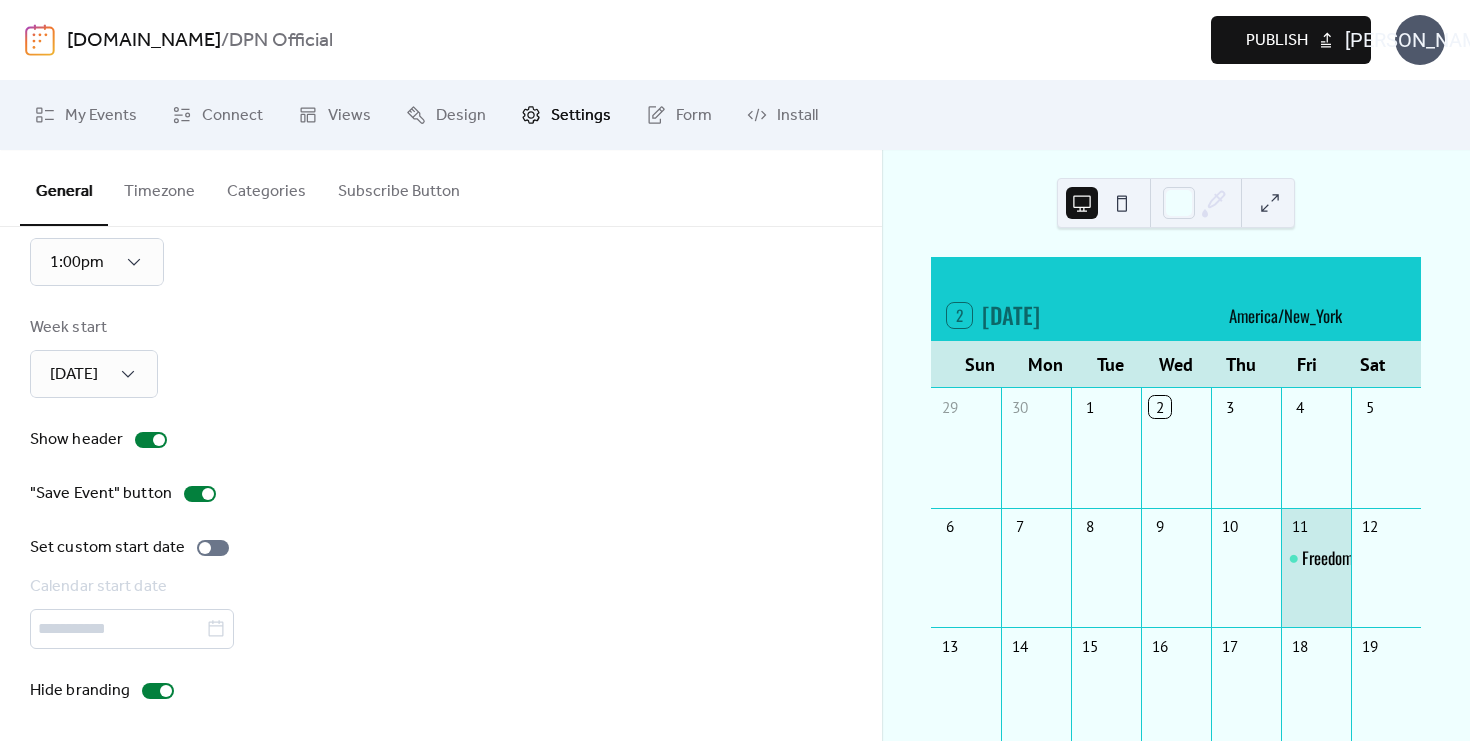 scroll, scrollTop: 177, scrollLeft: 0, axis: vertical 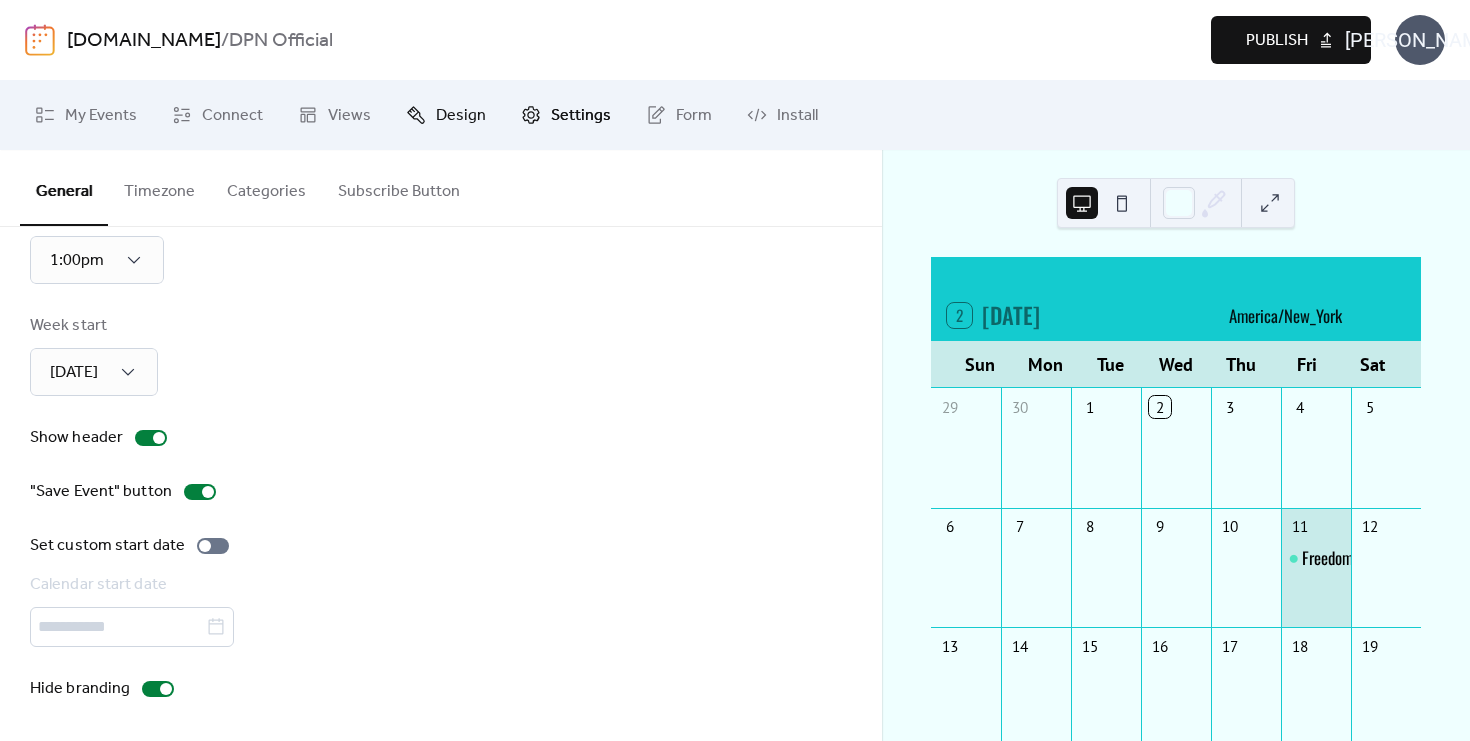 click on "Design" at bounding box center [461, 116] 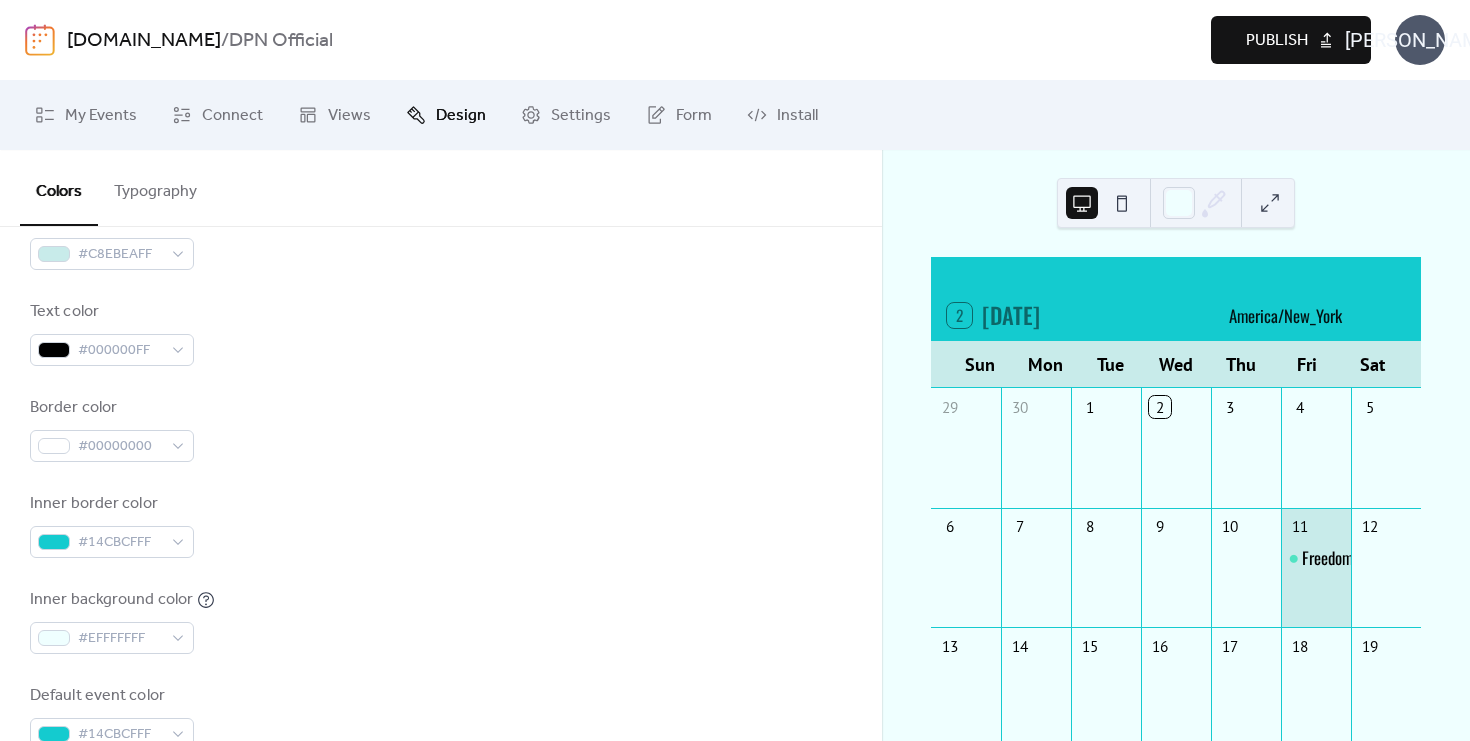 scroll, scrollTop: 0, scrollLeft: 0, axis: both 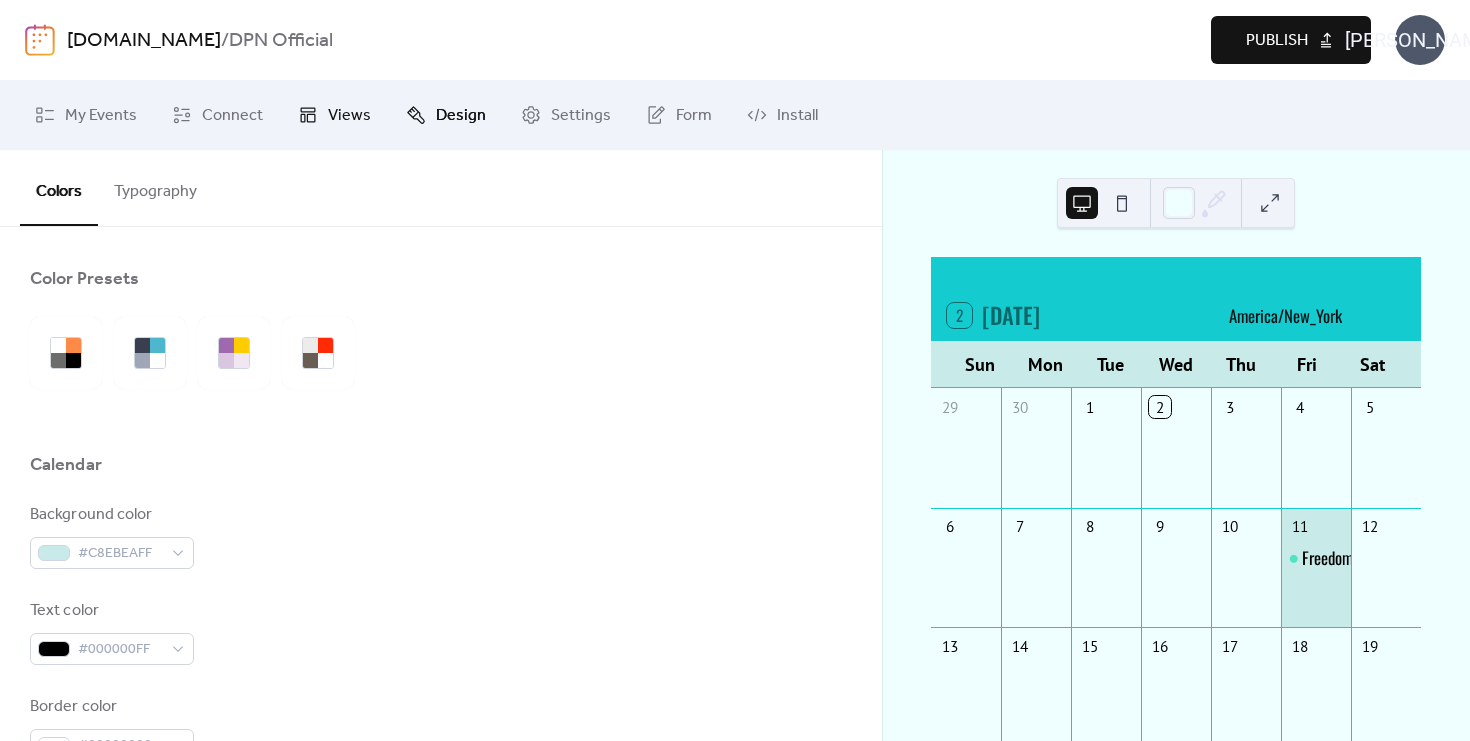 click on "Views" at bounding box center (349, 116) 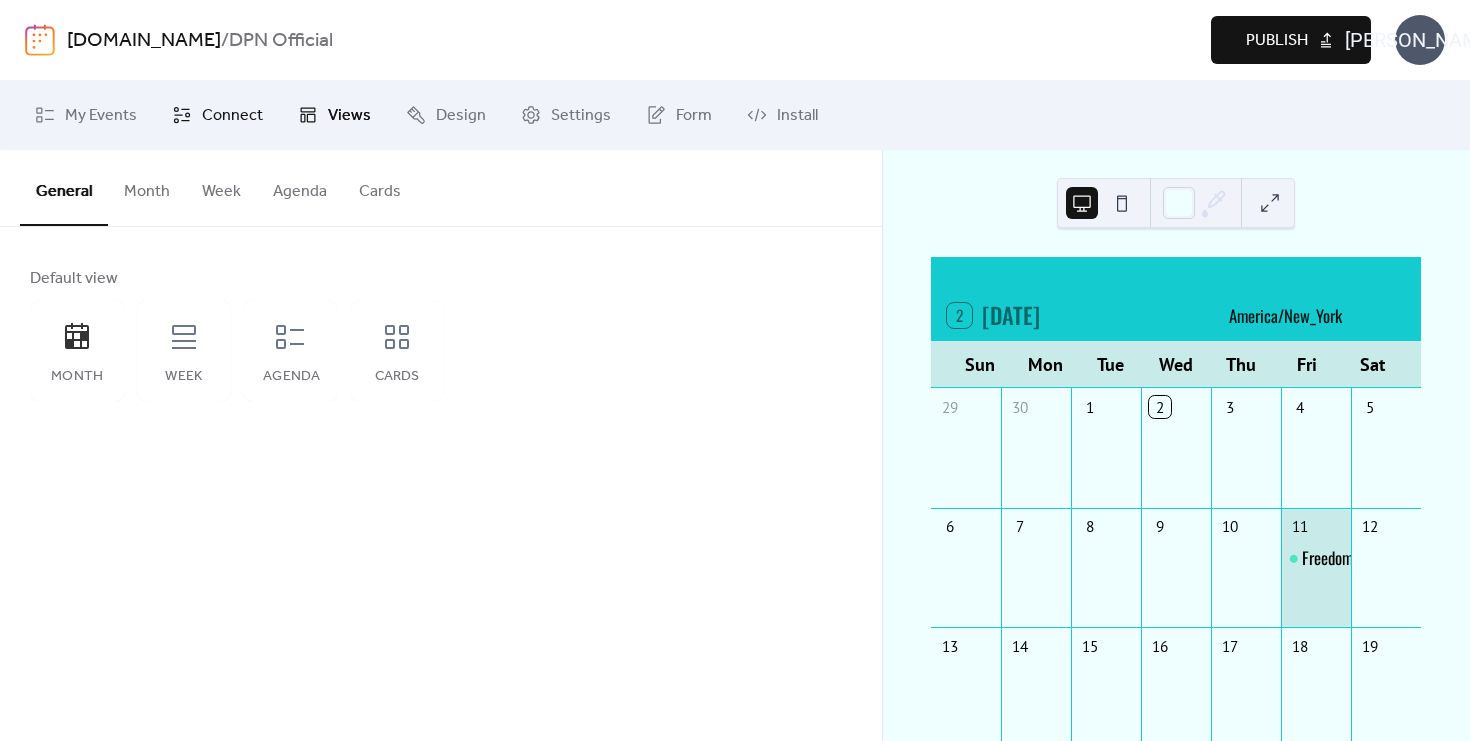 click on "Connect" at bounding box center (232, 116) 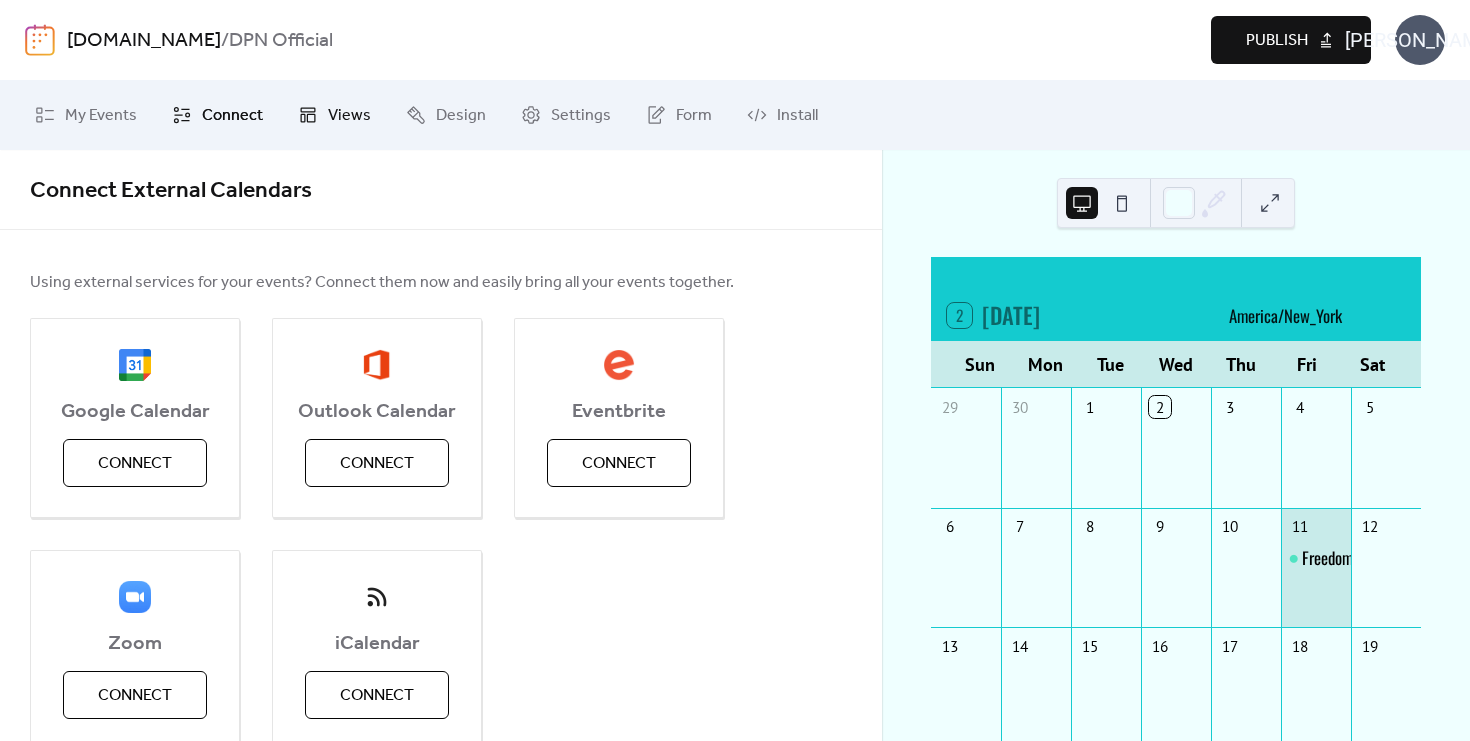 click on "Views" at bounding box center (334, 115) 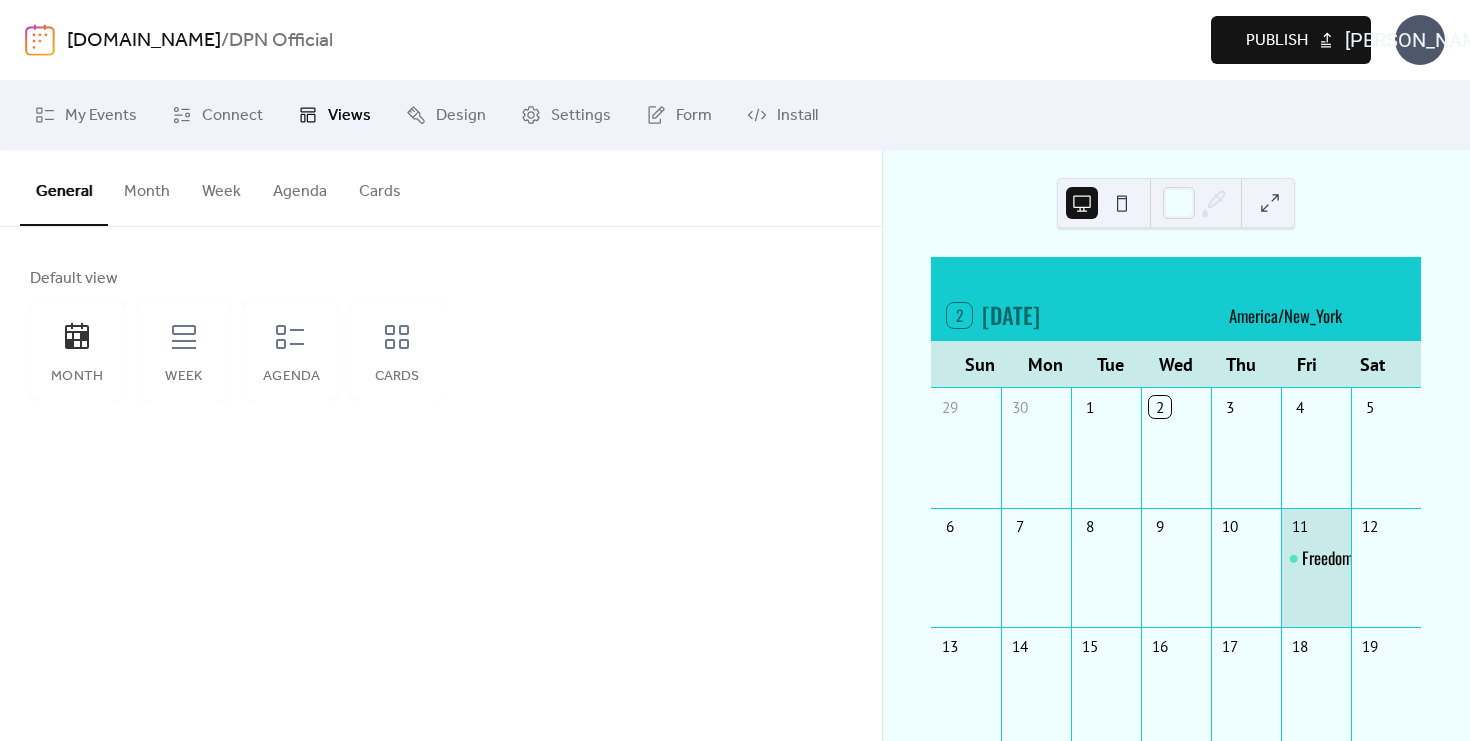click on "Month" at bounding box center (147, 187) 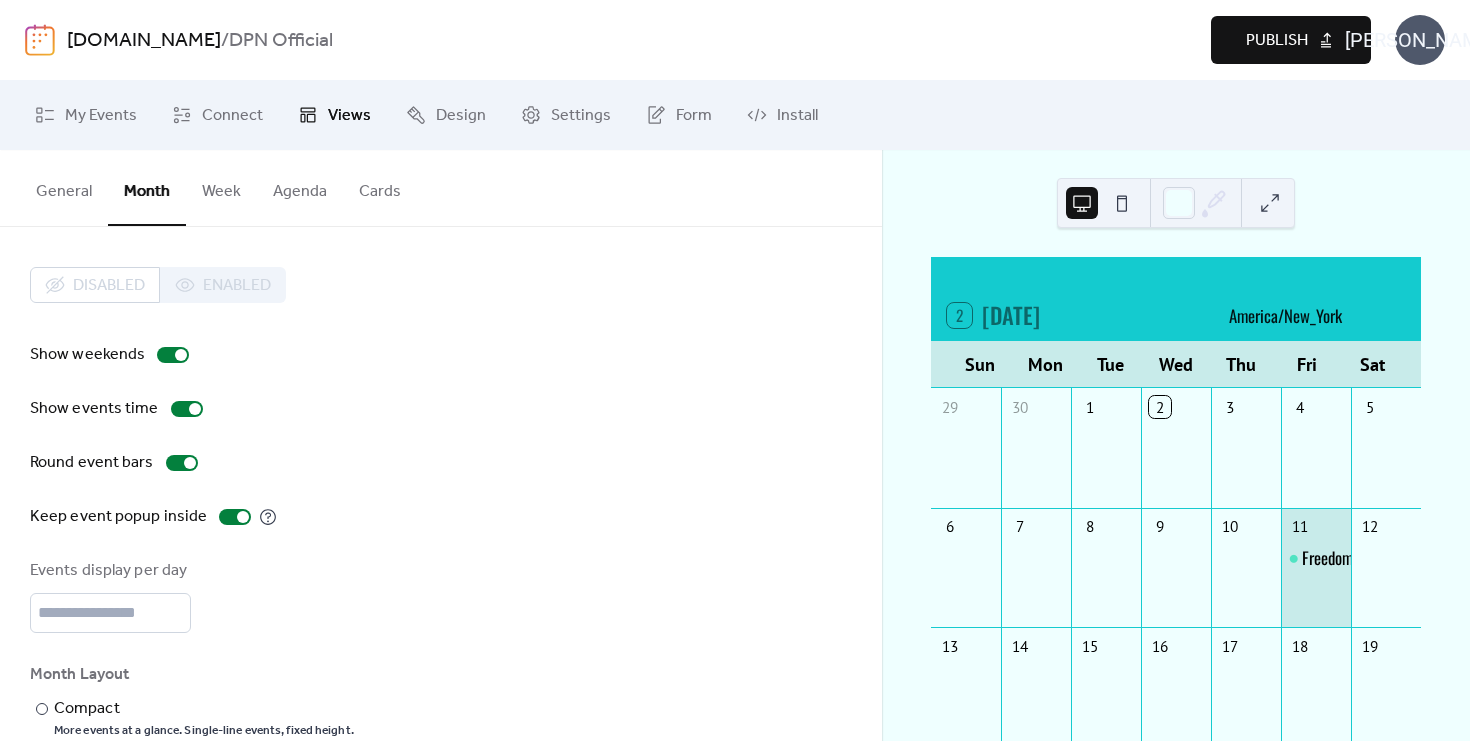 drag, startPoint x: 213, startPoint y: 193, endPoint x: 294, endPoint y: 522, distance: 338.82443 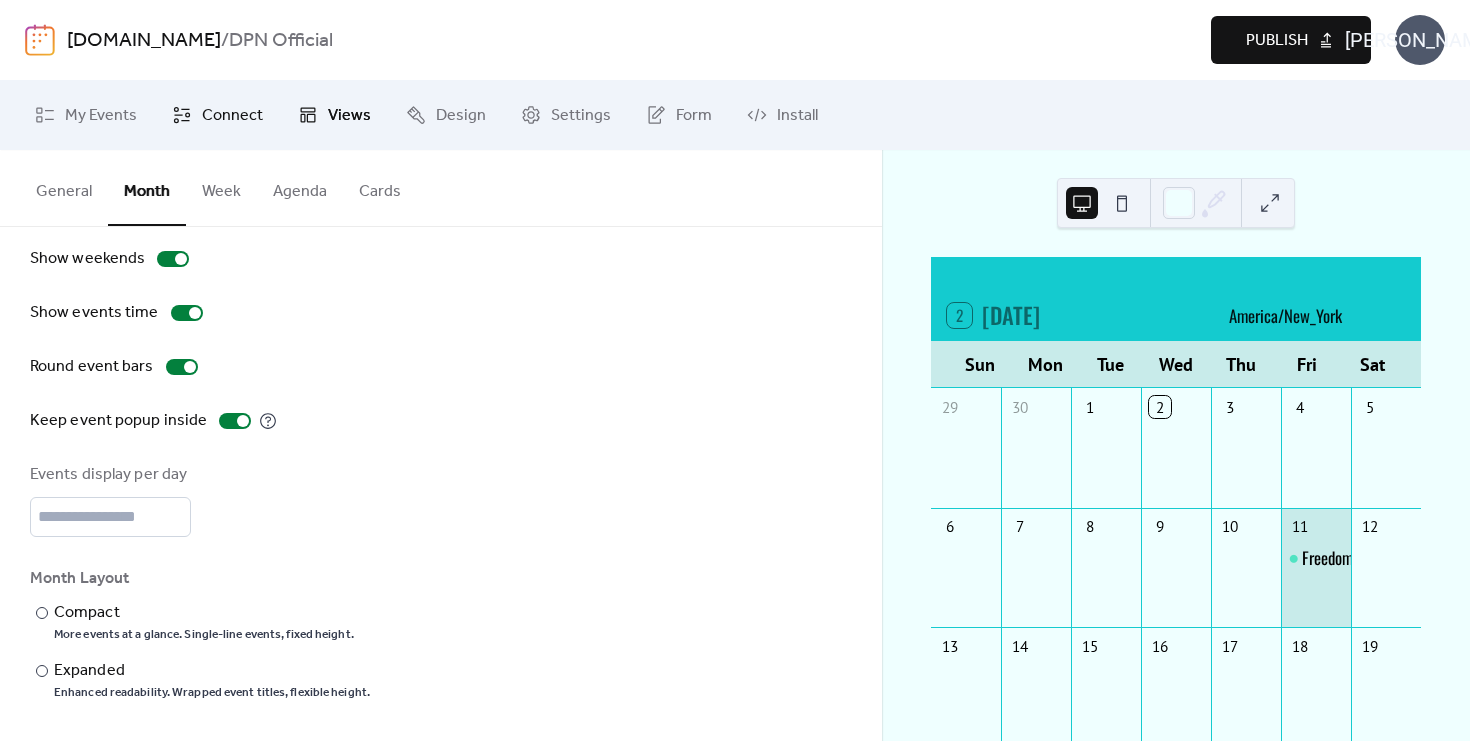 click on "Connect" at bounding box center [232, 116] 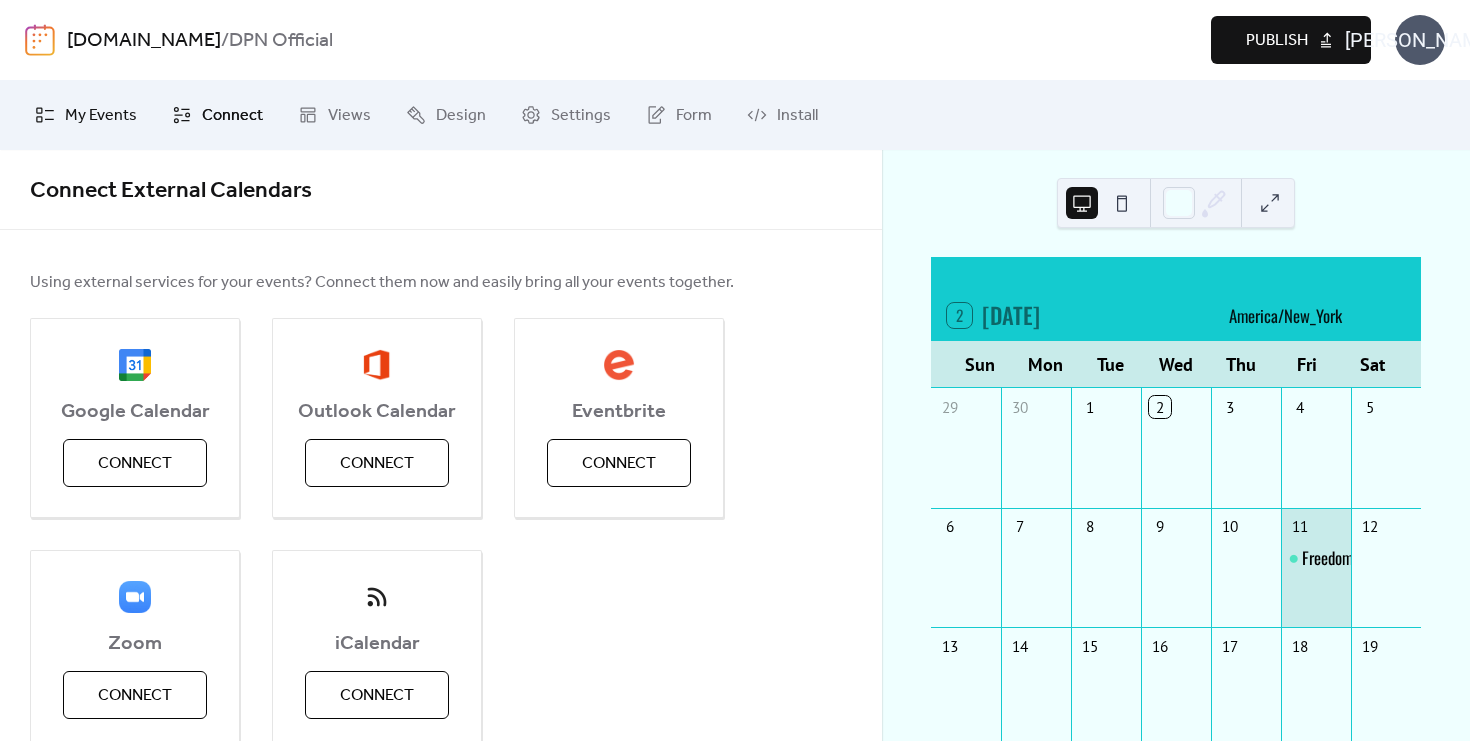 click on "My Events" at bounding box center [101, 116] 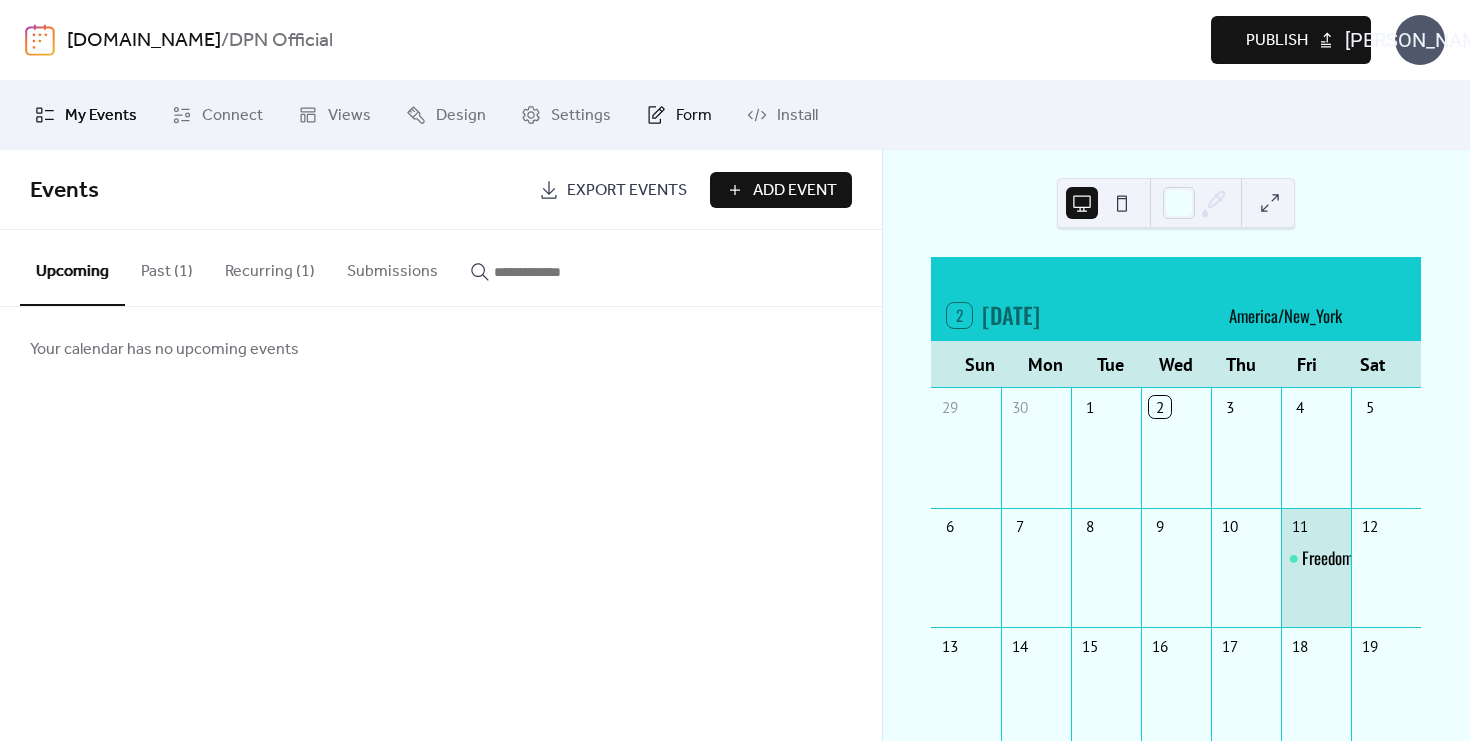 click on "Form" at bounding box center (694, 116) 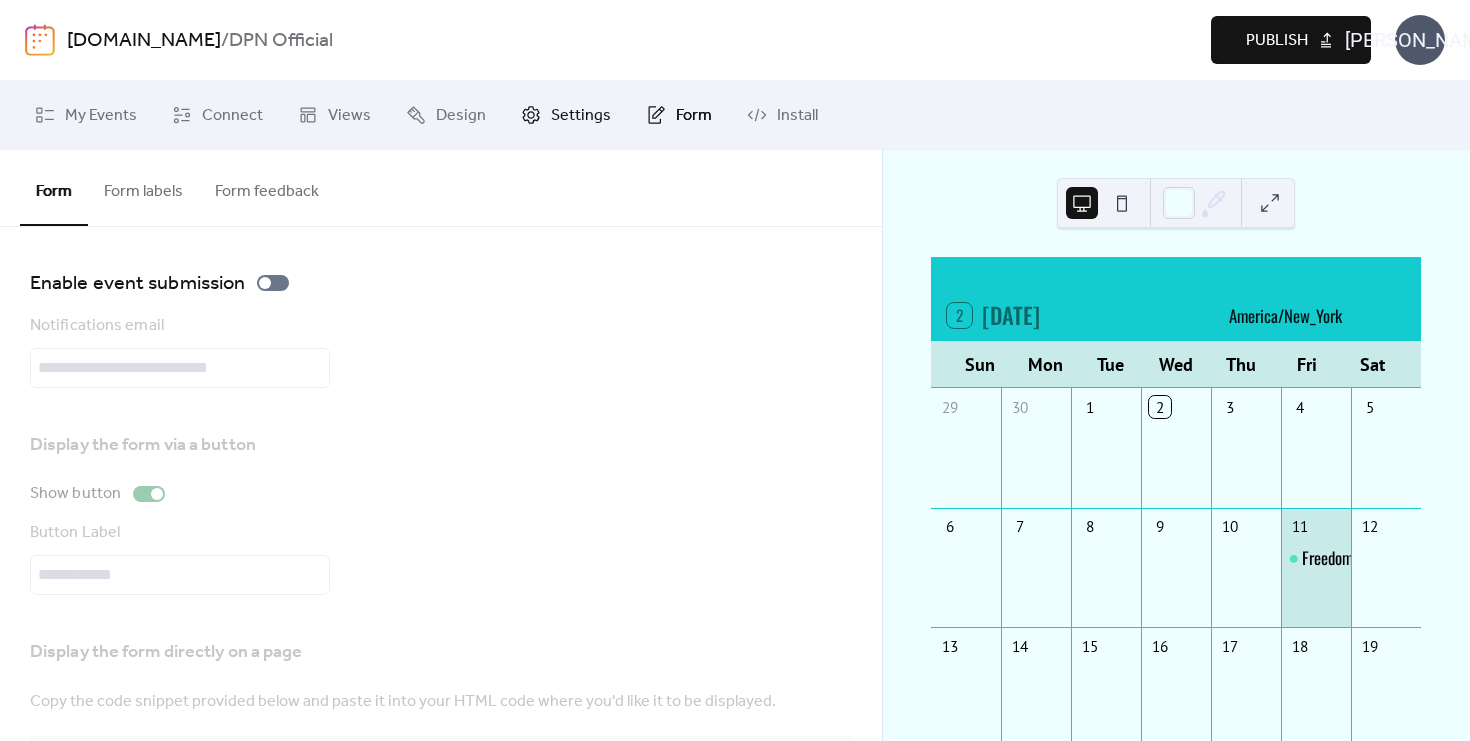click on "Settings" at bounding box center (566, 115) 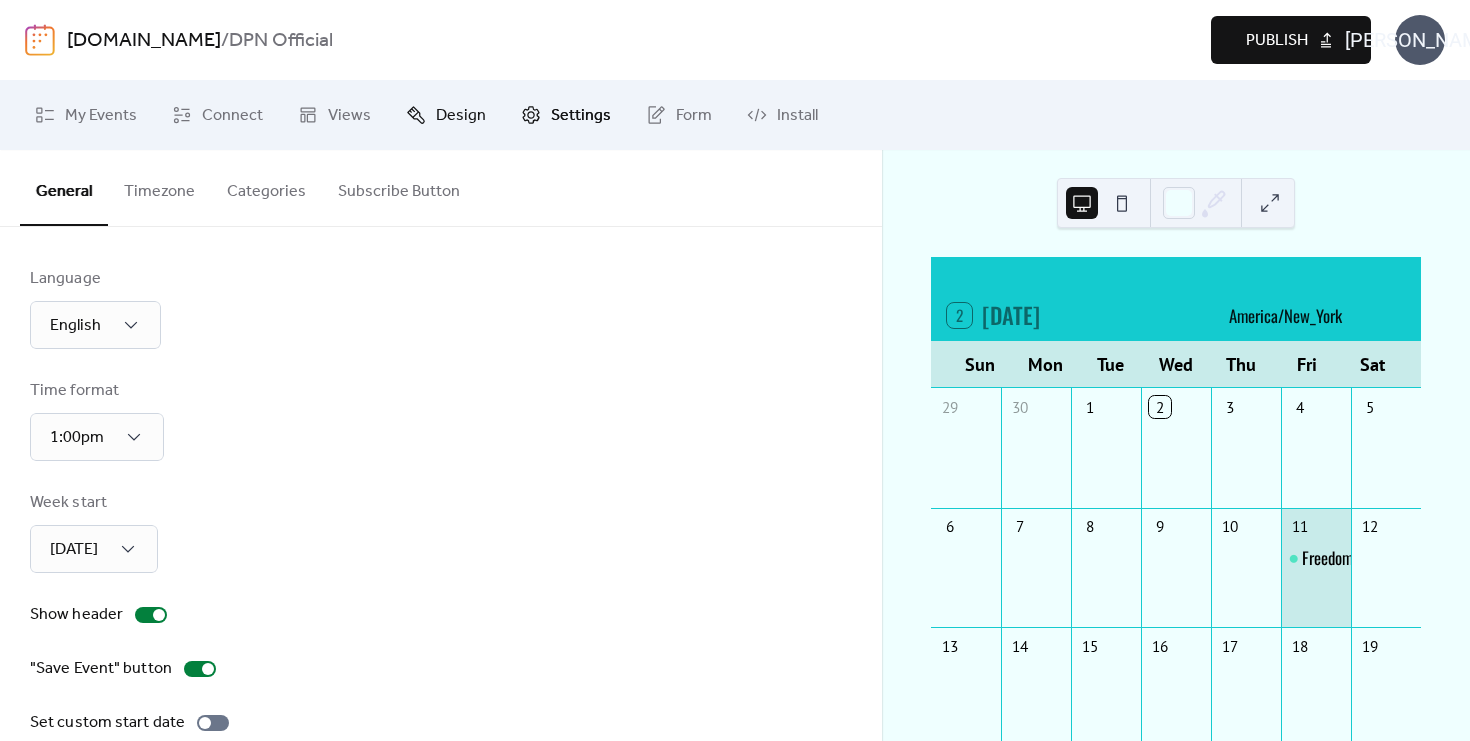 click on "Design" at bounding box center (461, 116) 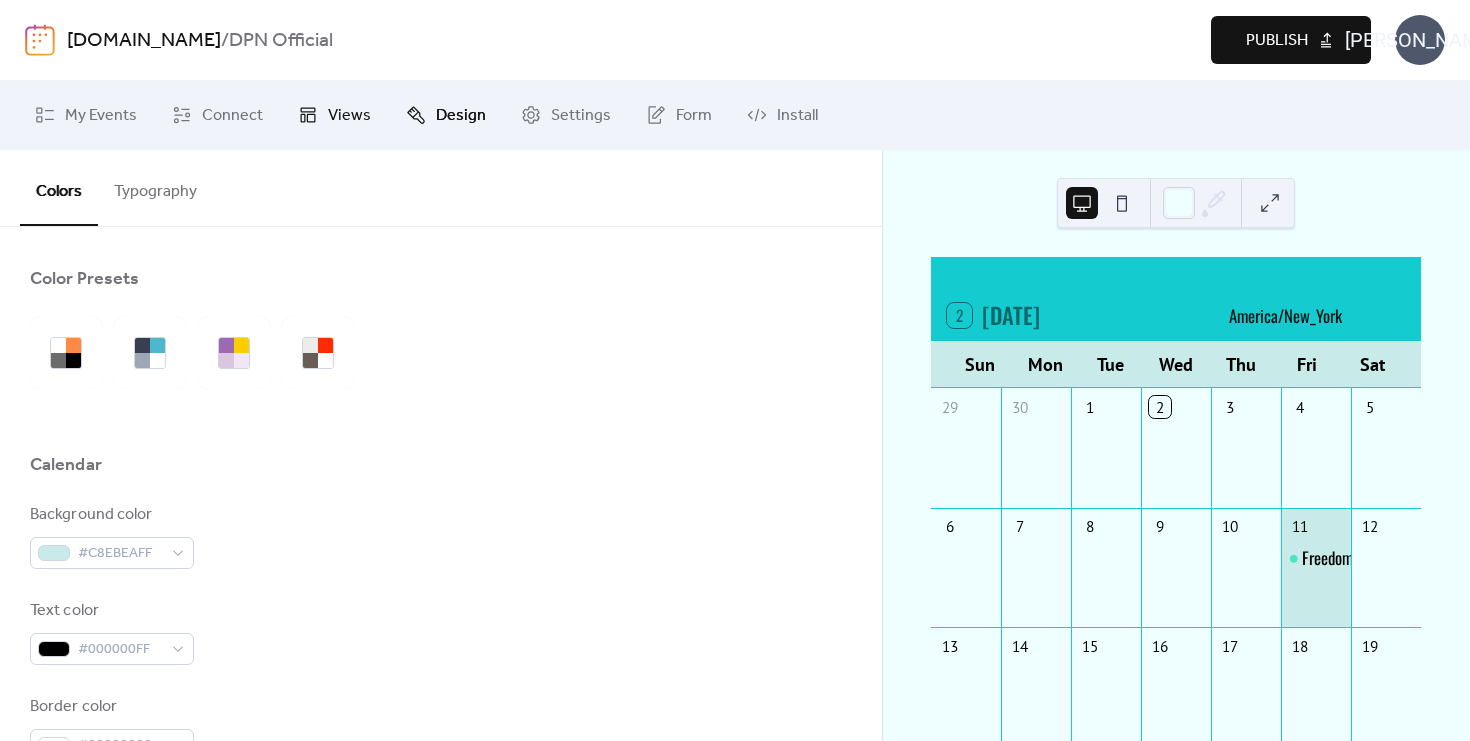 click on "Views" at bounding box center [349, 116] 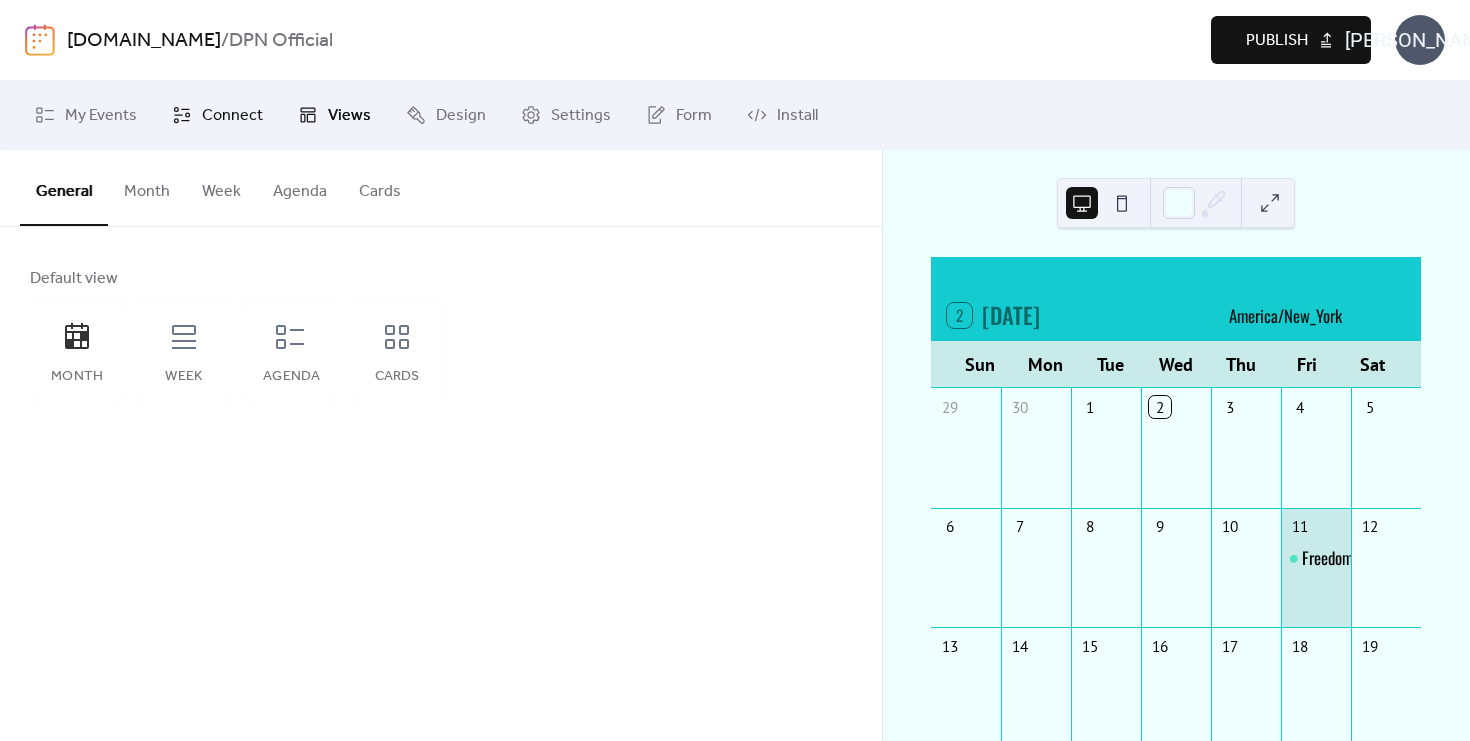 click on "Connect" at bounding box center (217, 115) 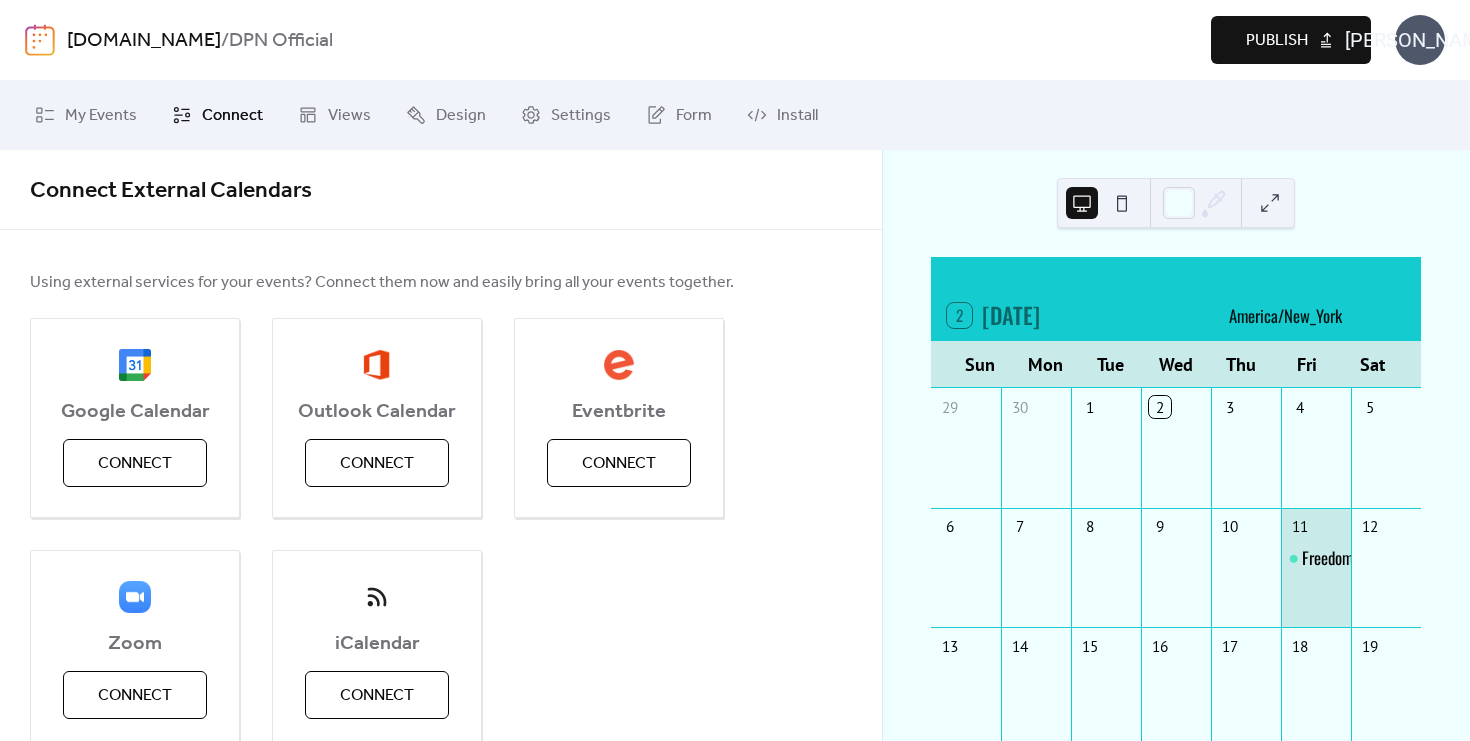 click at bounding box center (1270, 203) 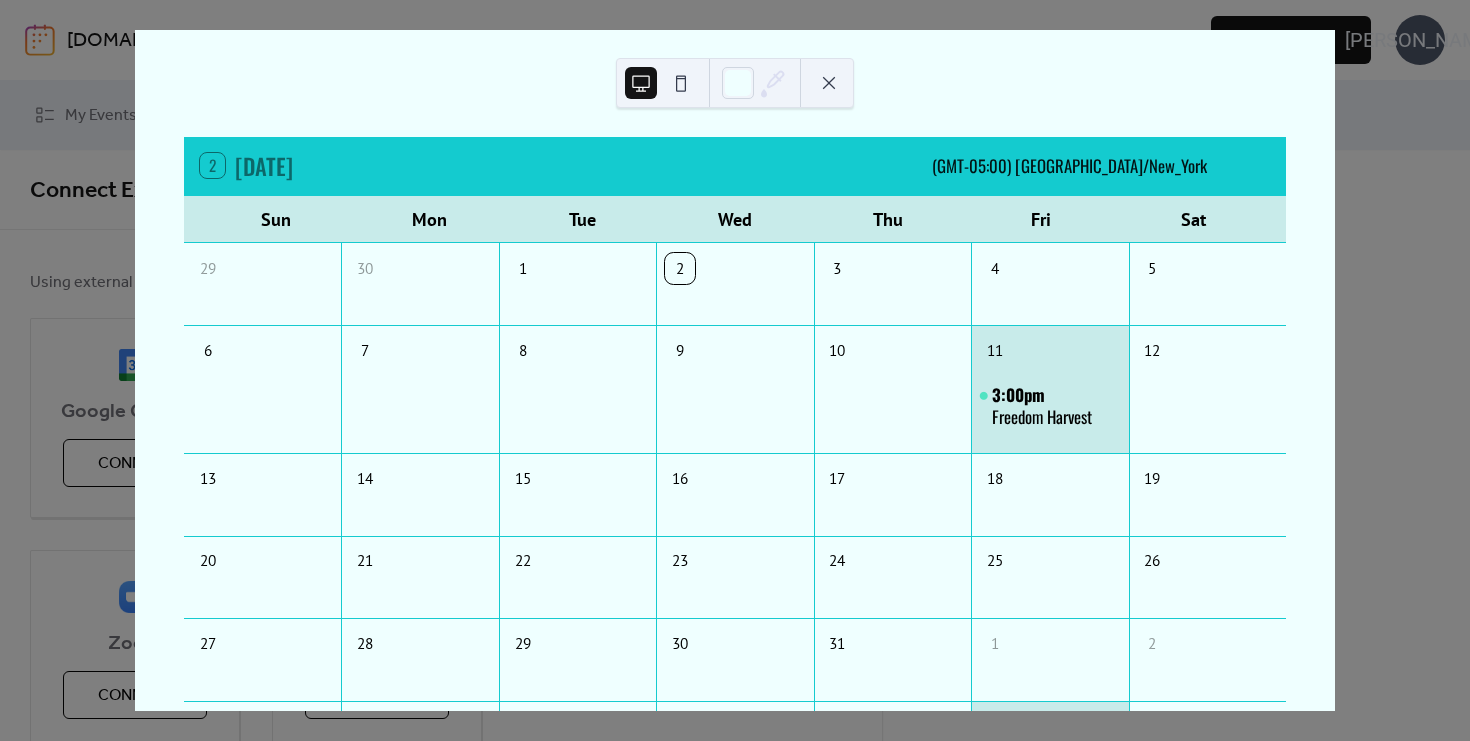 click on "2 [DATE] [DATE] (GMT-05:00) [GEOGRAPHIC_DATA]/New_York Sun Mon Tue Wed Thu Fri Sat 29 30 1 2 3 4 5 6 7 8 9 10 11 3:00pm Freedom Harvest 12 13 14 15 16 17 18 19 20 21 22 23 24 25 26 27 28 29 30 31 1 2 3 4 5 6 7 8 3:00pm Freedom Harvest 9 Subscribe" at bounding box center (735, 370) 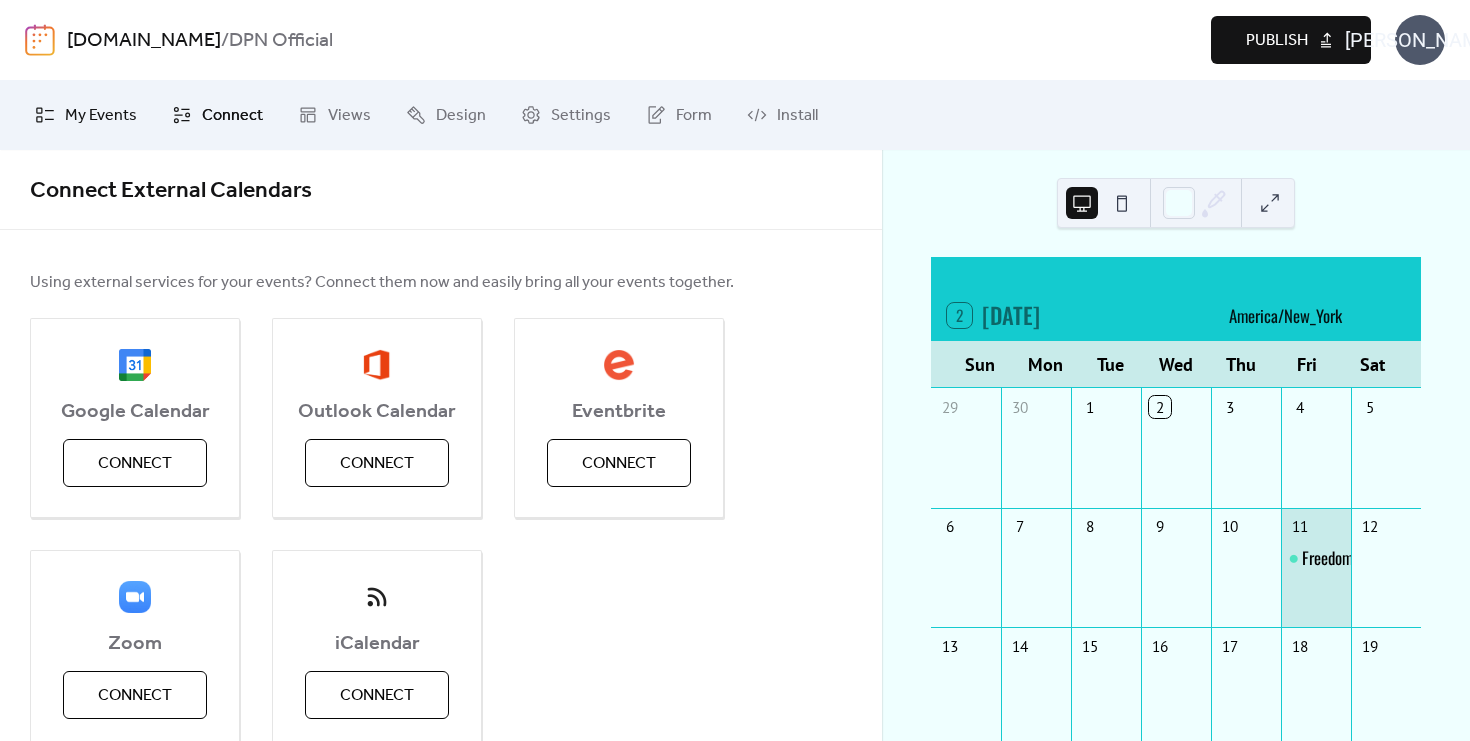 click on "My Events" at bounding box center [101, 116] 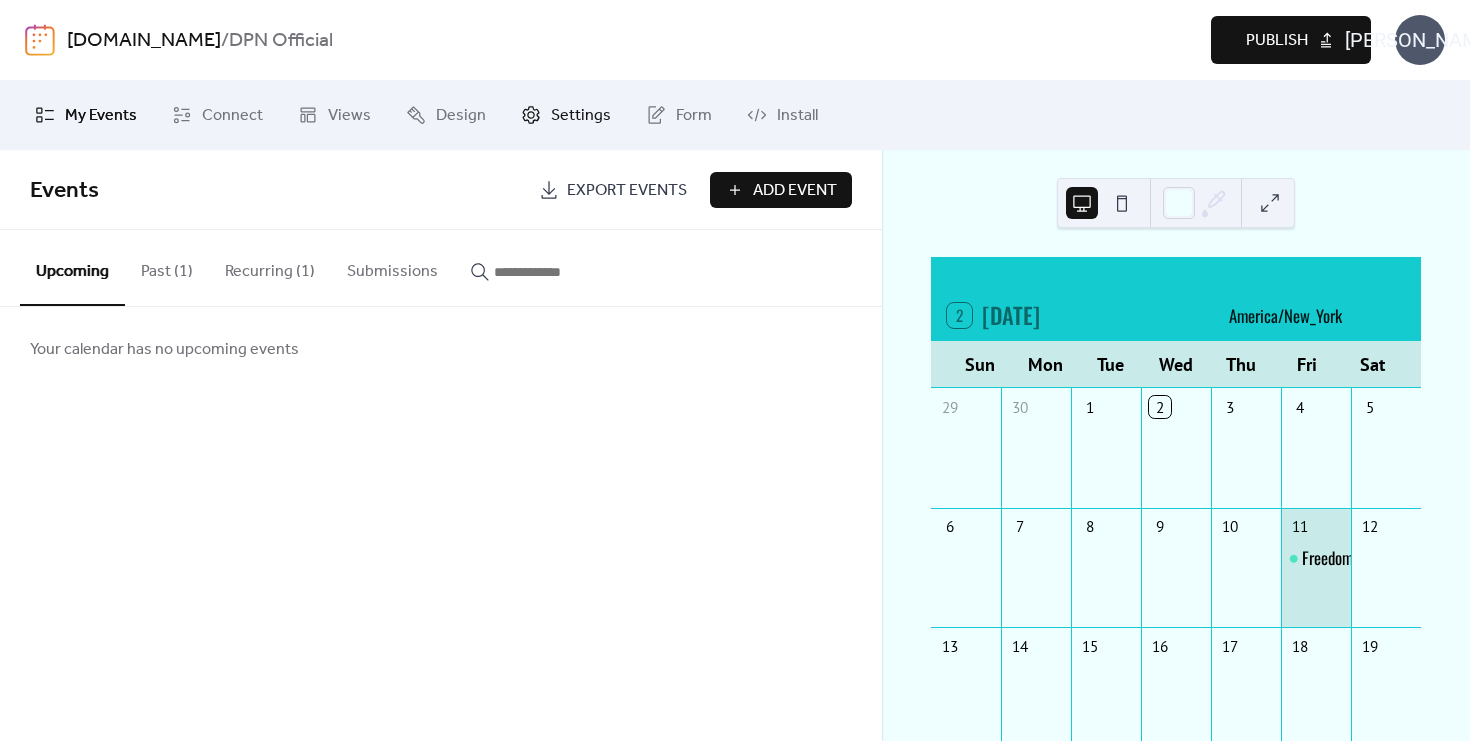 click on "Settings" at bounding box center (581, 116) 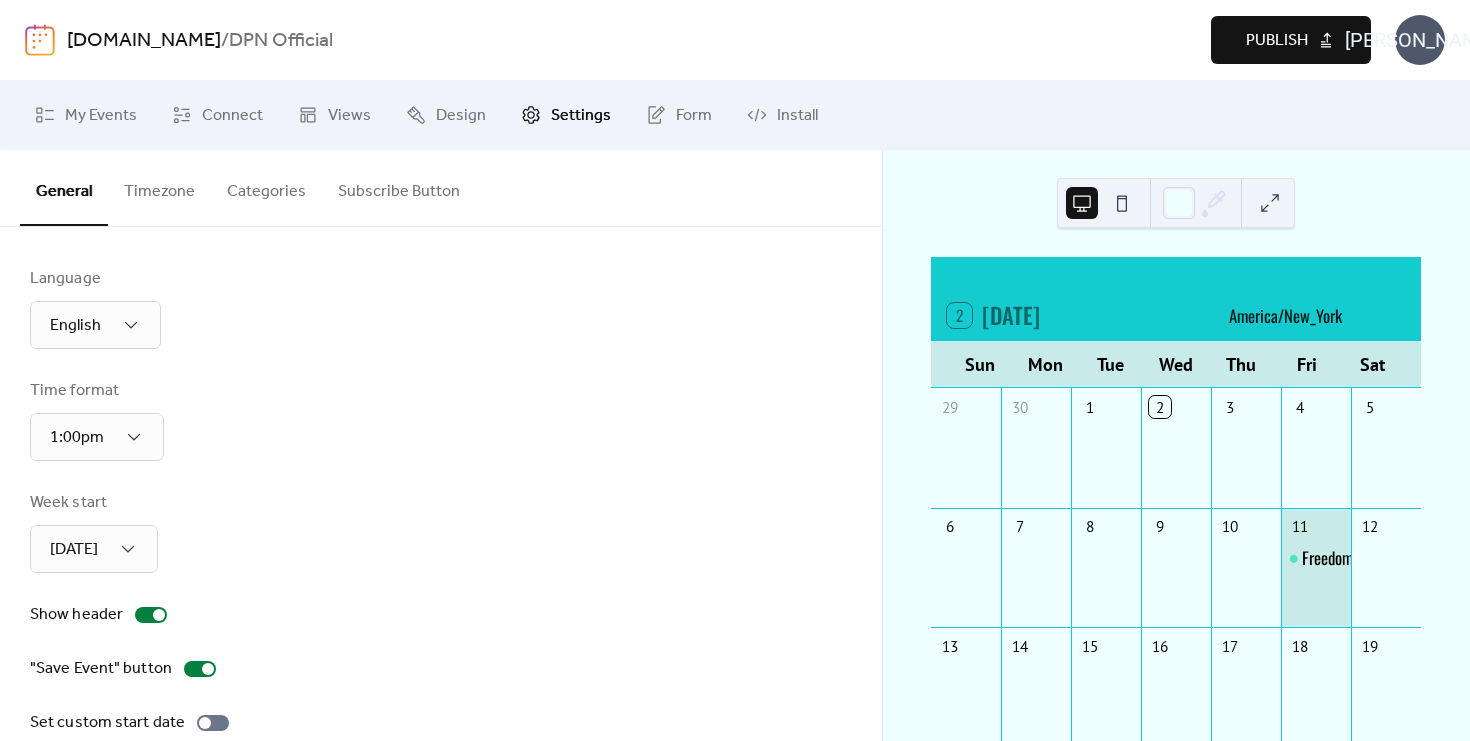 scroll, scrollTop: 177, scrollLeft: 0, axis: vertical 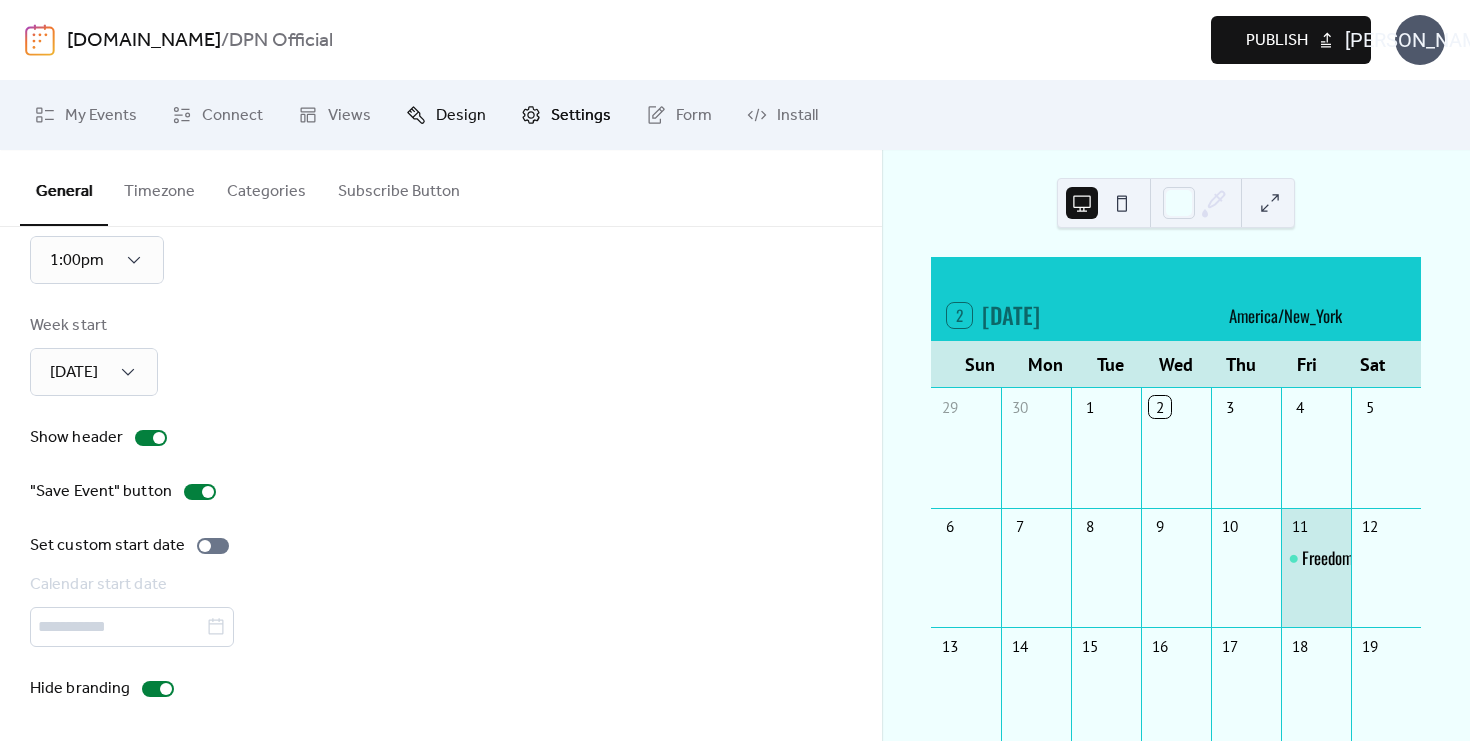 click on "Design" at bounding box center (461, 116) 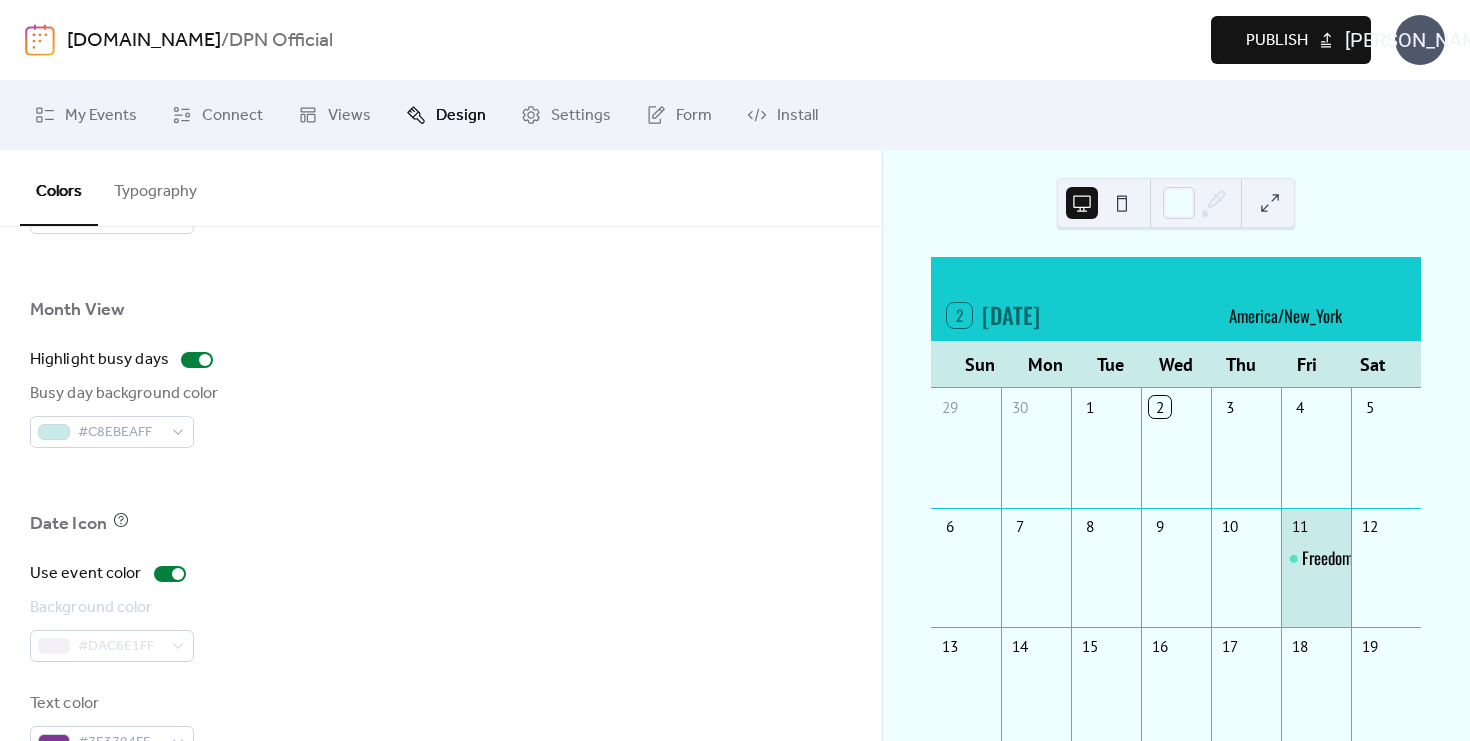 scroll, scrollTop: 1424, scrollLeft: 0, axis: vertical 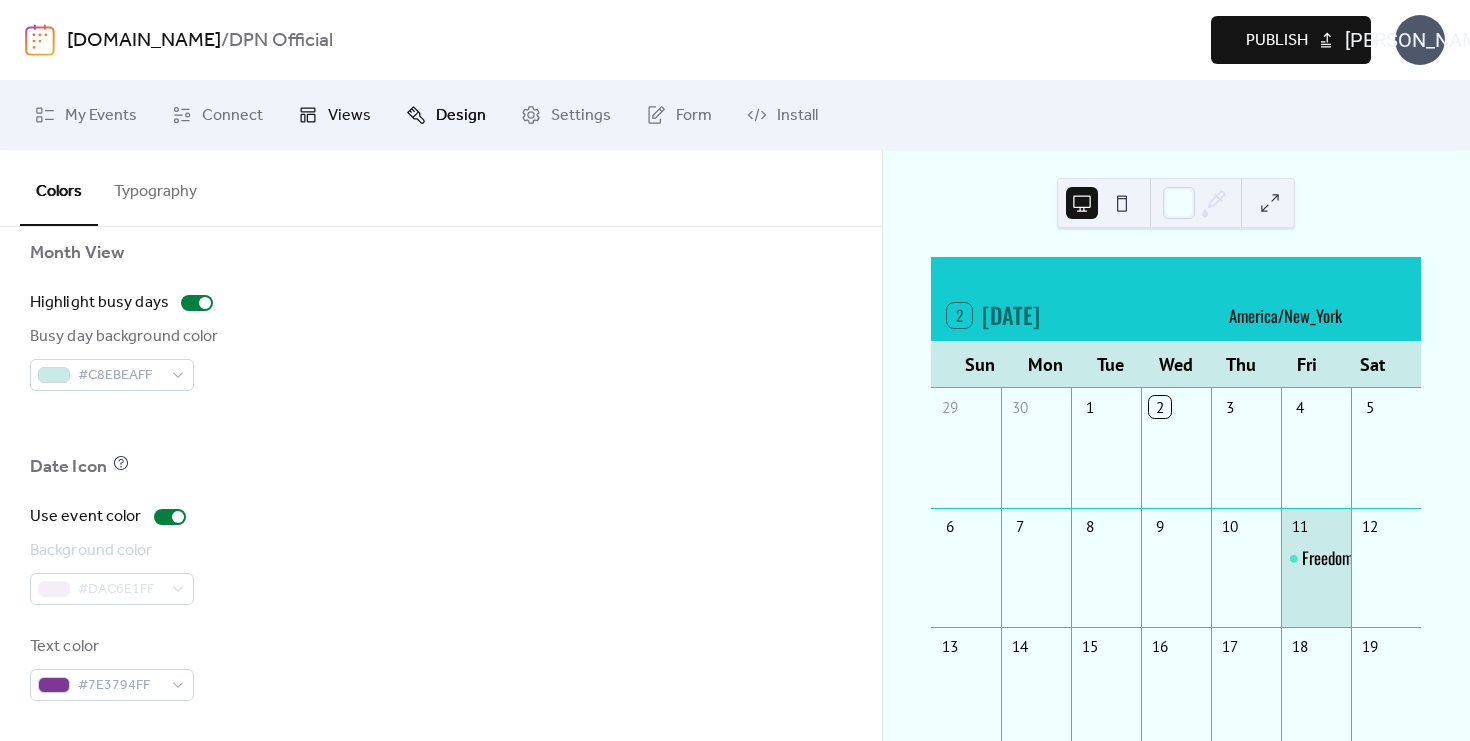 click on "Views" at bounding box center [334, 115] 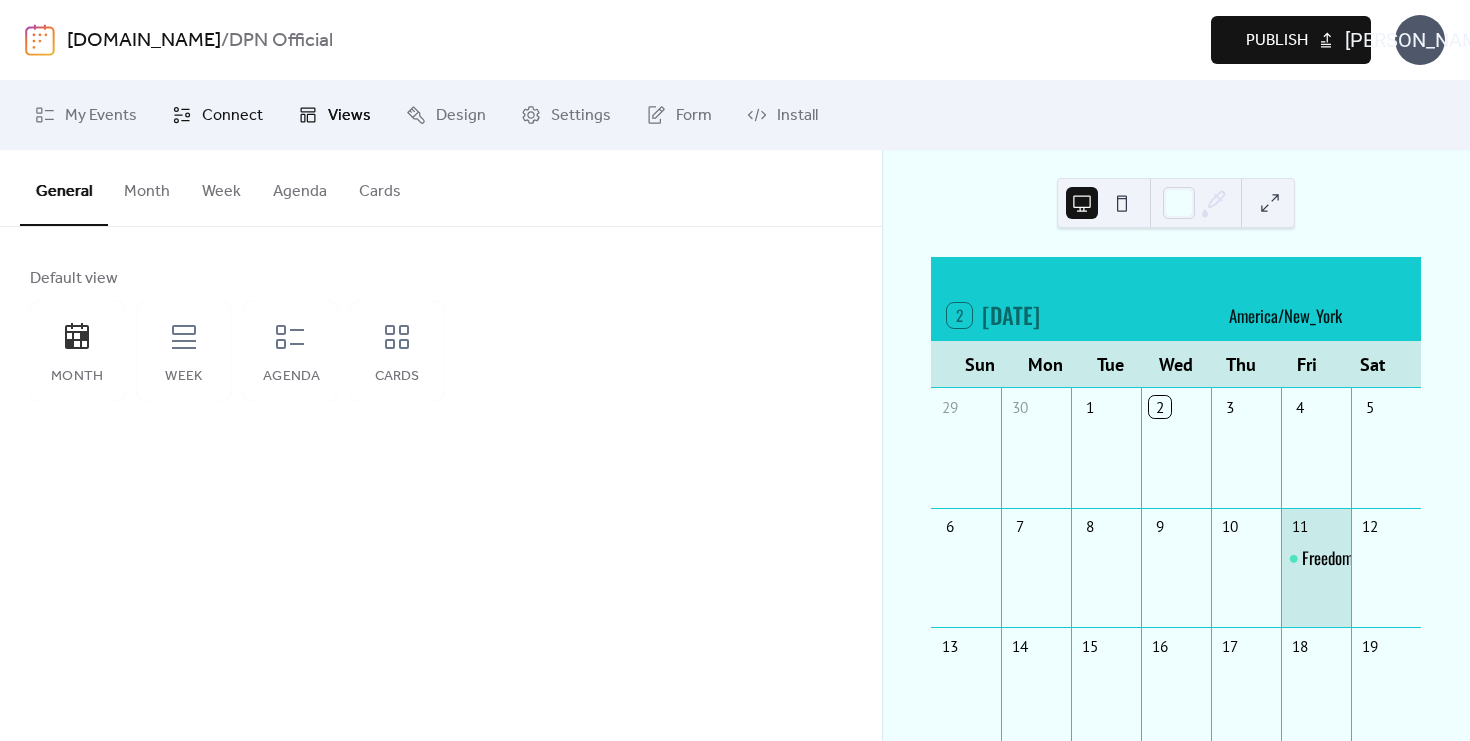 click on "Connect" at bounding box center (217, 115) 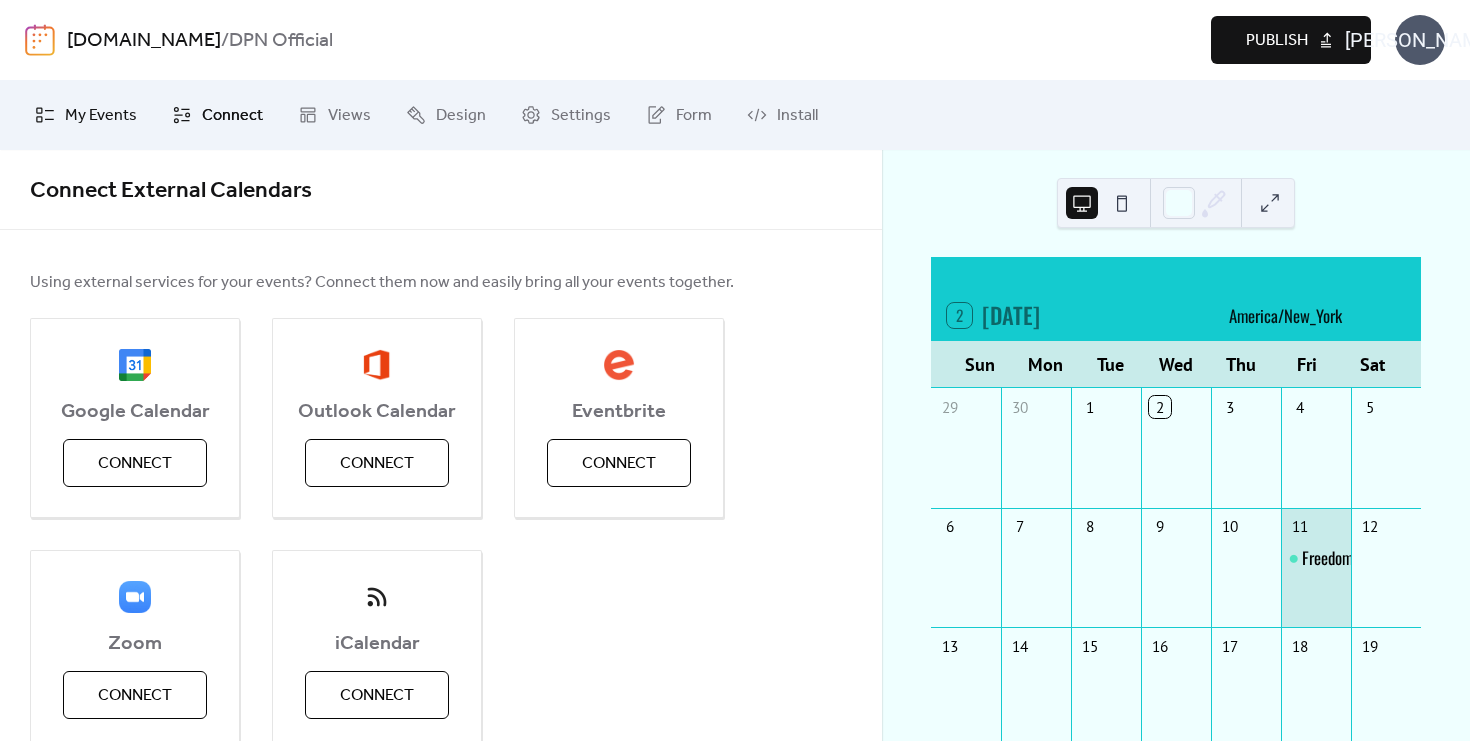 click on "My Events" at bounding box center (101, 116) 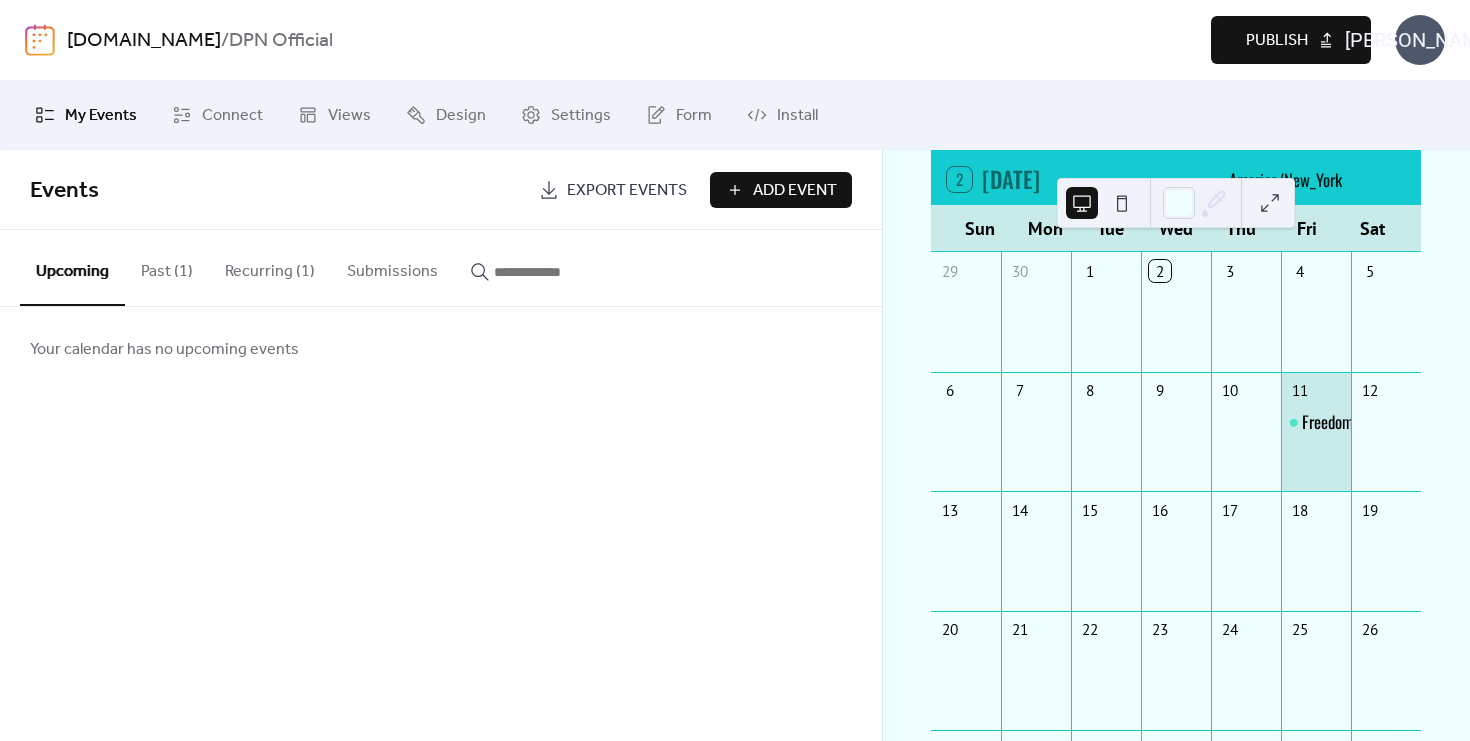 scroll, scrollTop: 143, scrollLeft: 0, axis: vertical 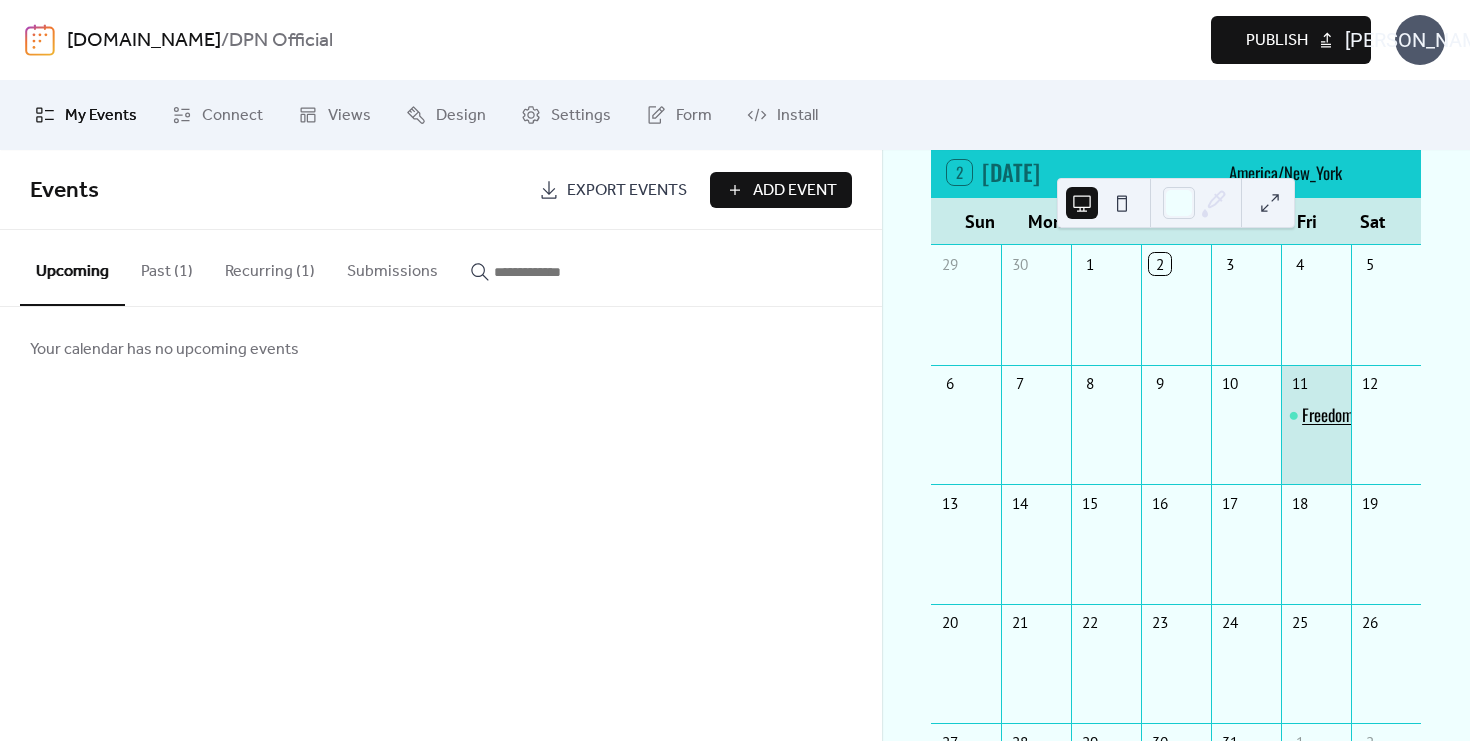 click on "Freedom Harvest" at bounding box center (1352, 415) 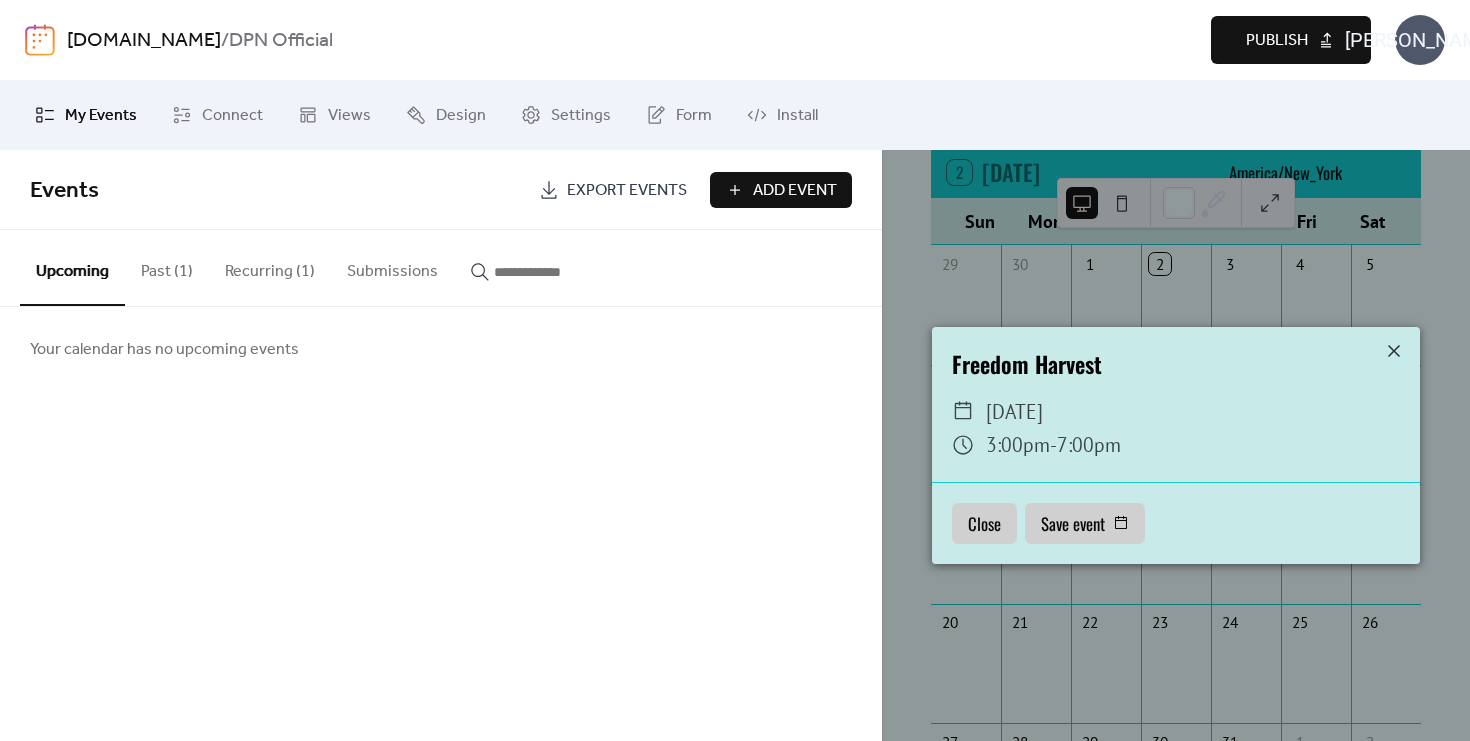 click on "Close" at bounding box center [984, 523] 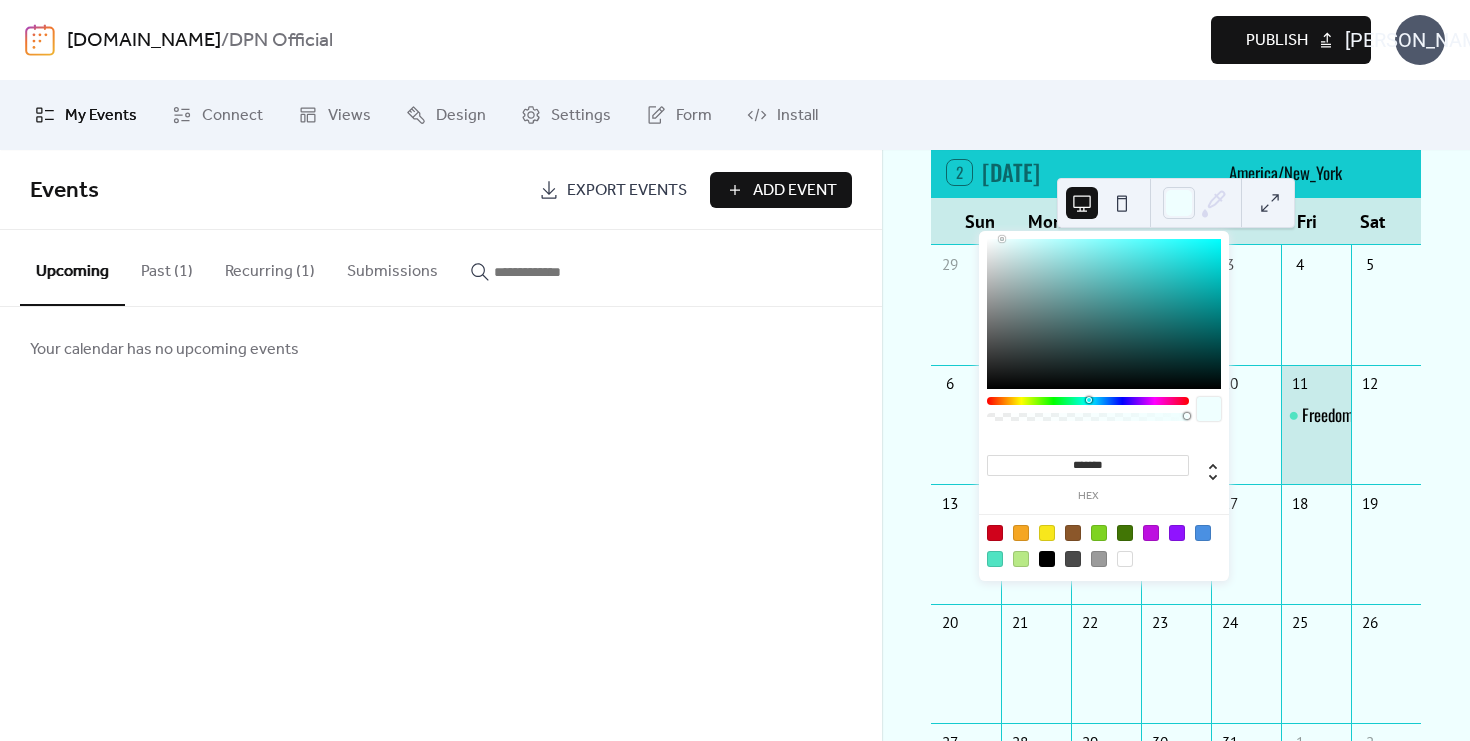 click 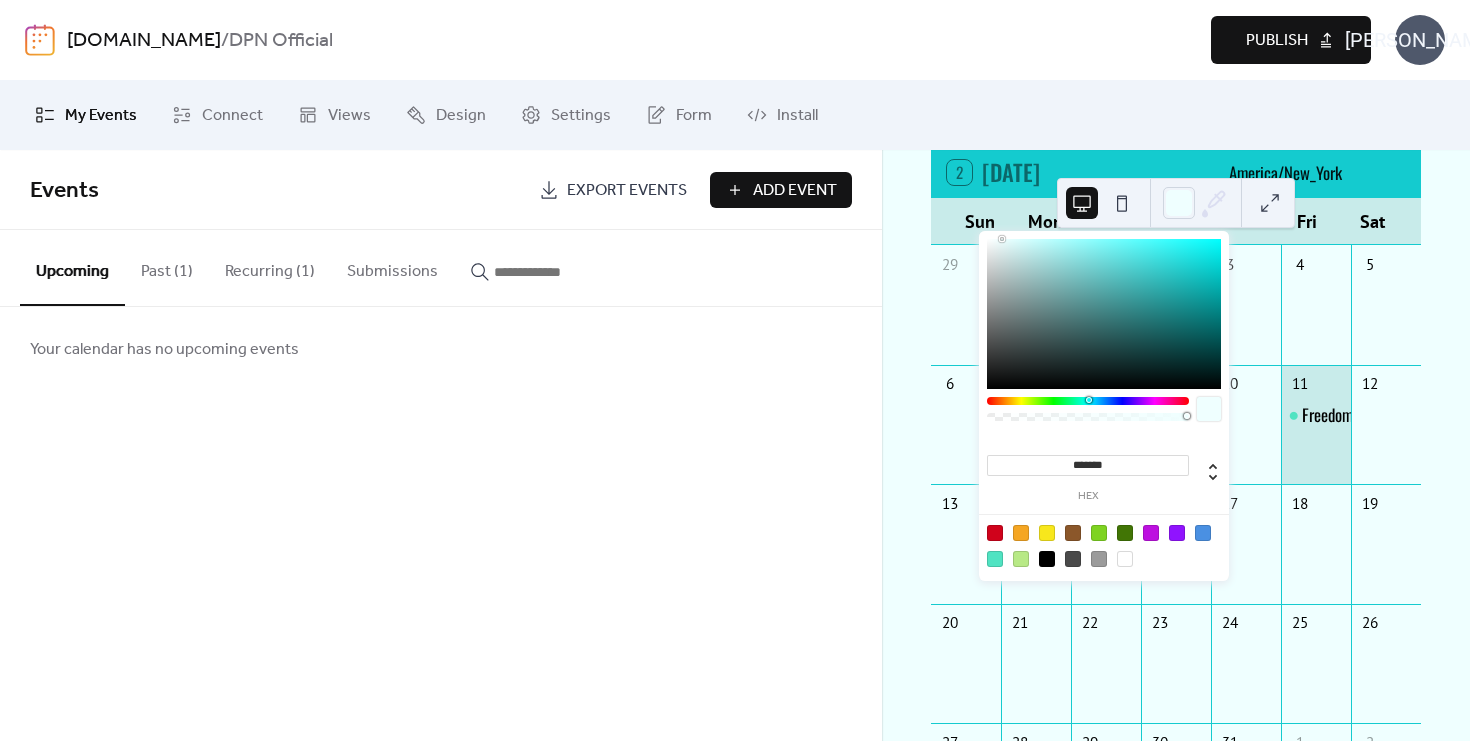 click at bounding box center (1122, 203) 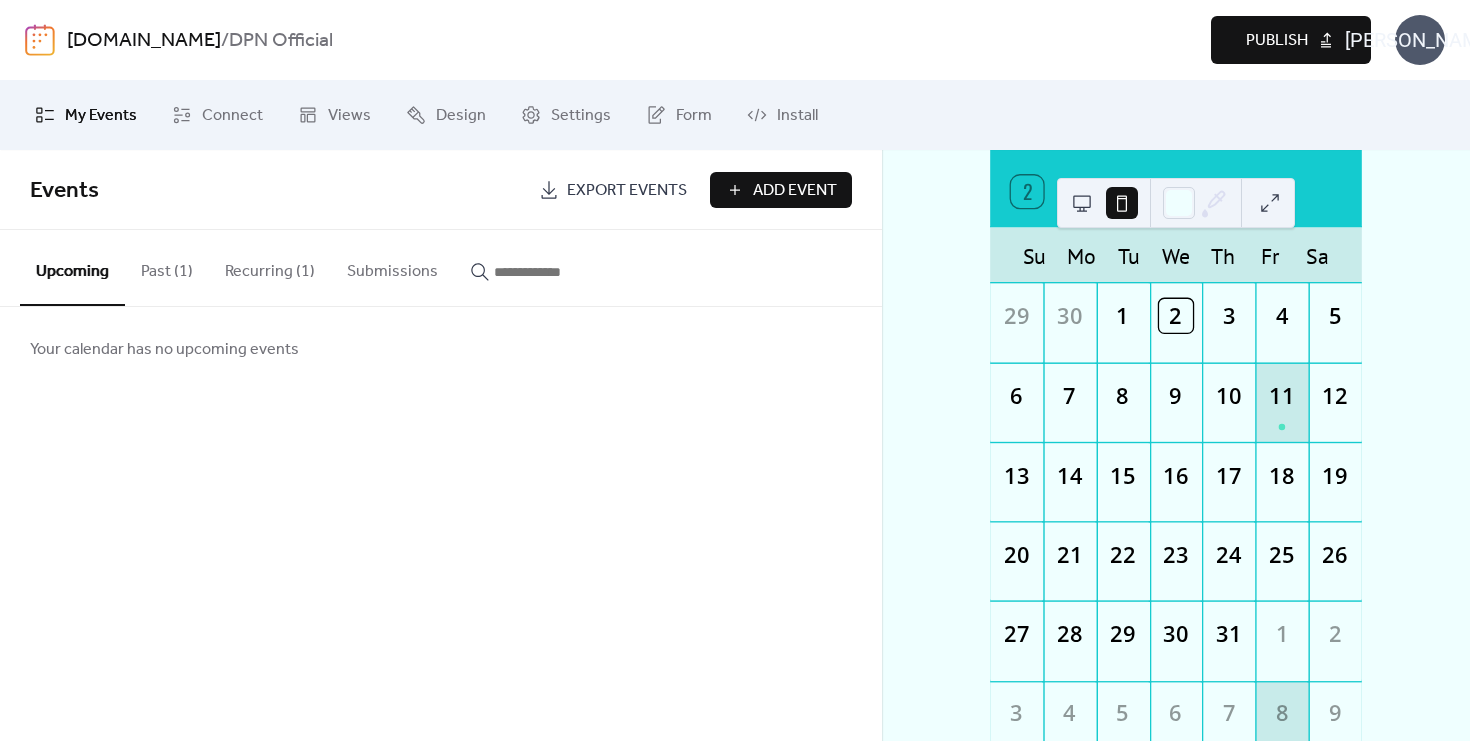 click at bounding box center [1082, 203] 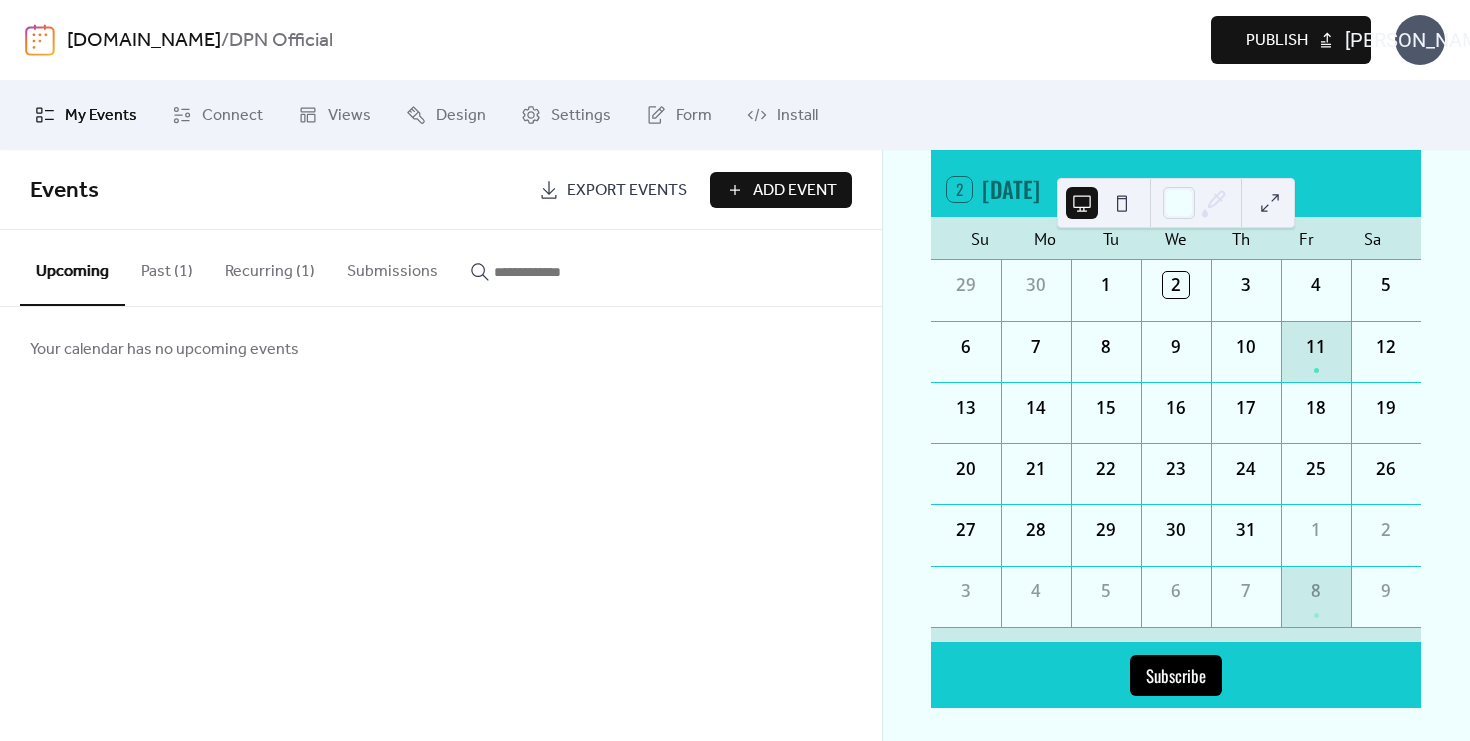 scroll, scrollTop: 139, scrollLeft: 0, axis: vertical 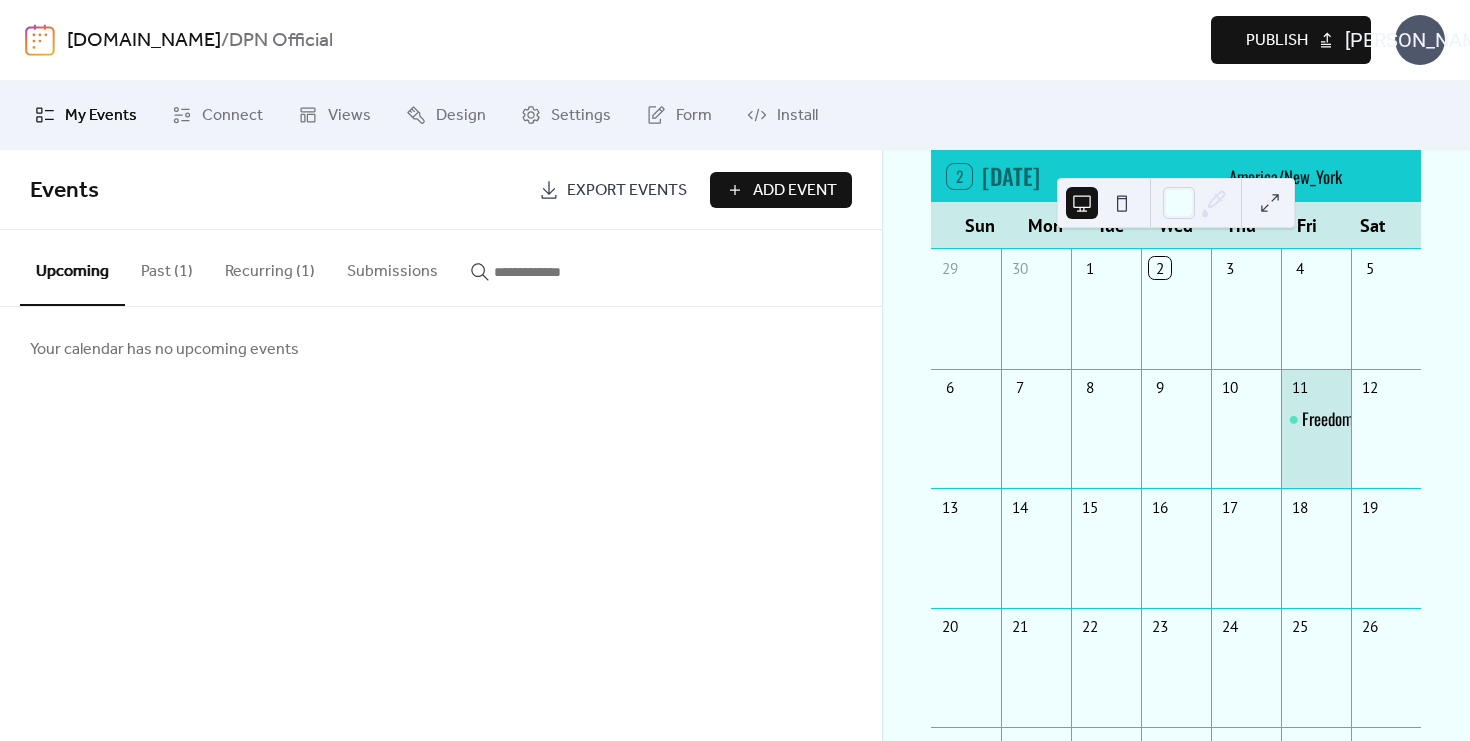 click at bounding box center (1270, 203) 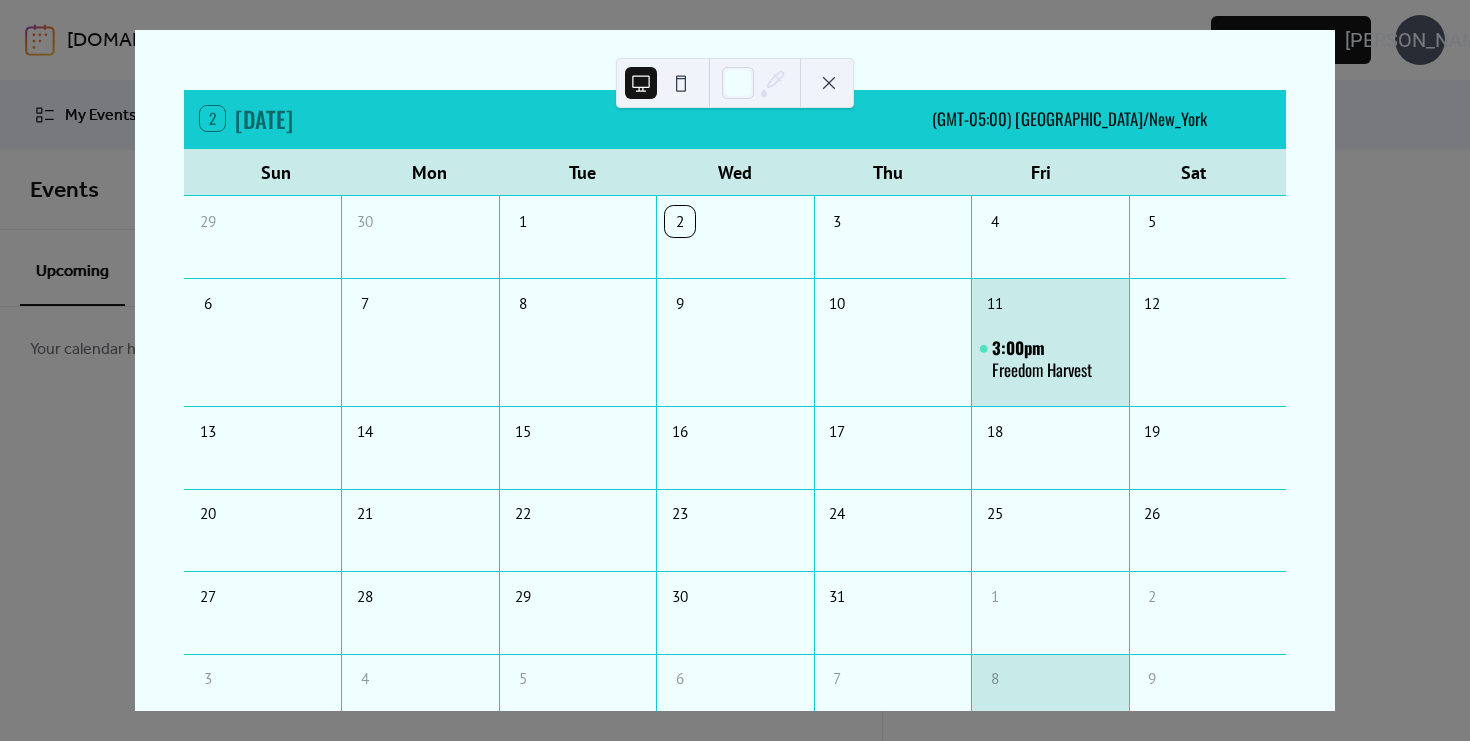 scroll, scrollTop: 0, scrollLeft: 0, axis: both 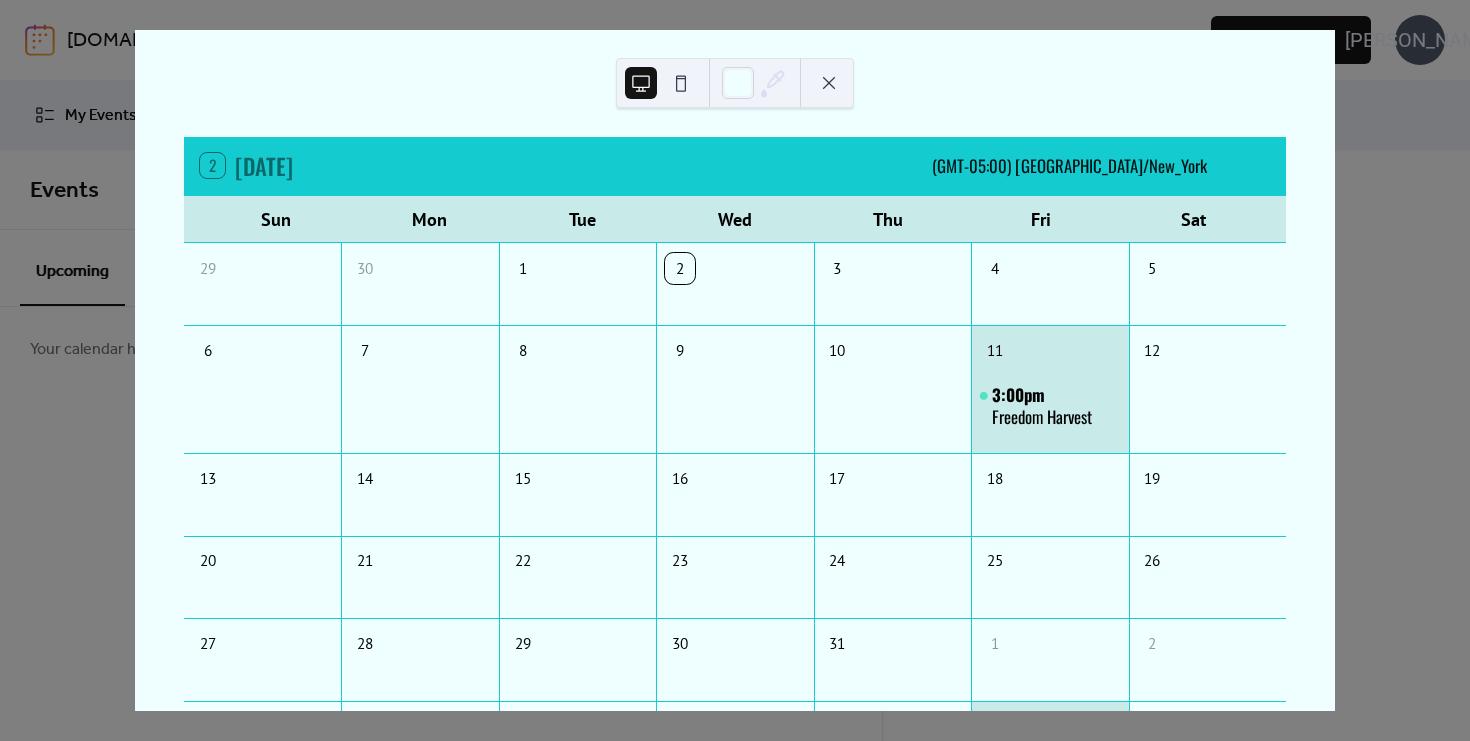 click on "2 [DATE] [DATE] (GMT-05:00) [GEOGRAPHIC_DATA]/New_York Sun Mon Tue Wed Thu Fri Sat 29 30 1 2 3 4 5 6 7 8 9 10 11 3:00pm Freedom Harvest 12 13 14 15 16 17 18 19 20 21 22 23 24 25 26 27 28 29 30 31 1 2 3 4 5 6 7 8 3:00pm Freedom Harvest 9 Subscribe" at bounding box center (735, 370) 